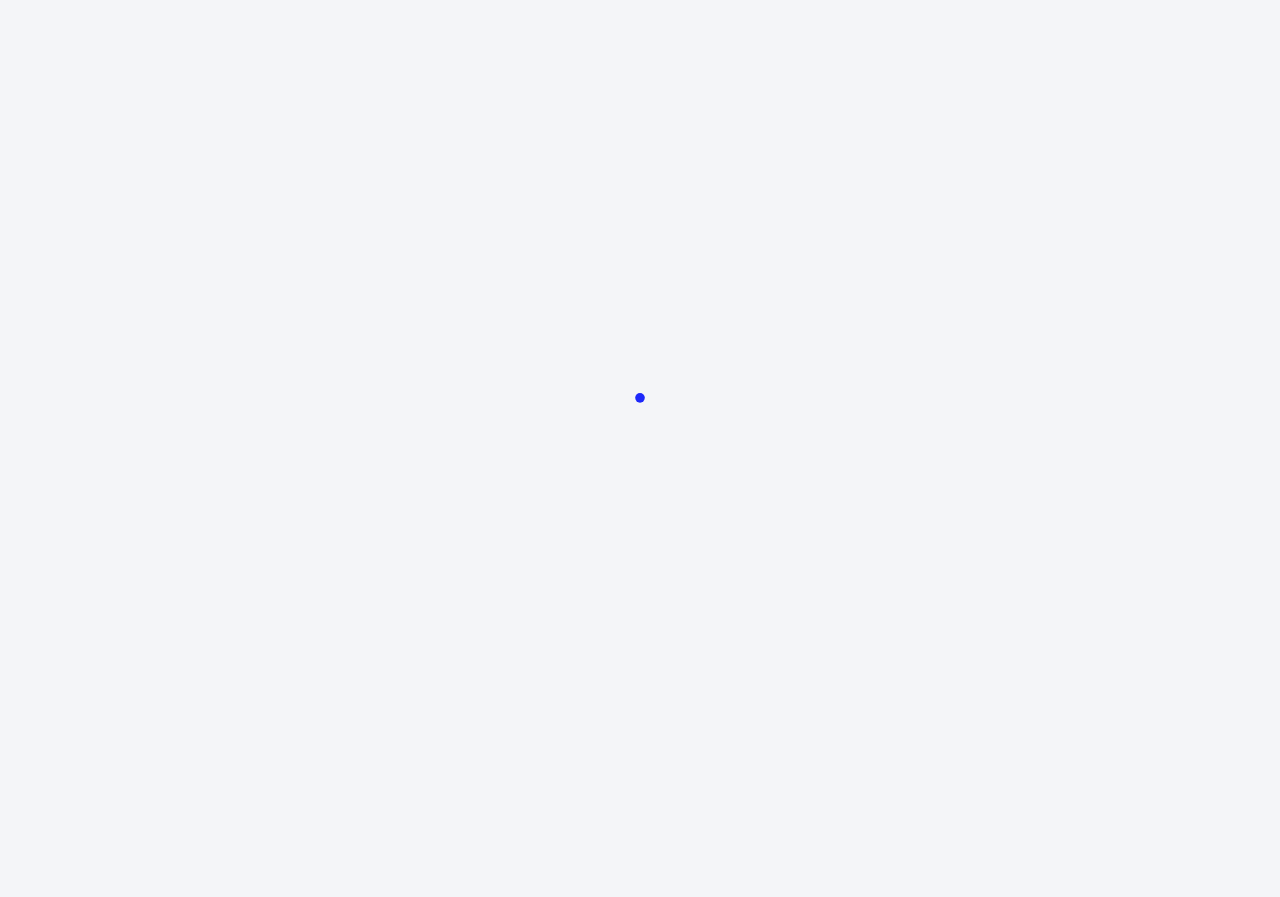 scroll, scrollTop: 0, scrollLeft: 0, axis: both 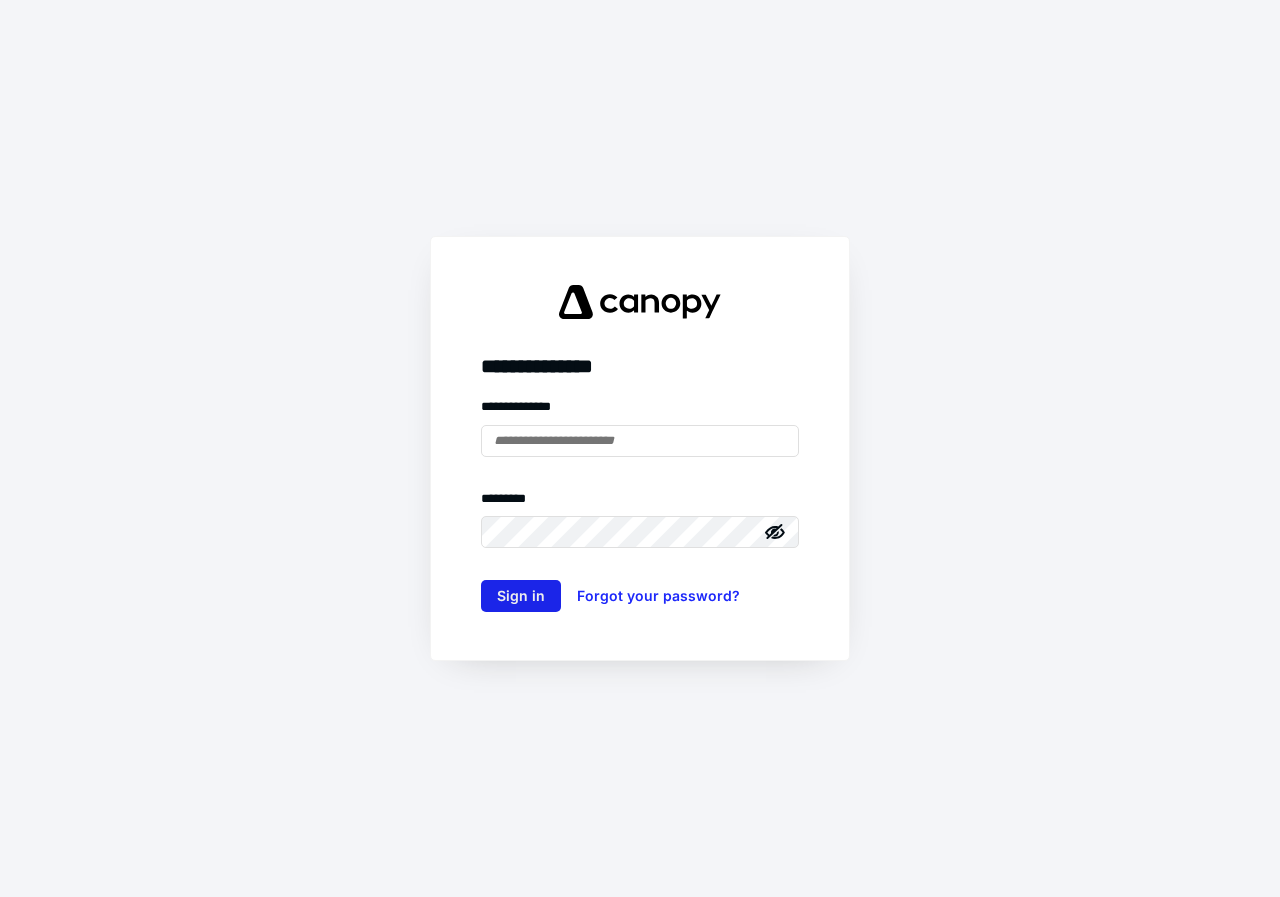 type on "**********" 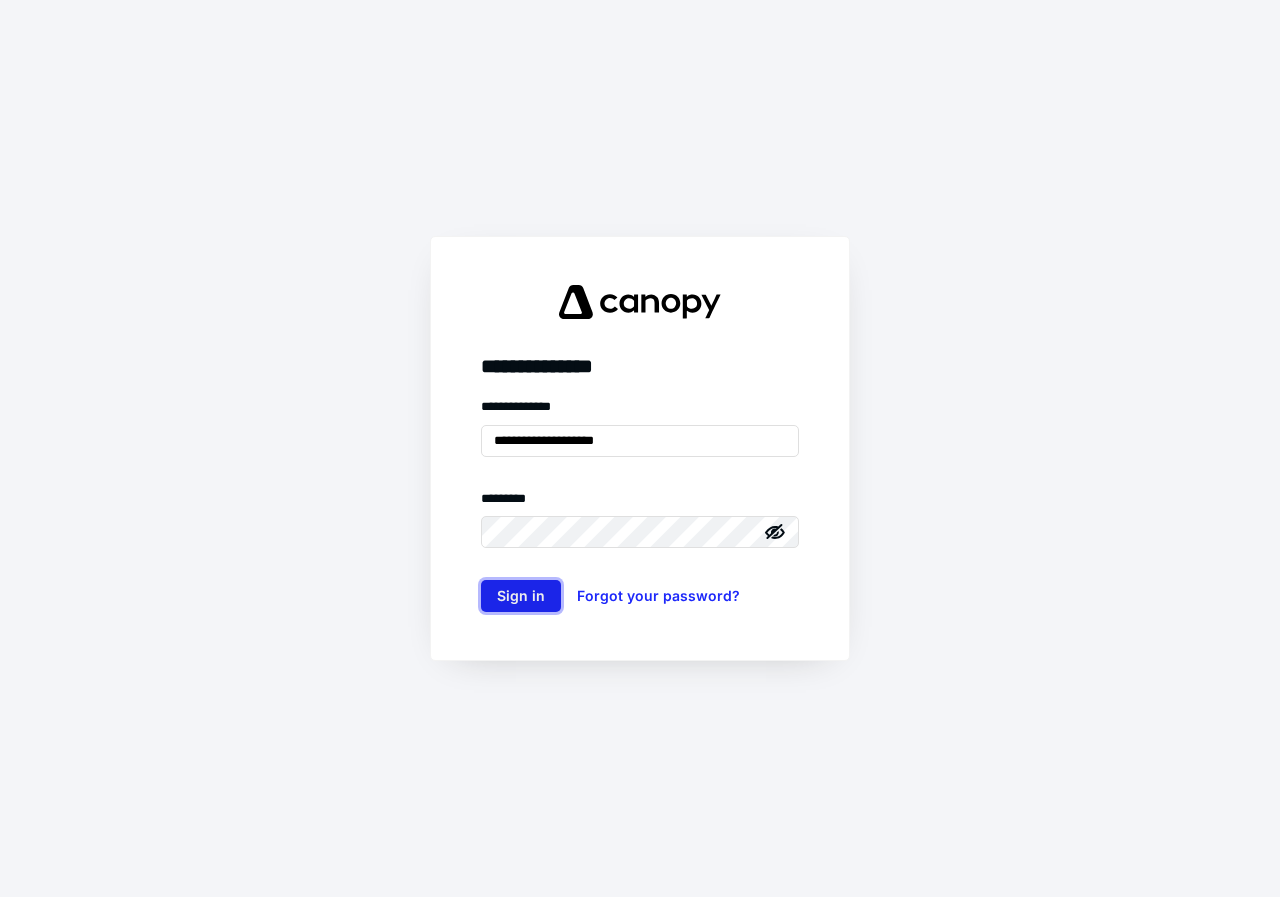 click on "Sign in" at bounding box center [521, 596] 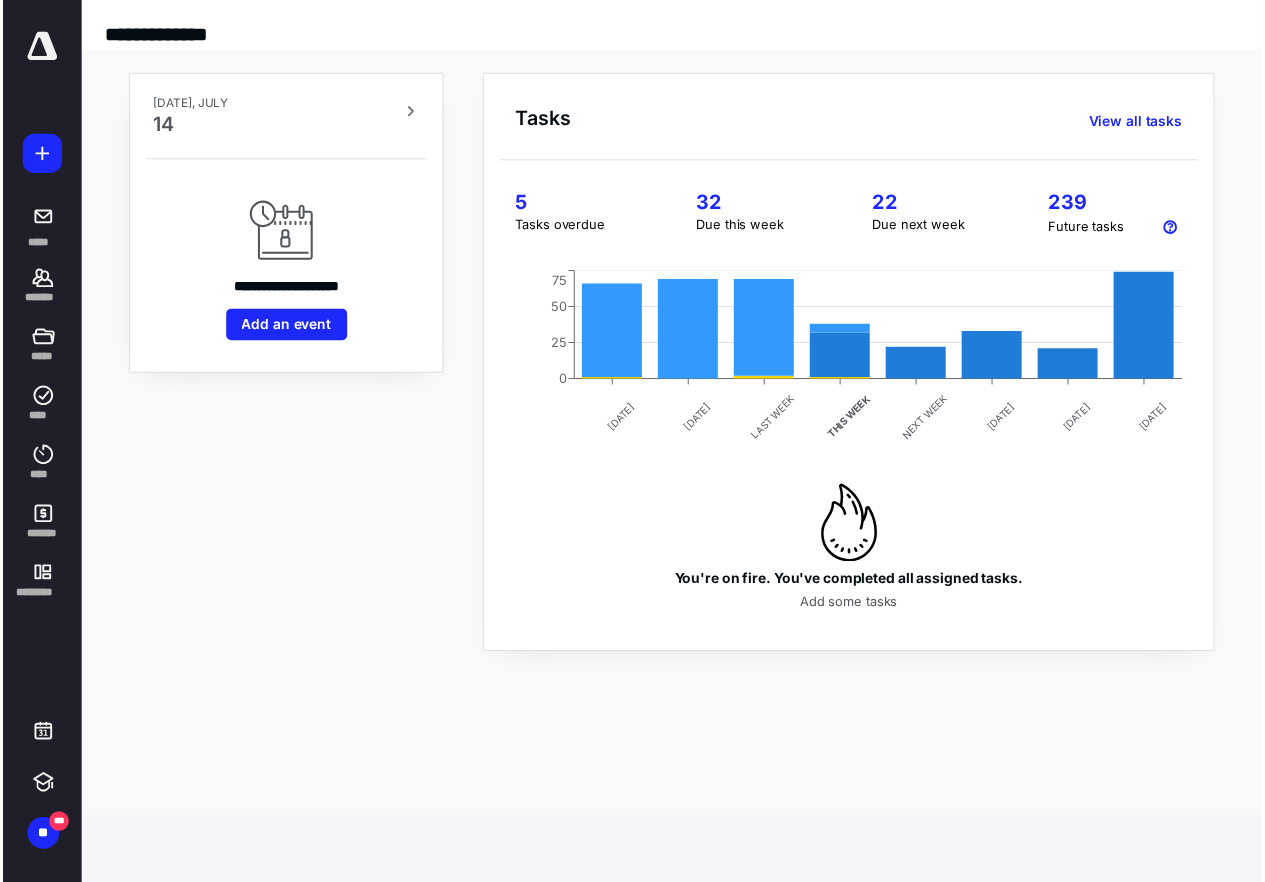 scroll, scrollTop: 0, scrollLeft: 0, axis: both 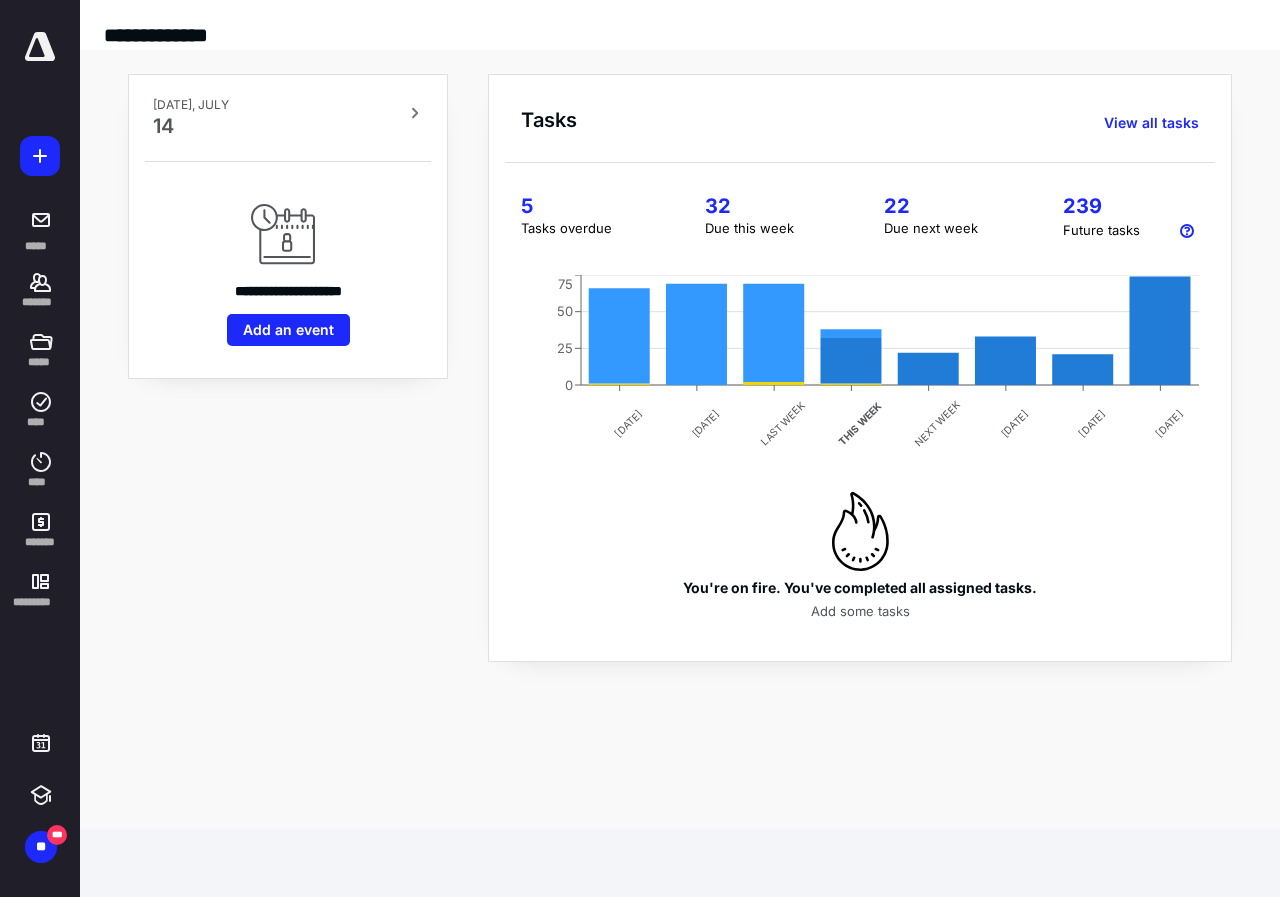 click on "32" at bounding box center (770, 206) 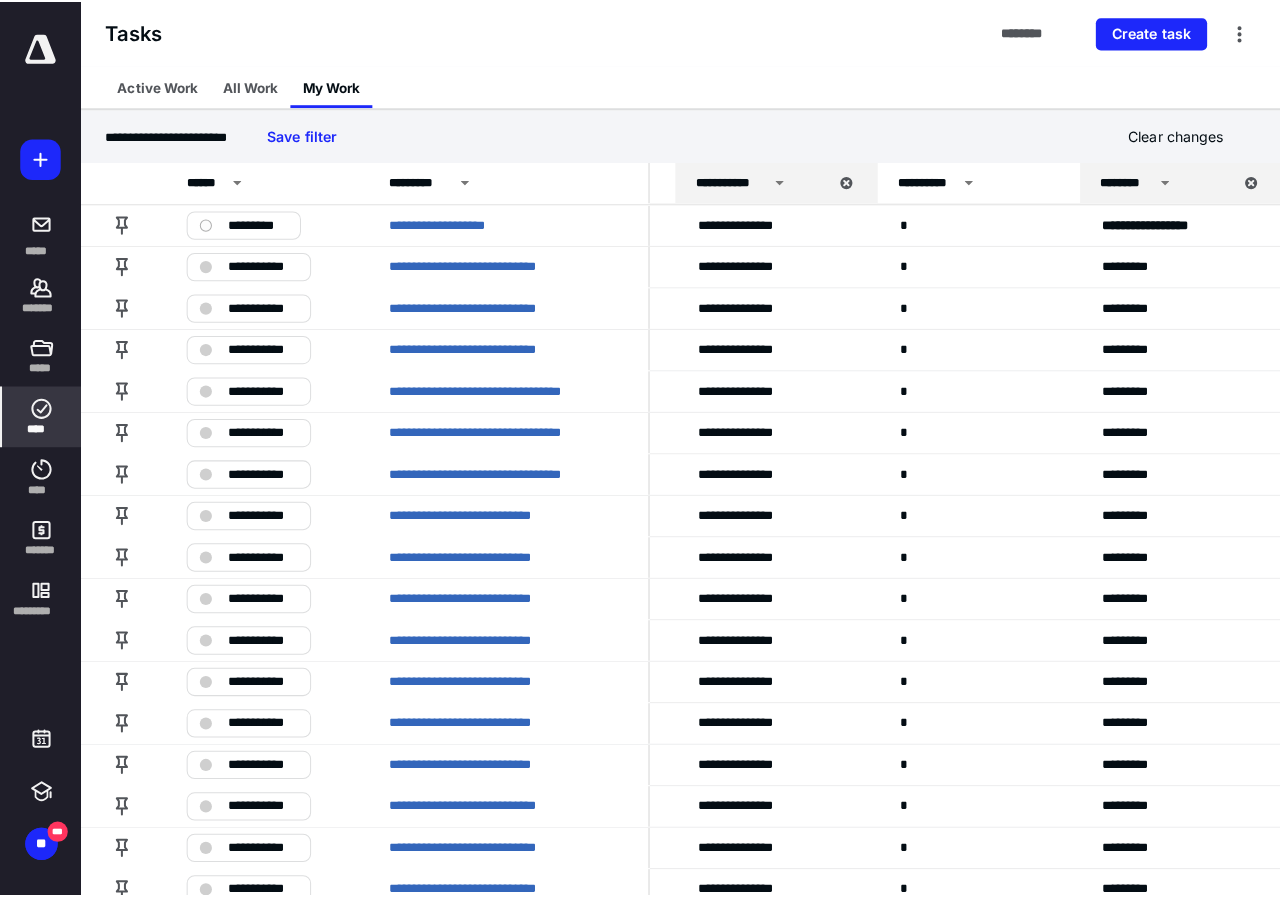 scroll, scrollTop: 0, scrollLeft: 0, axis: both 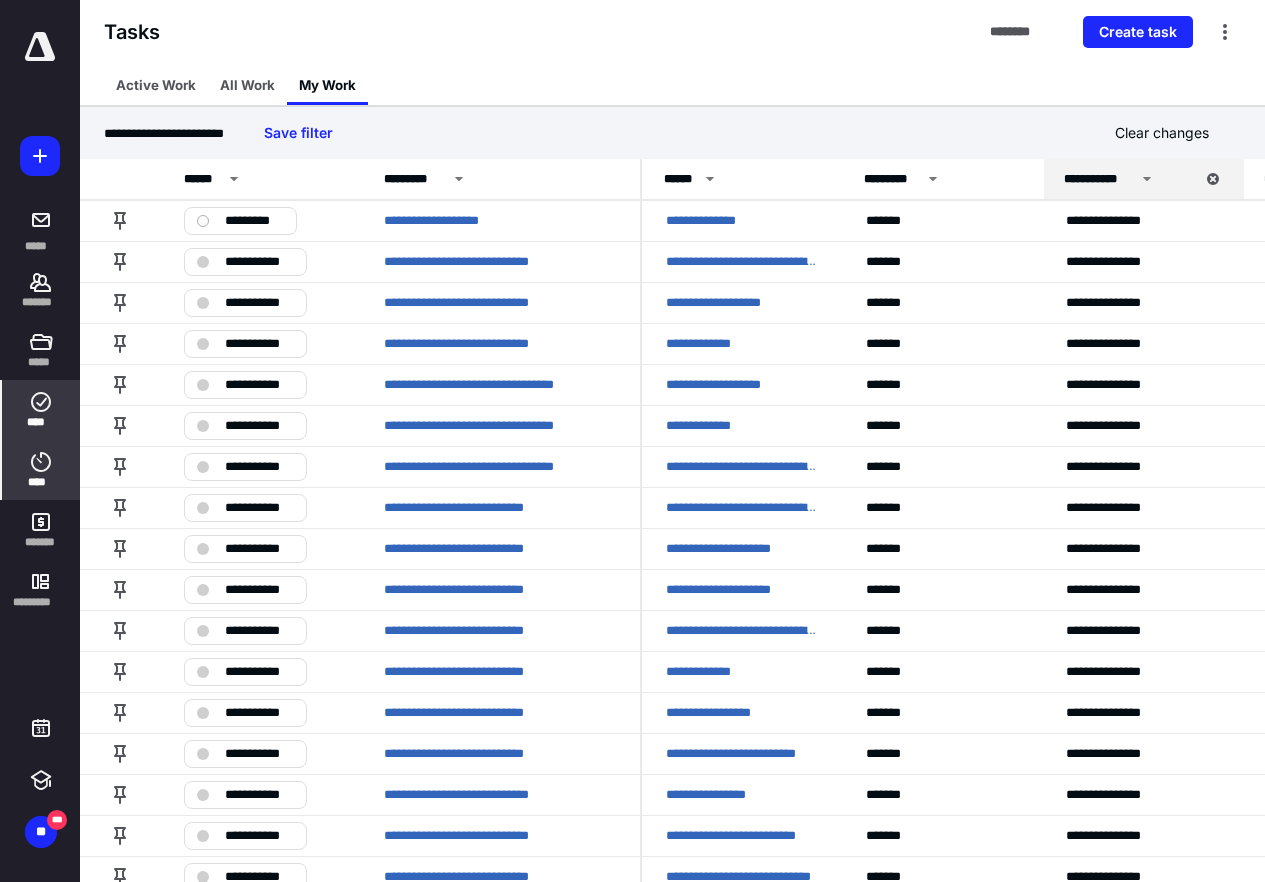 click 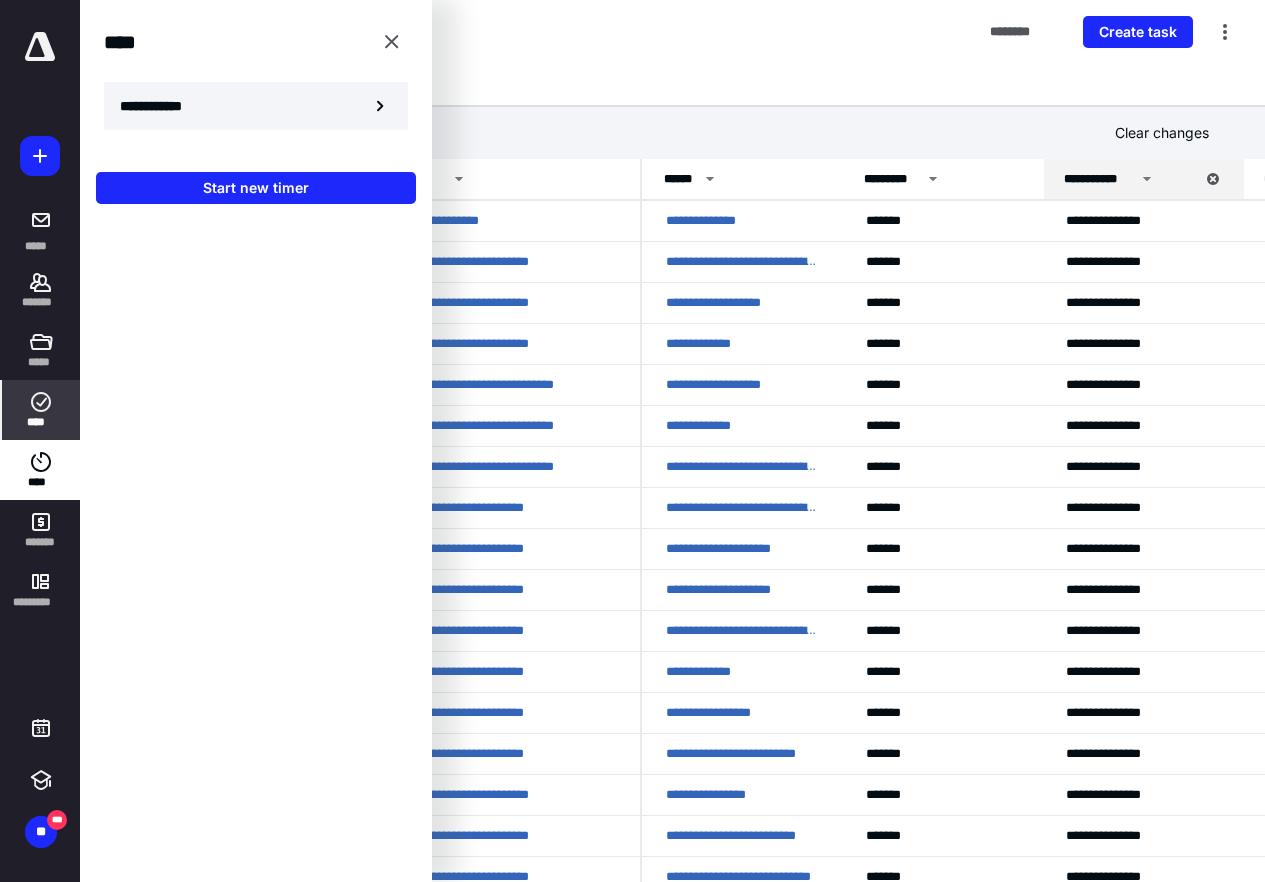 click on "**********" at bounding box center [162, 106] 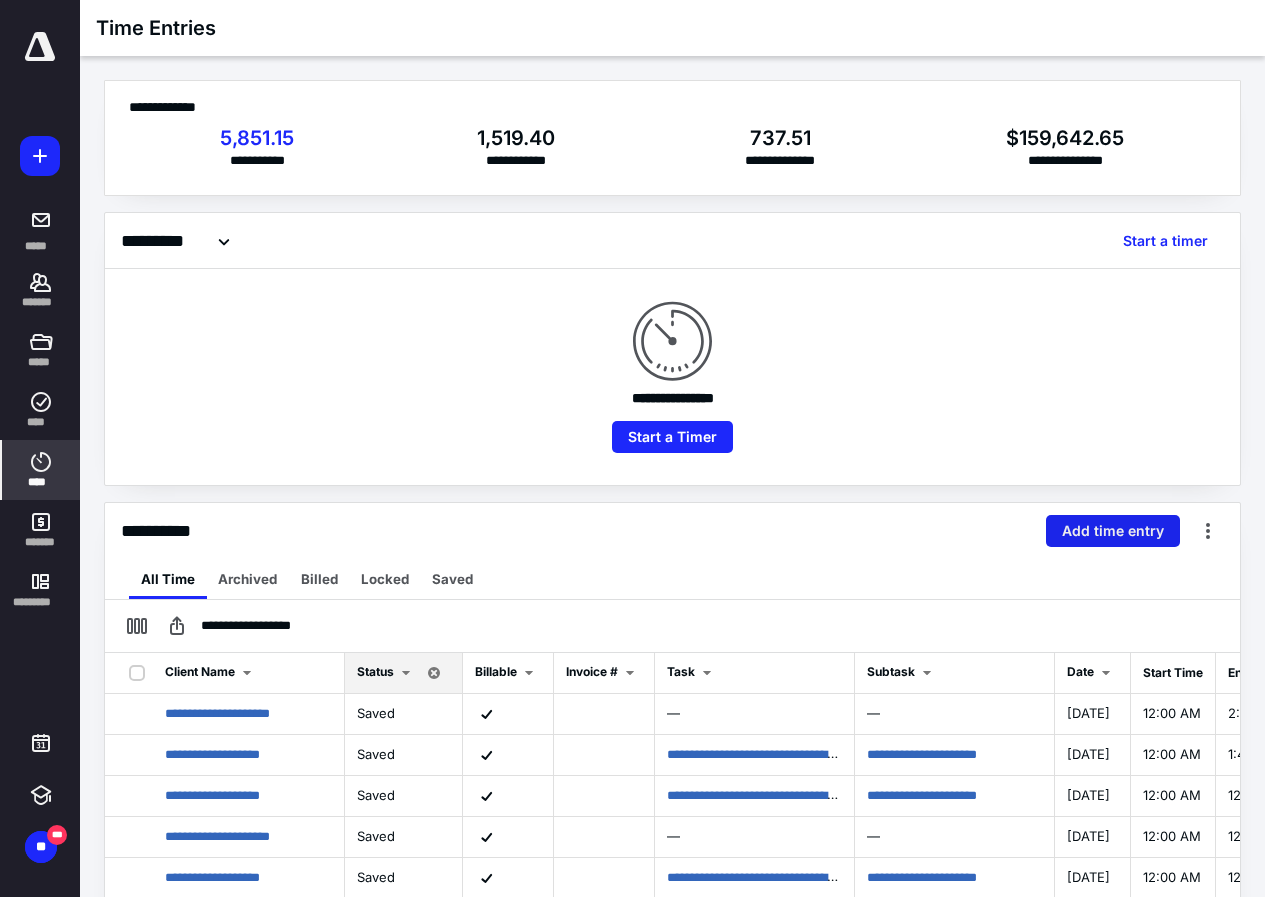 click on "Add time entry" at bounding box center (1113, 531) 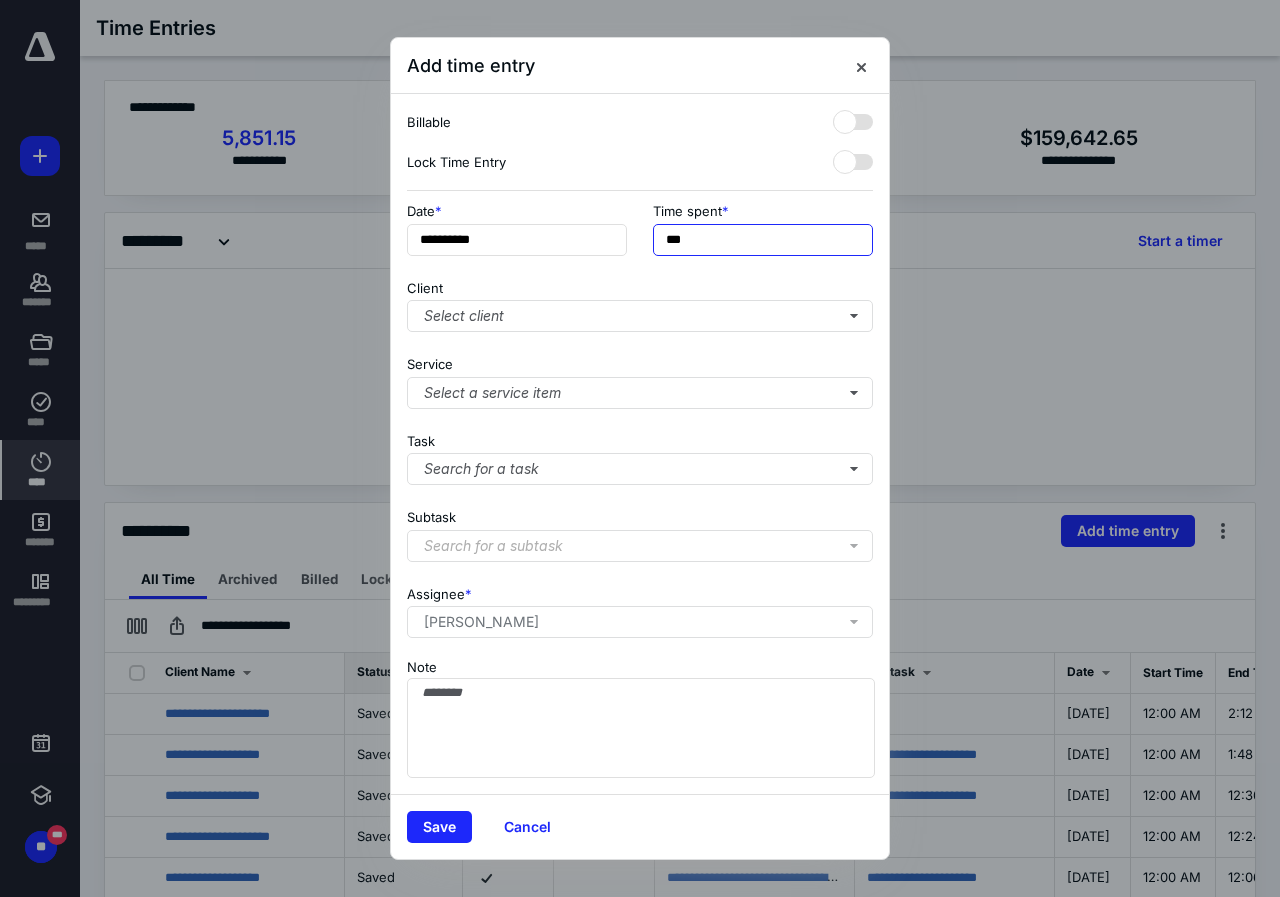 click on "***" at bounding box center [763, 240] 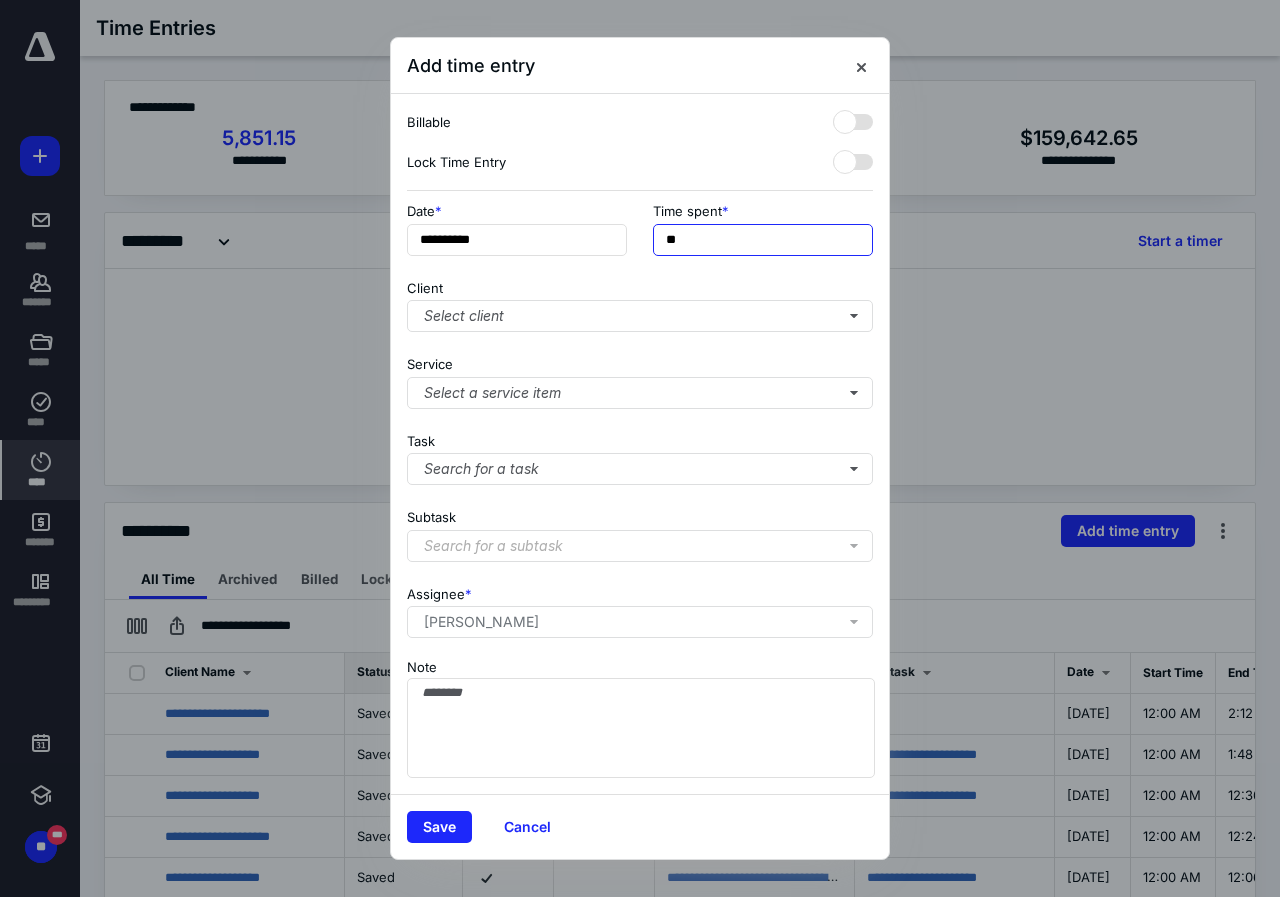 type on "*" 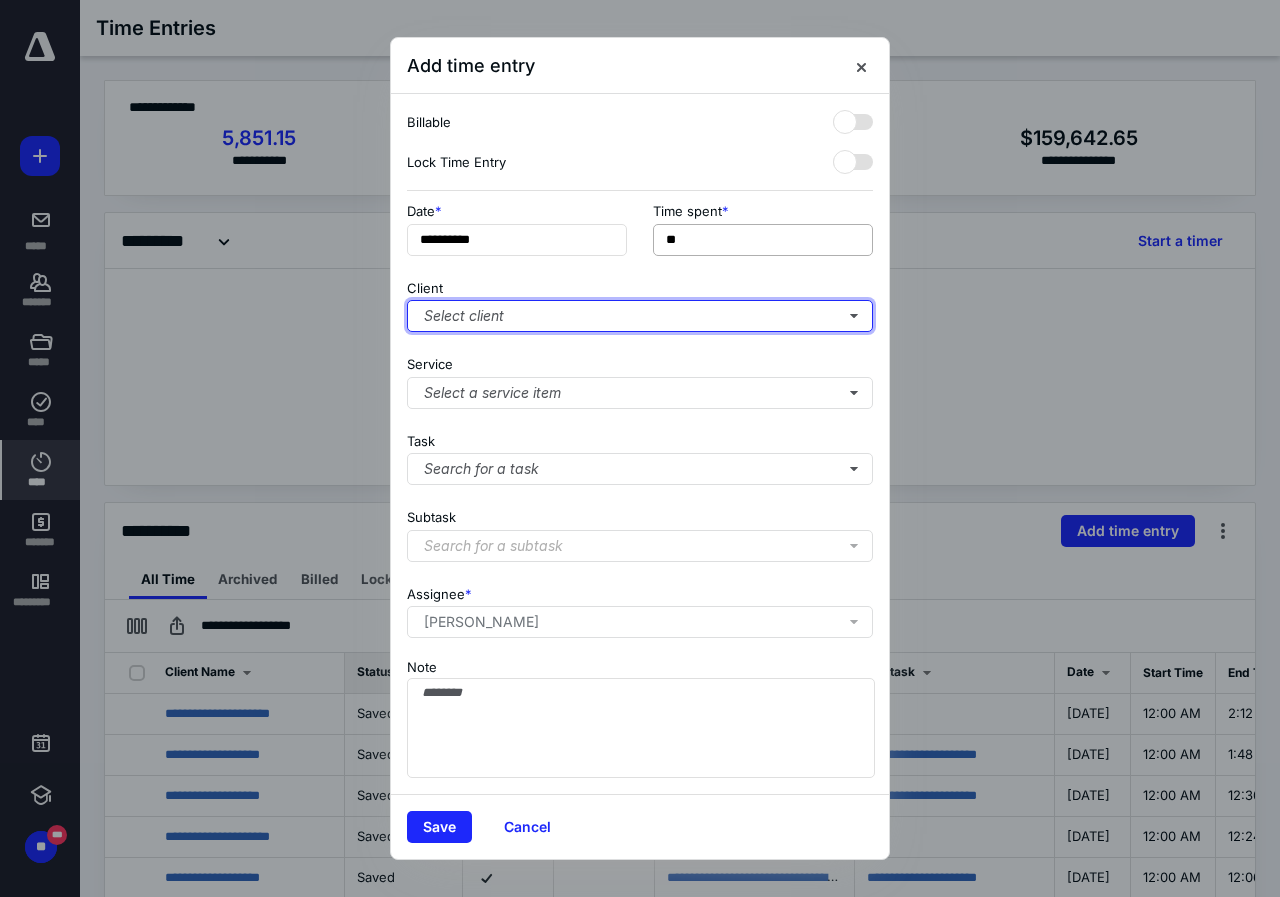 type 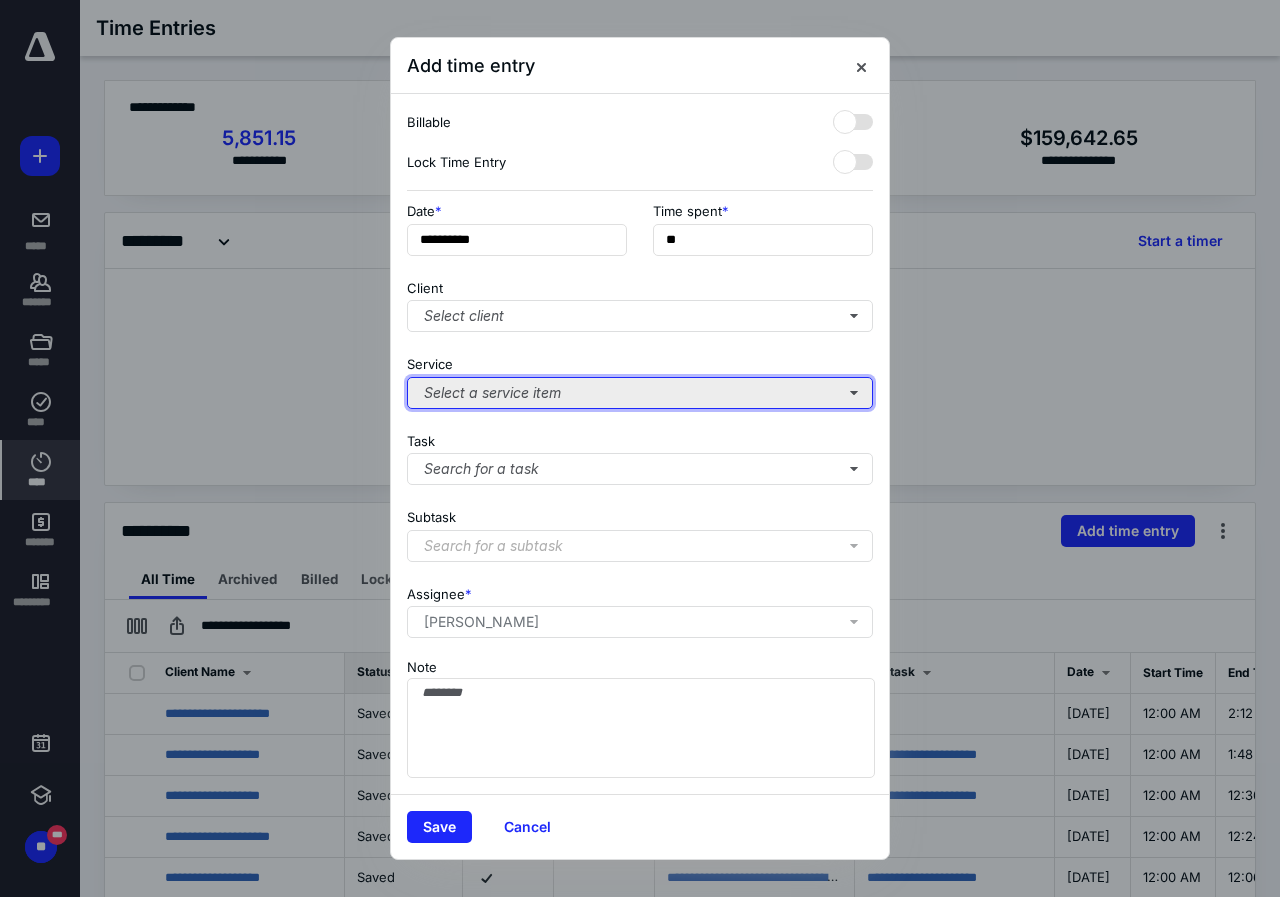 click on "Select a service item" at bounding box center (640, 393) 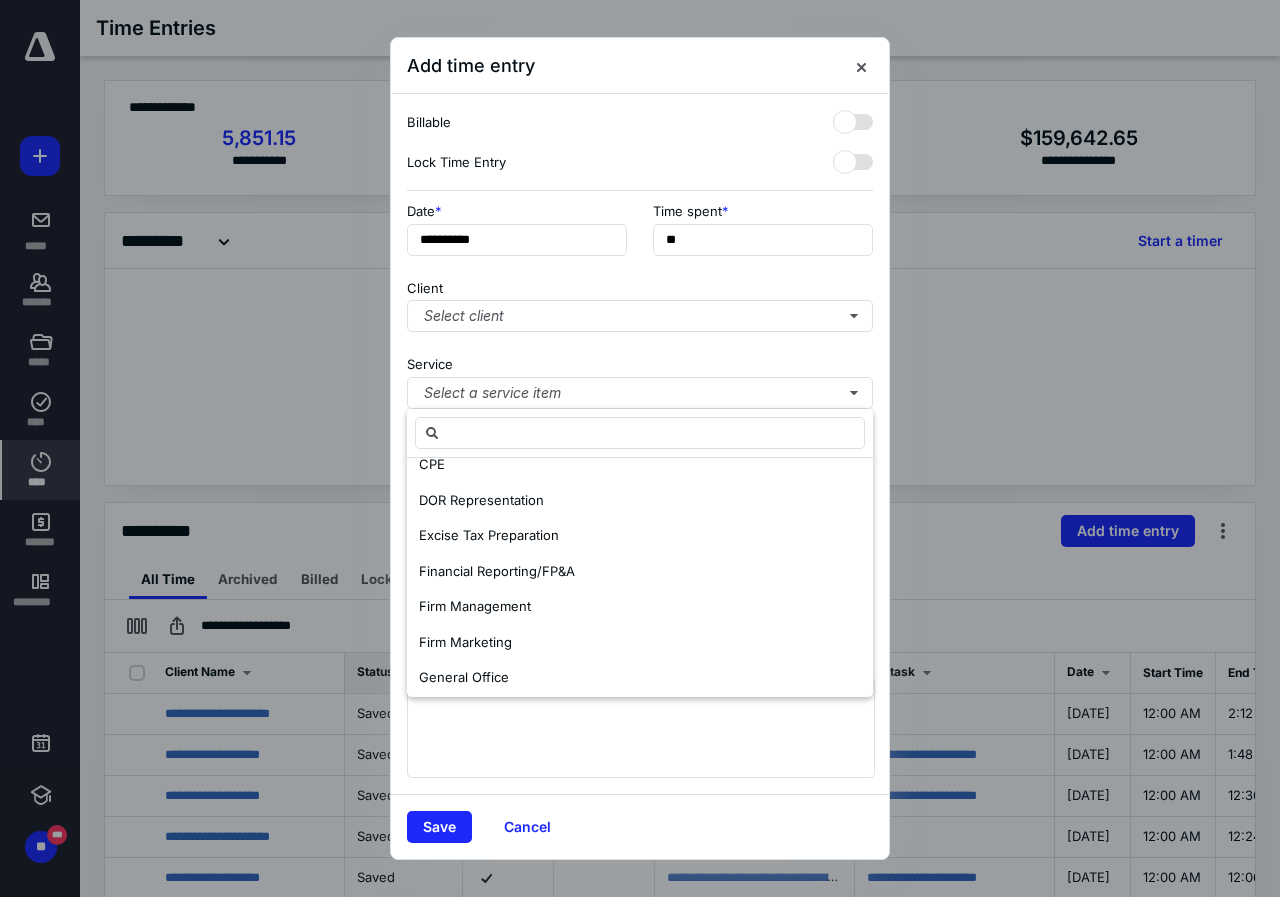 scroll, scrollTop: 600, scrollLeft: 0, axis: vertical 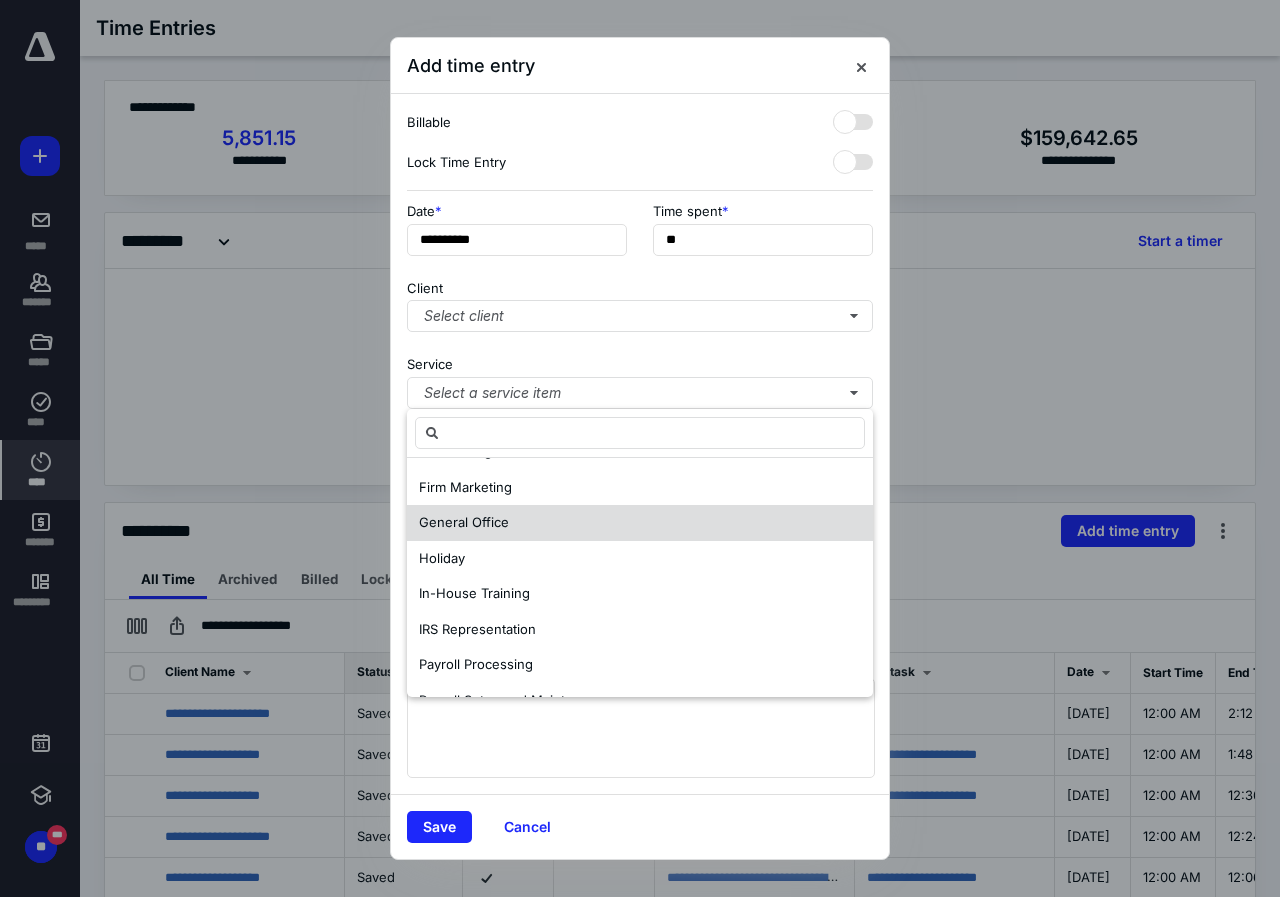click on "General Office" at bounding box center (464, 522) 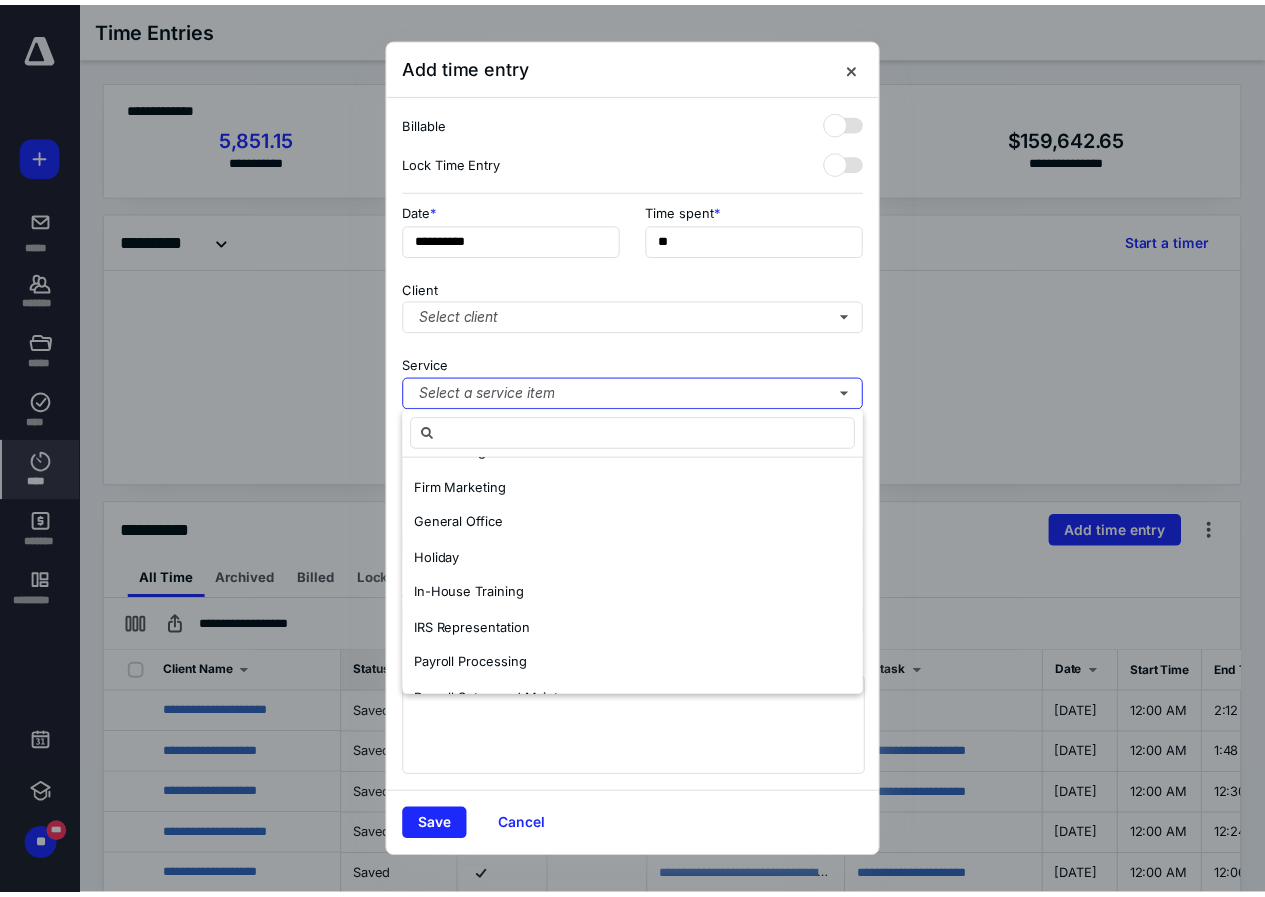 scroll, scrollTop: 0, scrollLeft: 0, axis: both 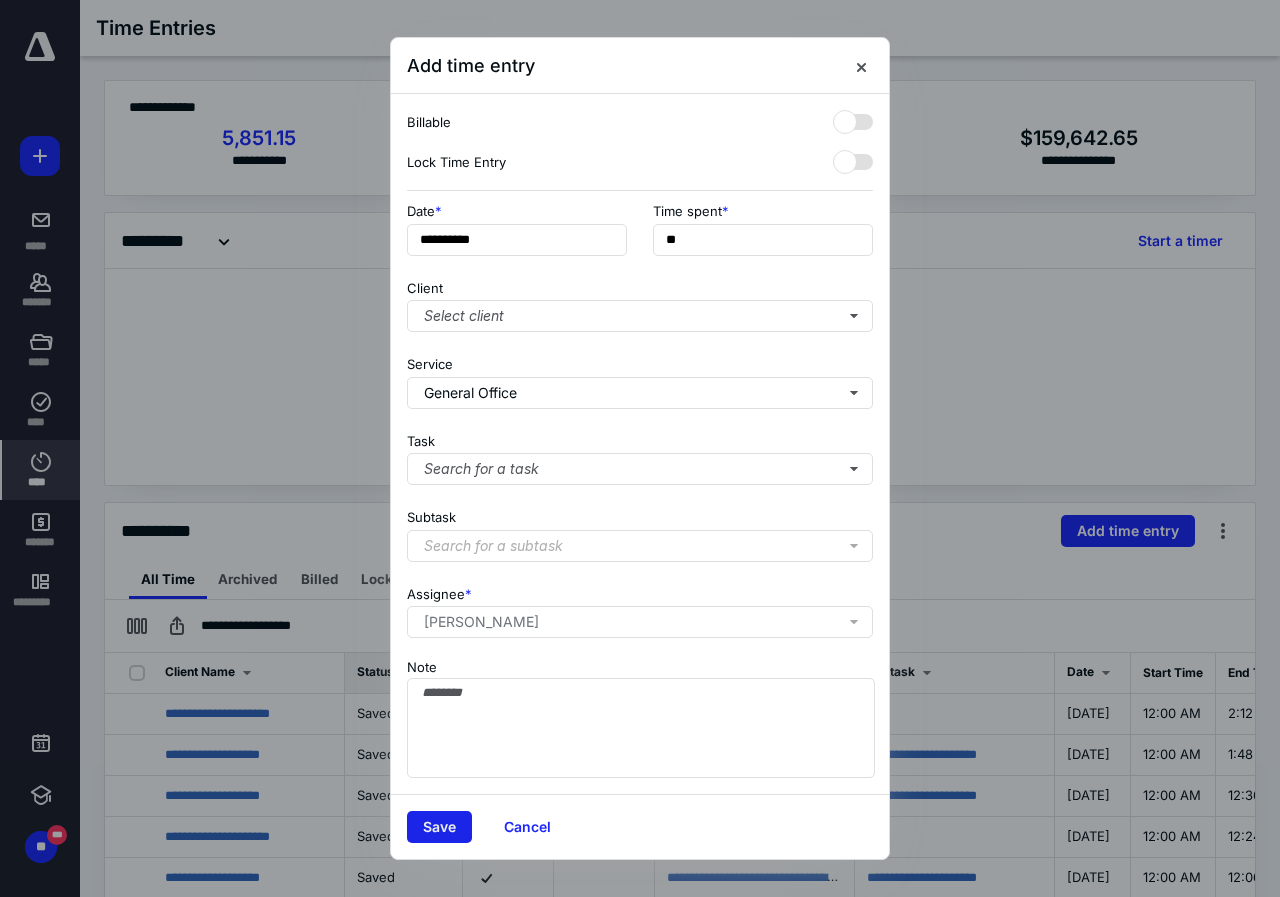click on "Save" at bounding box center (439, 827) 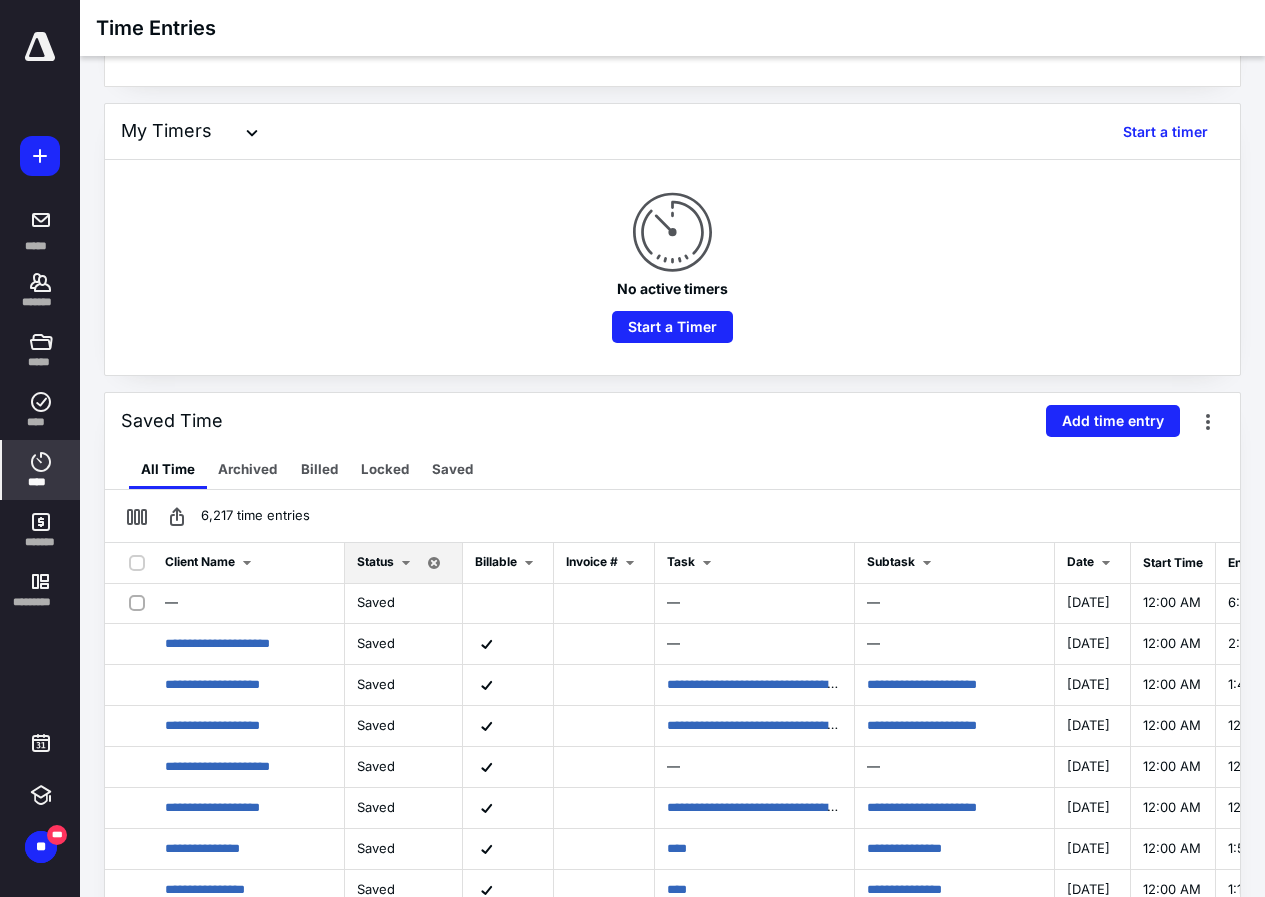 scroll, scrollTop: 400, scrollLeft: 0, axis: vertical 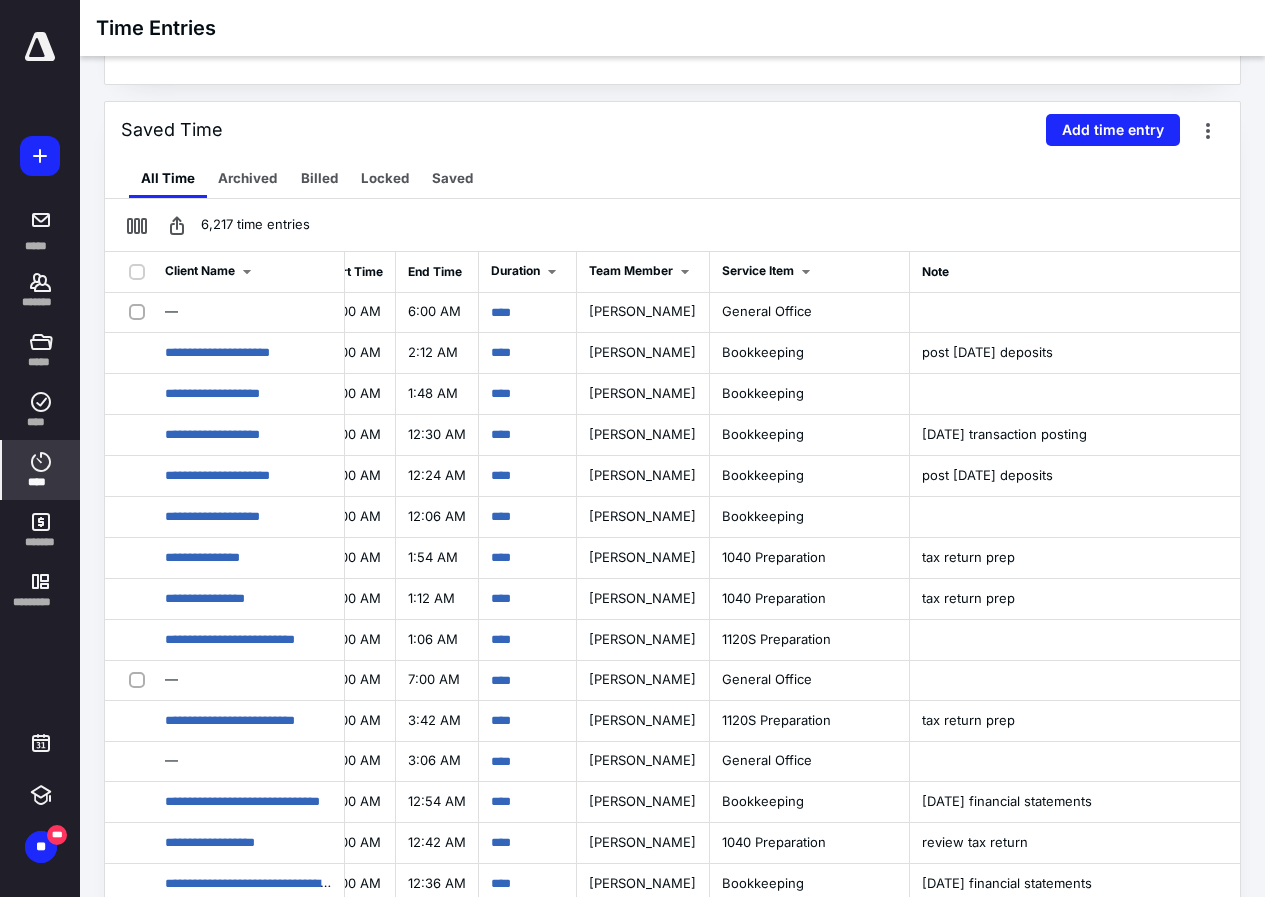 click at bounding box center [40, 47] 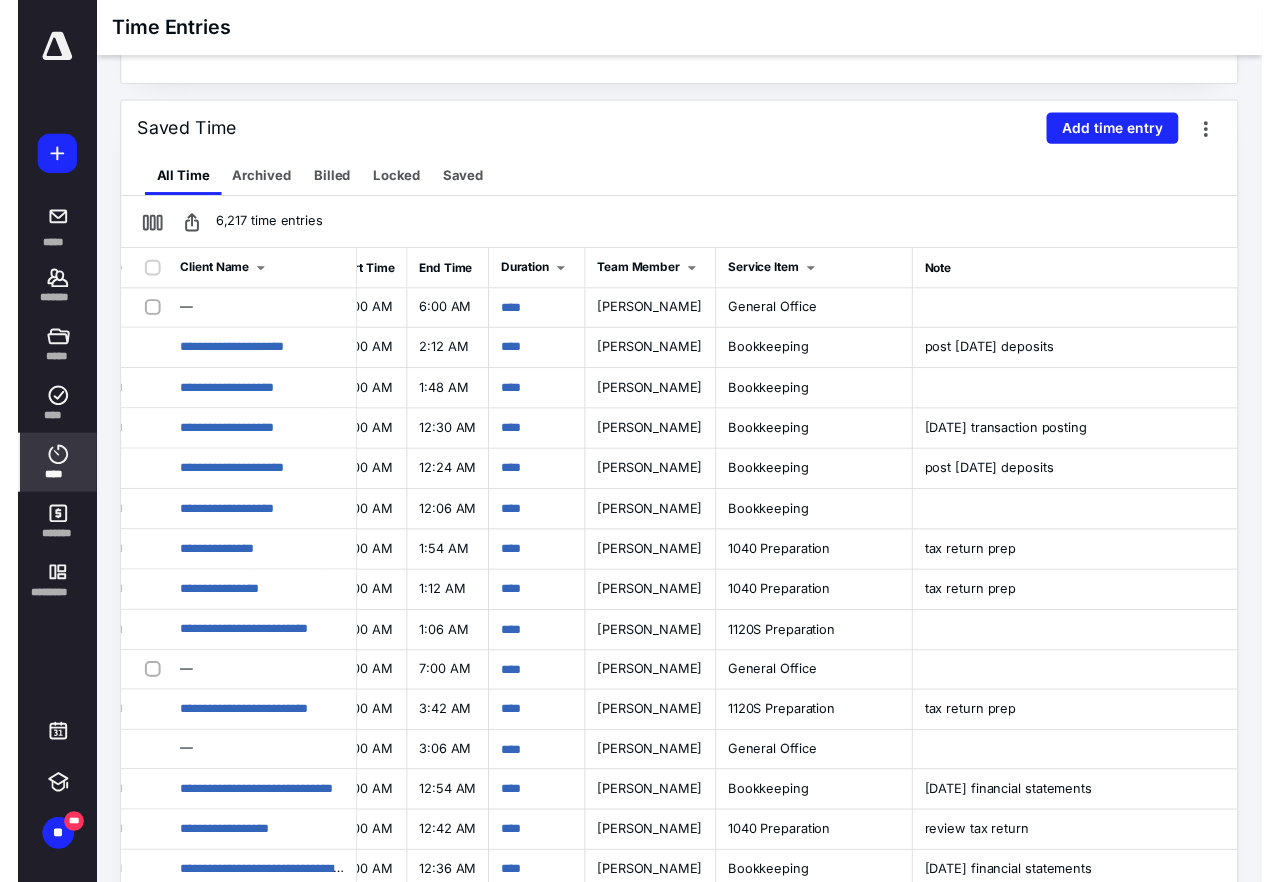 scroll, scrollTop: 0, scrollLeft: 0, axis: both 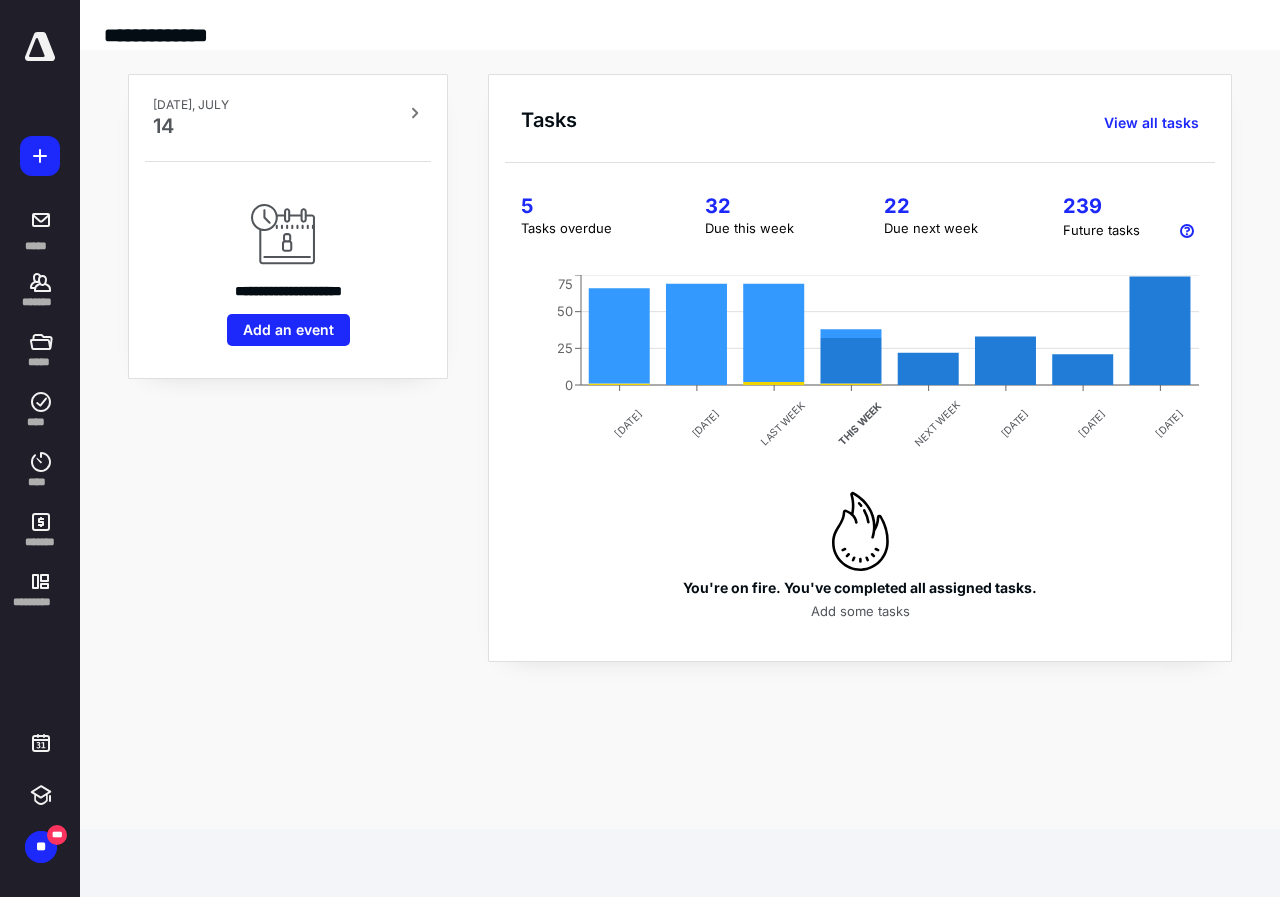click on "5" at bounding box center [589, 206] 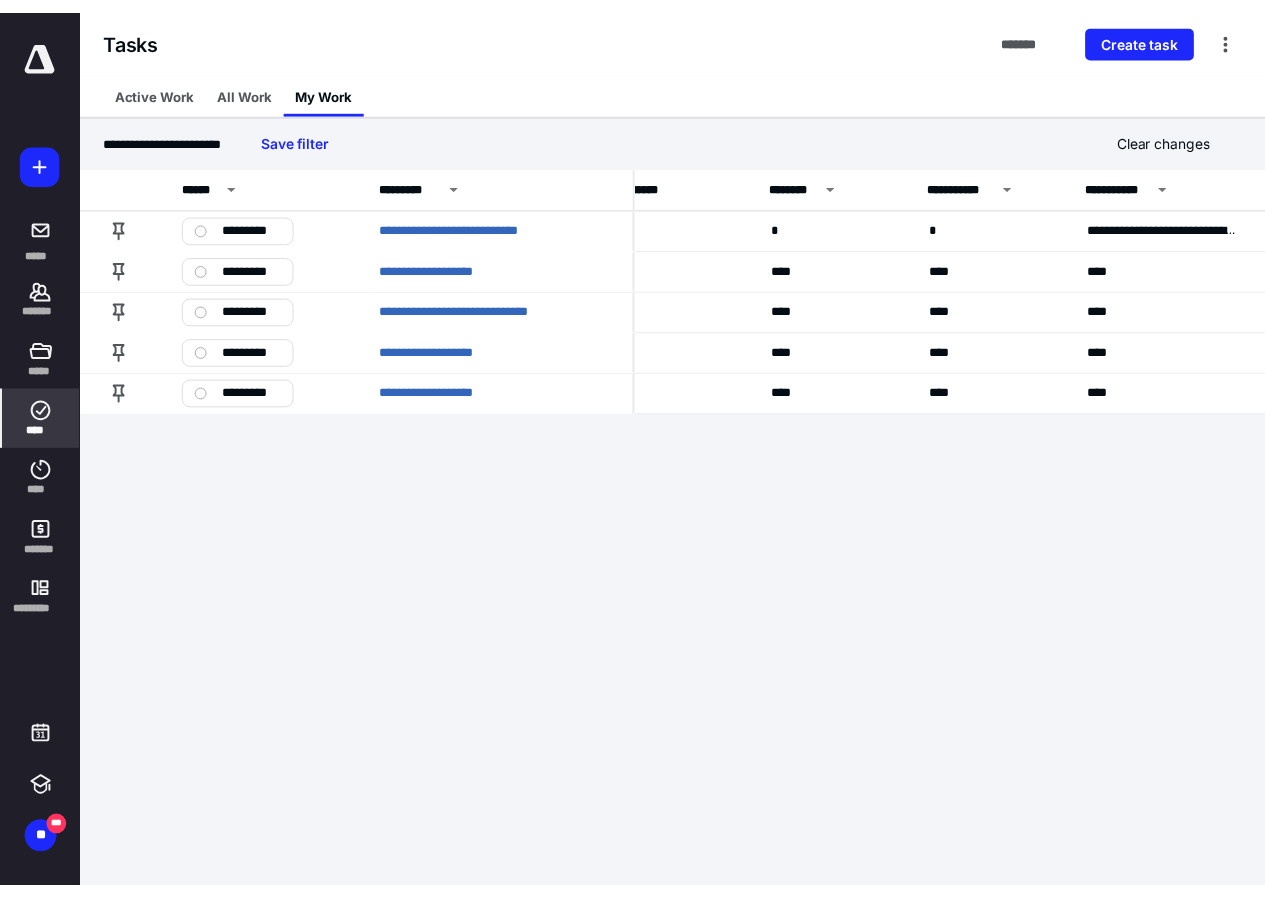 scroll, scrollTop: 0, scrollLeft: 0, axis: both 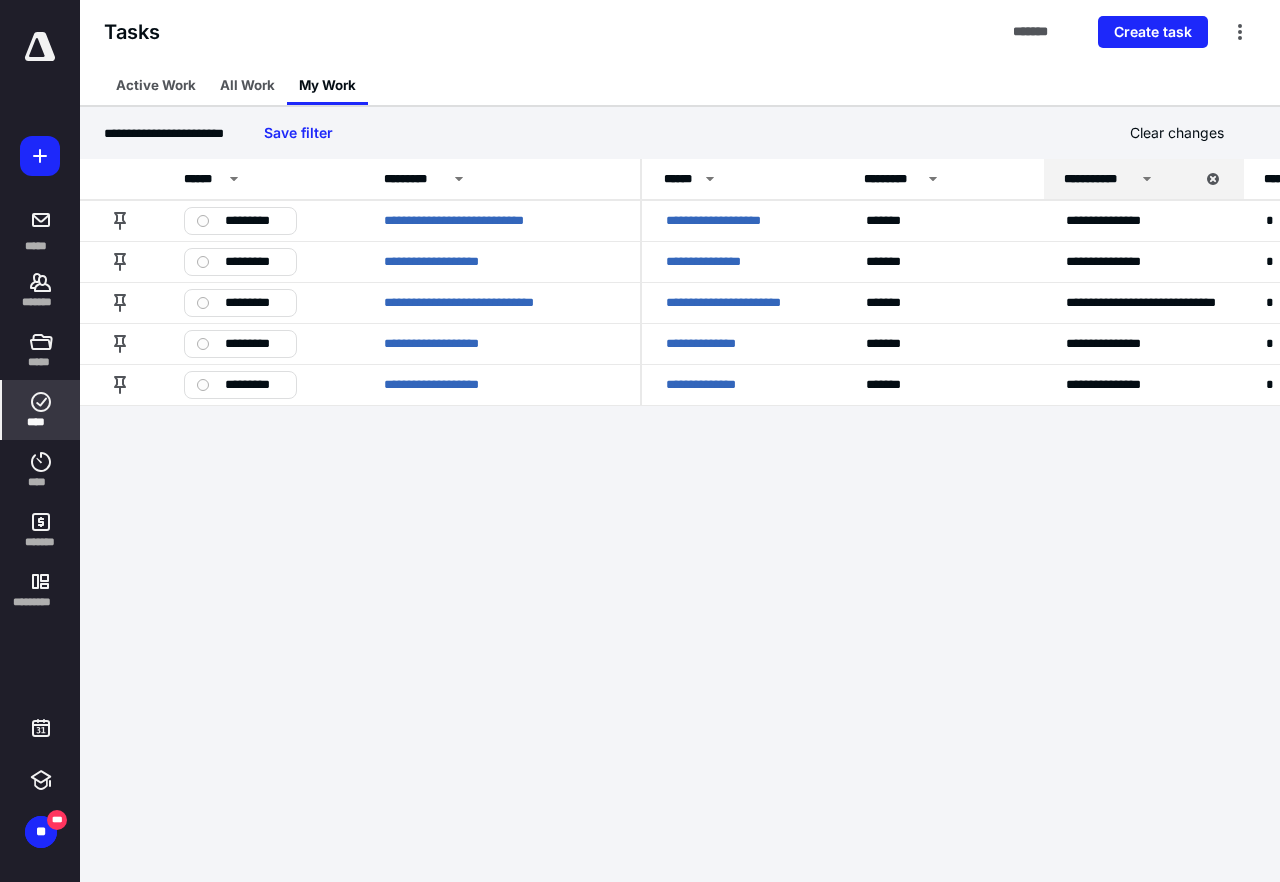 click at bounding box center (40, 47) 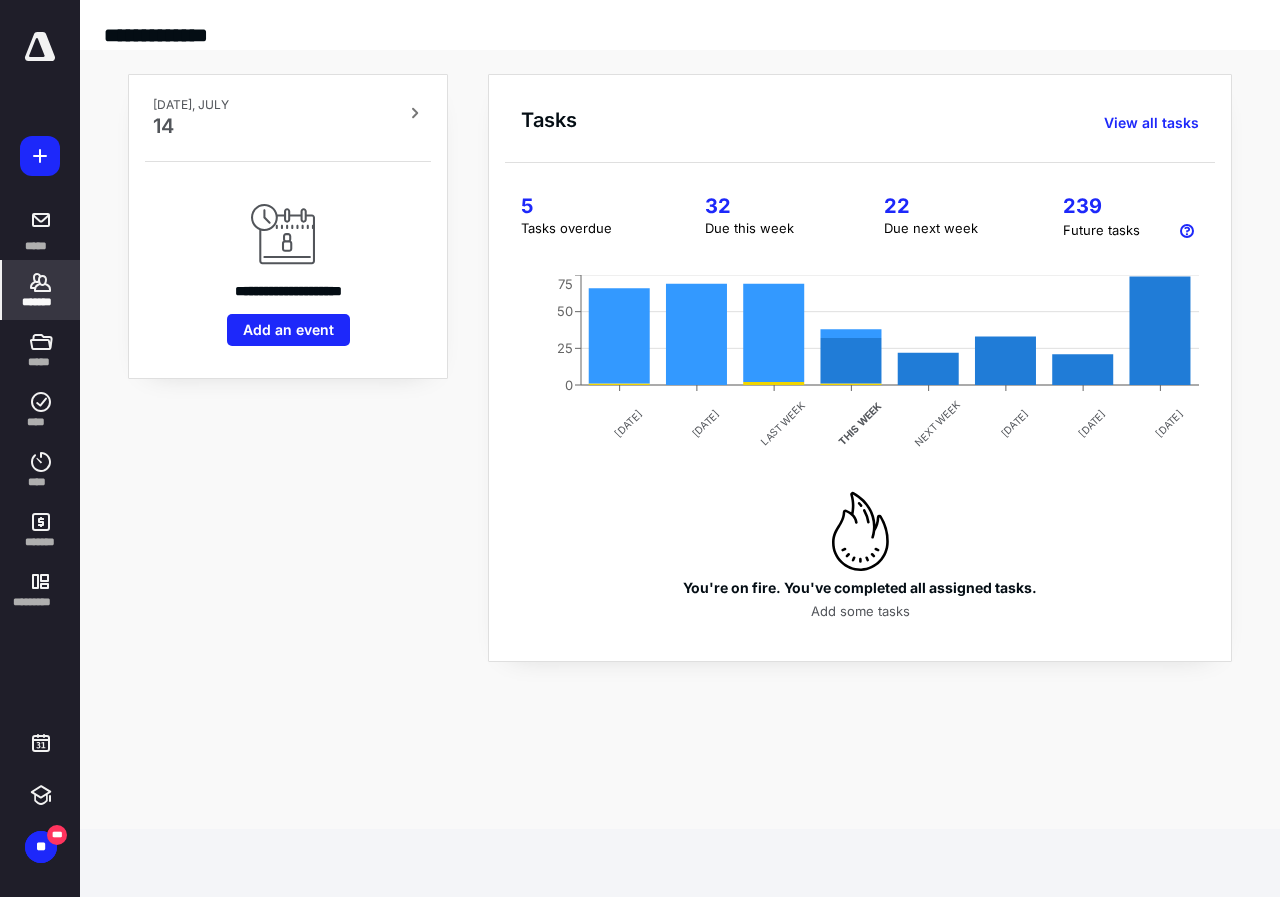 click on "*******" at bounding box center [41, 302] 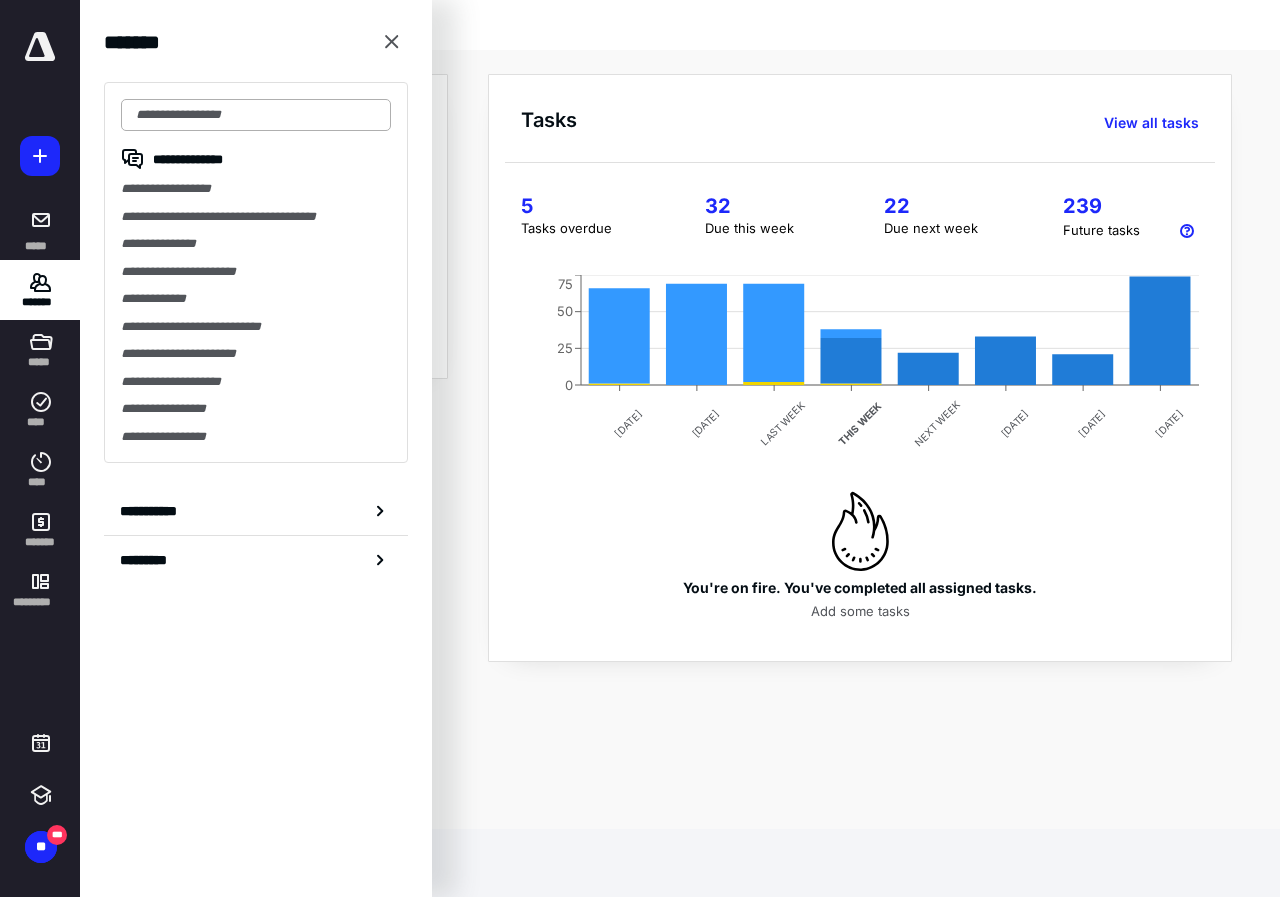 click at bounding box center (256, 115) 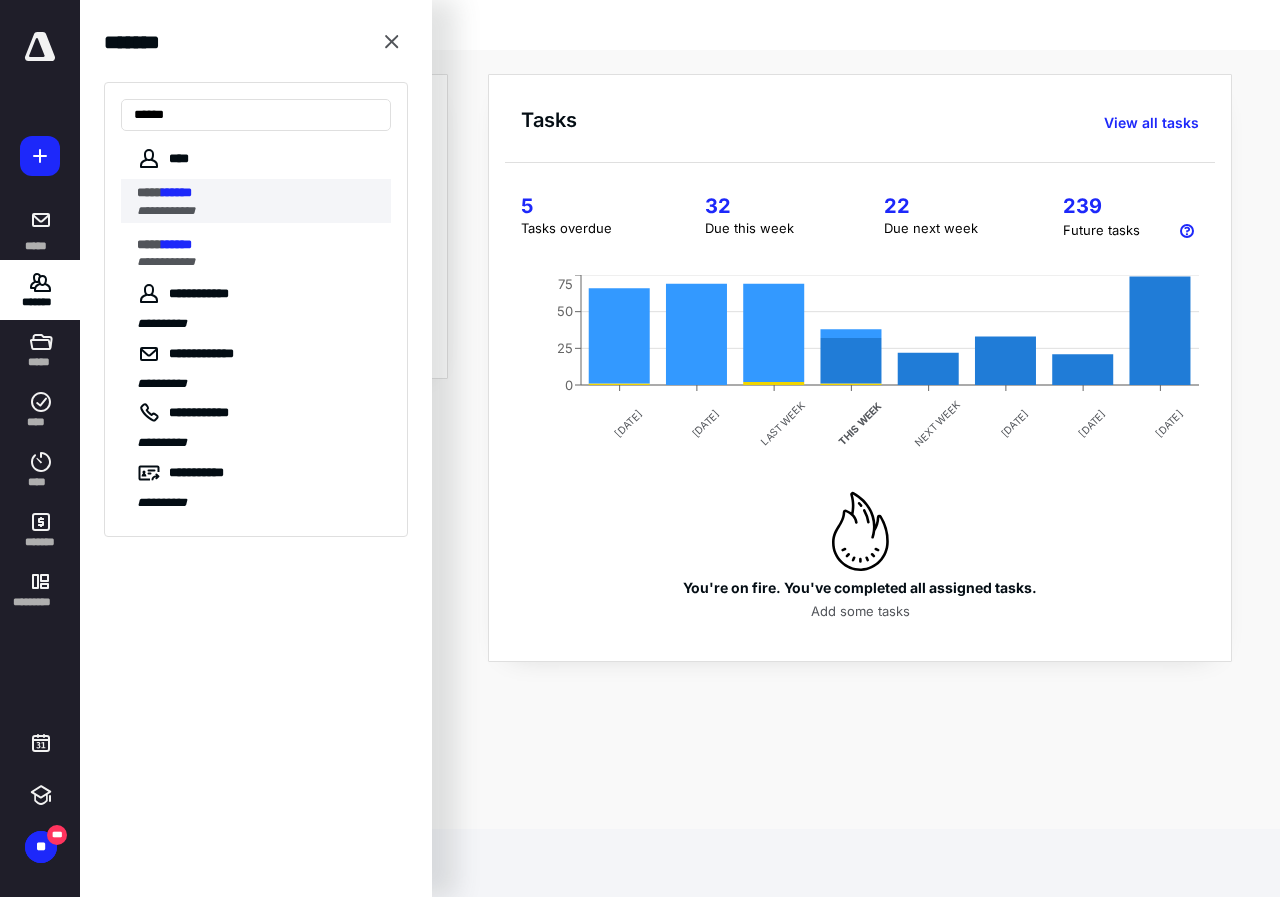 type on "******" 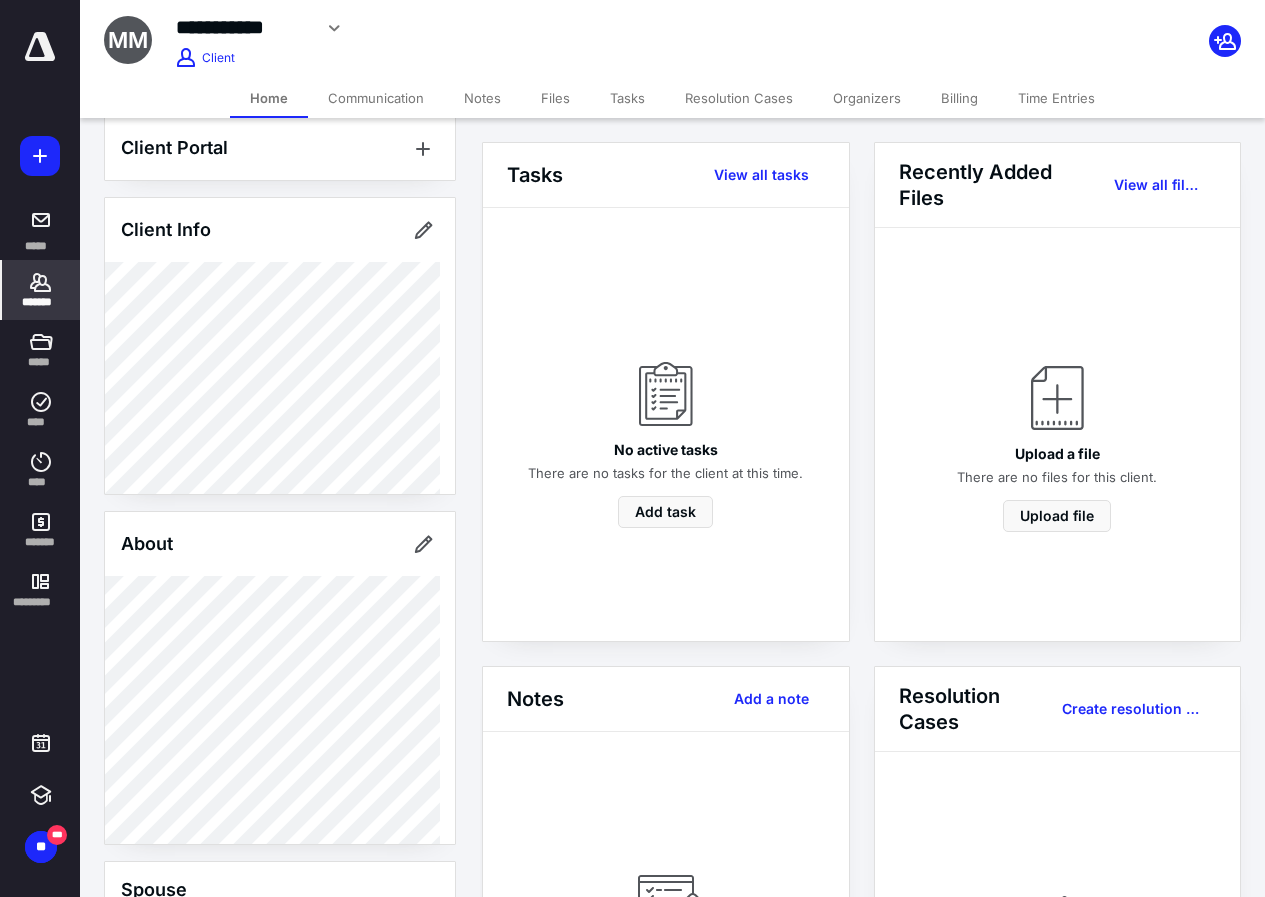 scroll, scrollTop: 0, scrollLeft: 0, axis: both 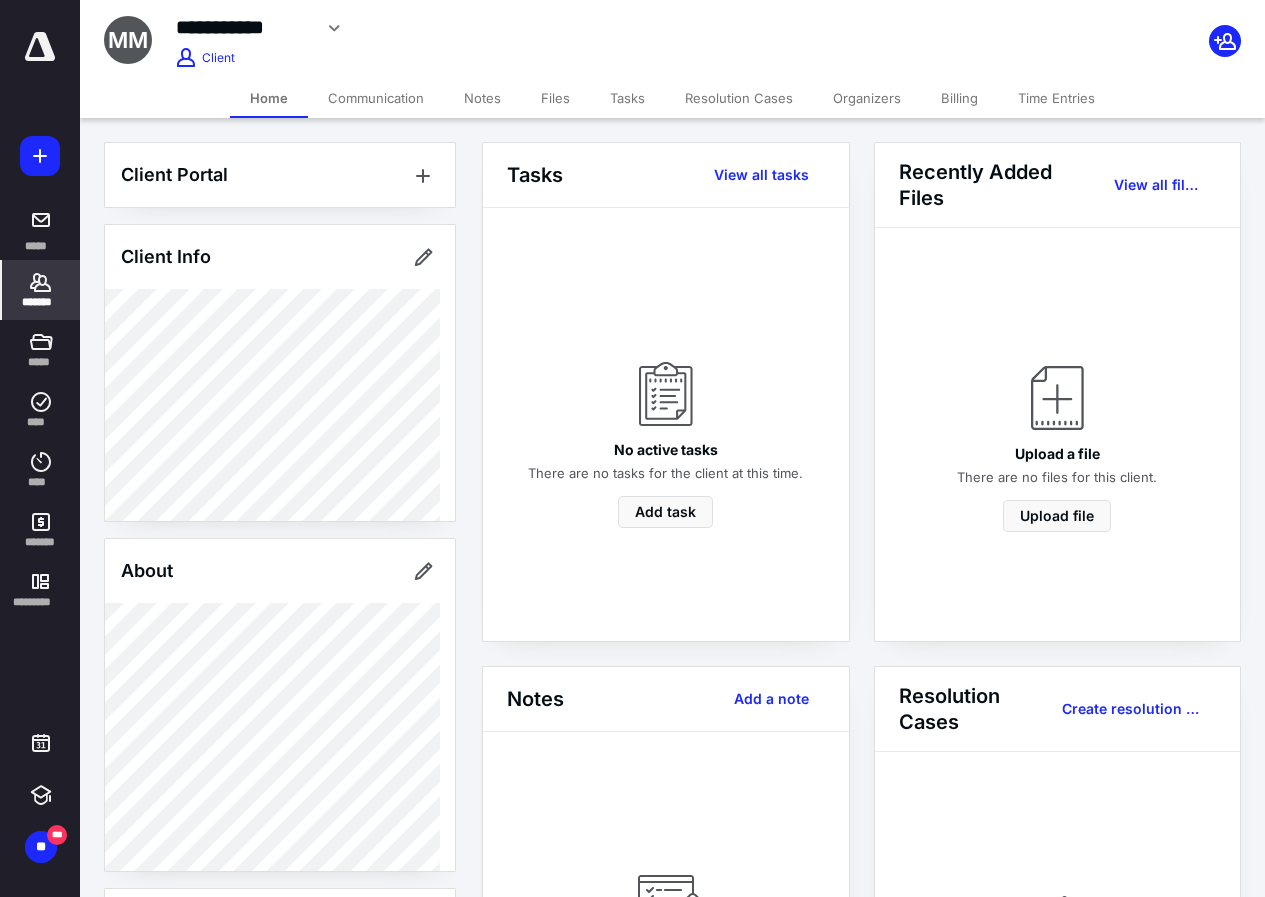 click at bounding box center [40, 47] 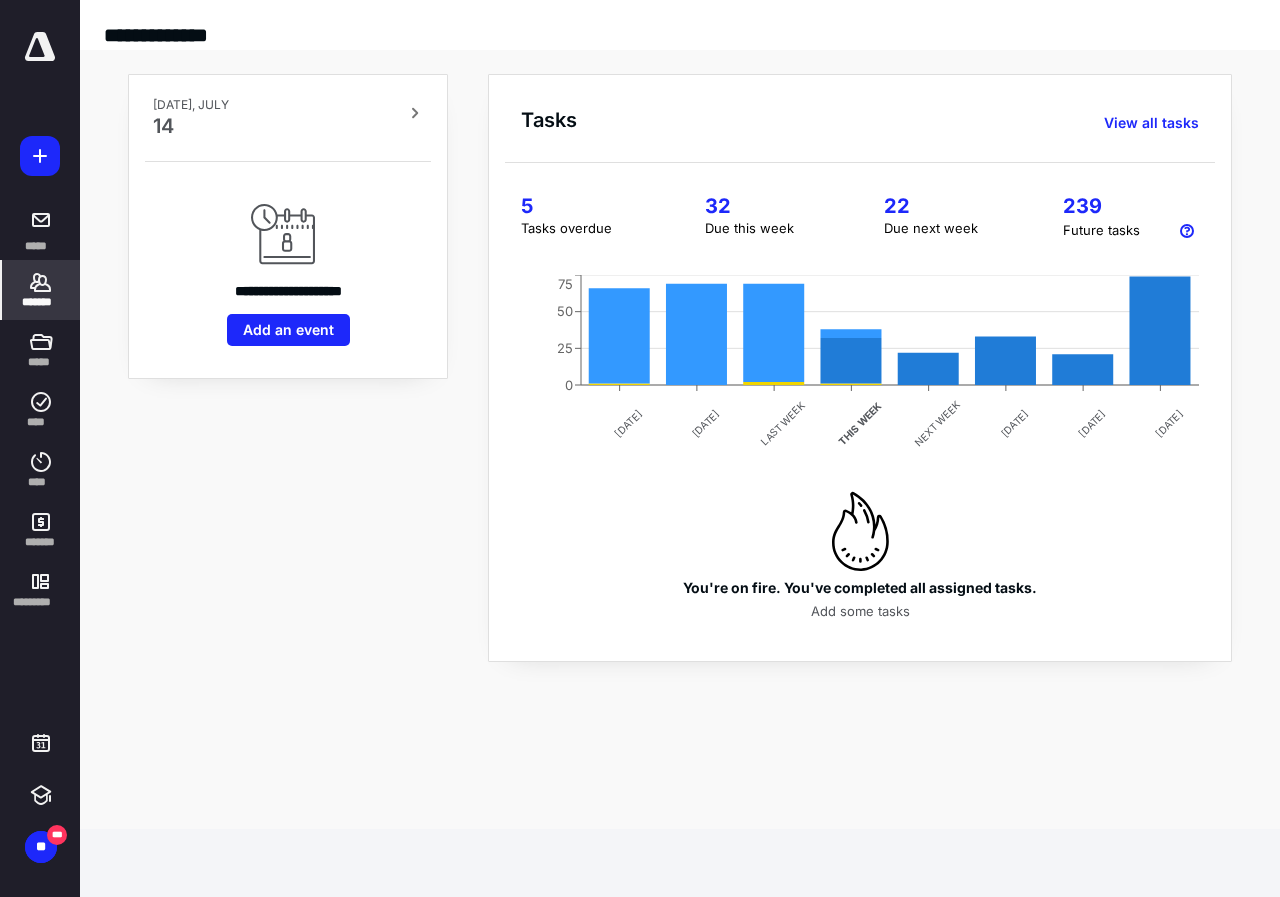 click on "*******" at bounding box center (41, 302) 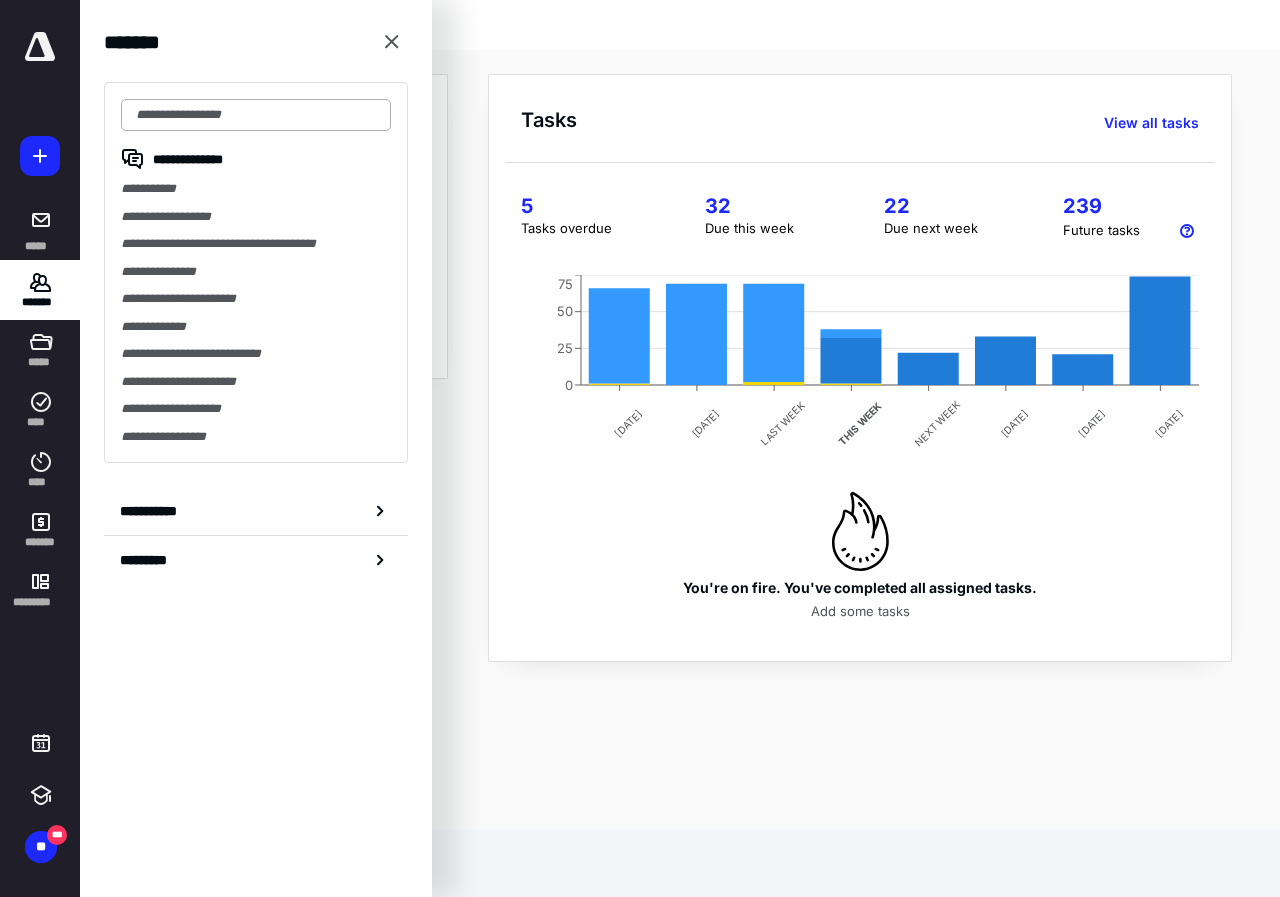 click at bounding box center [256, 115] 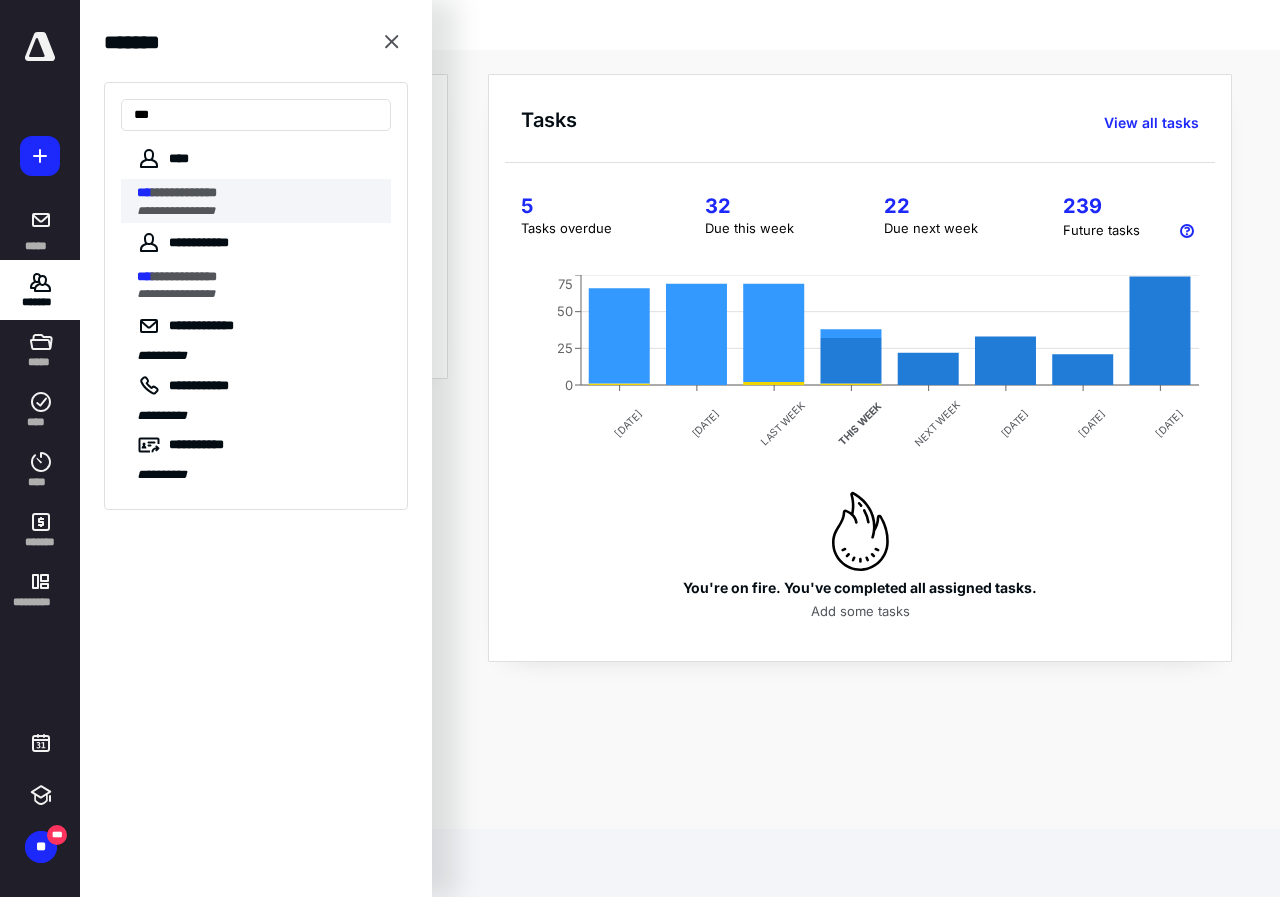 type on "***" 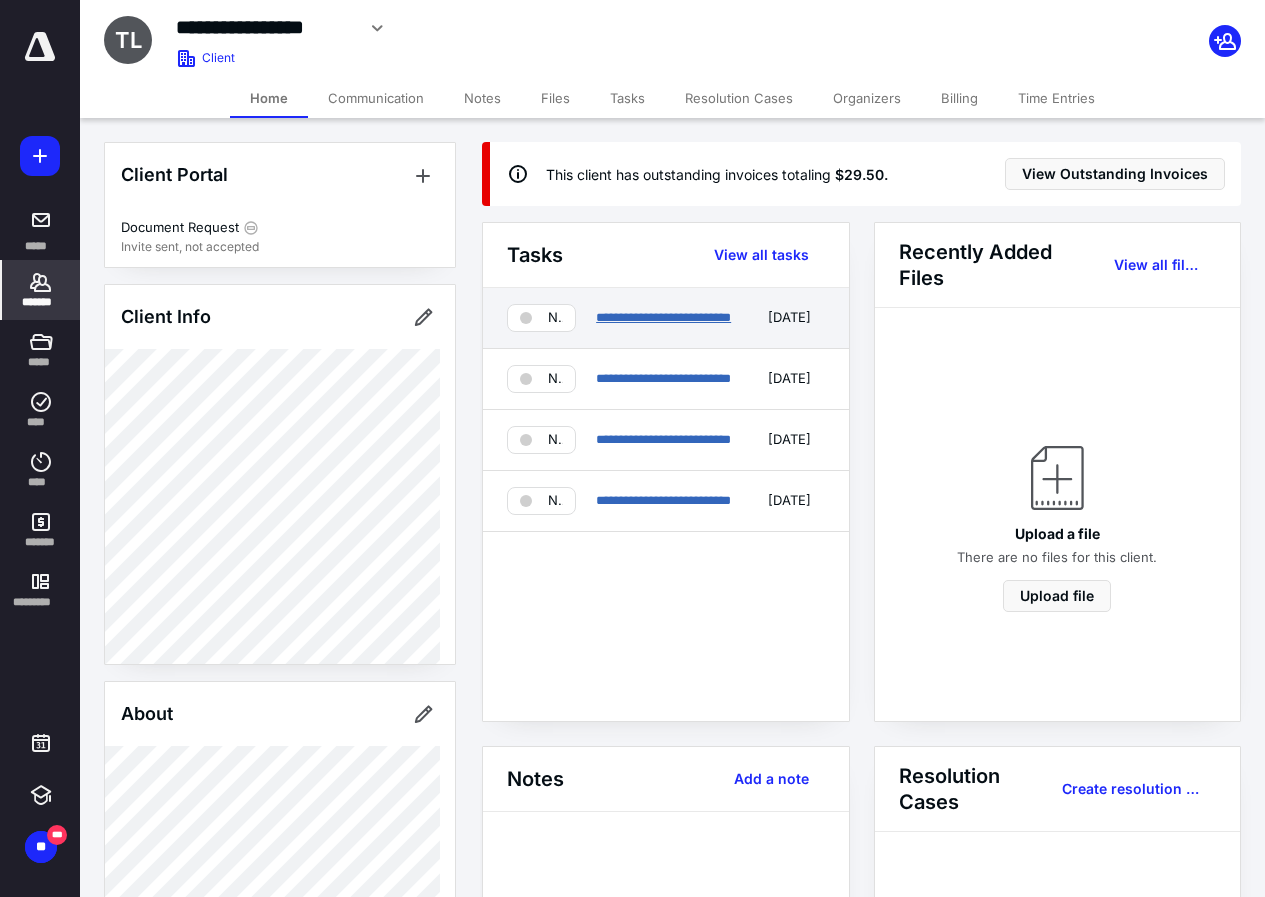 click on "**********" at bounding box center (663, 317) 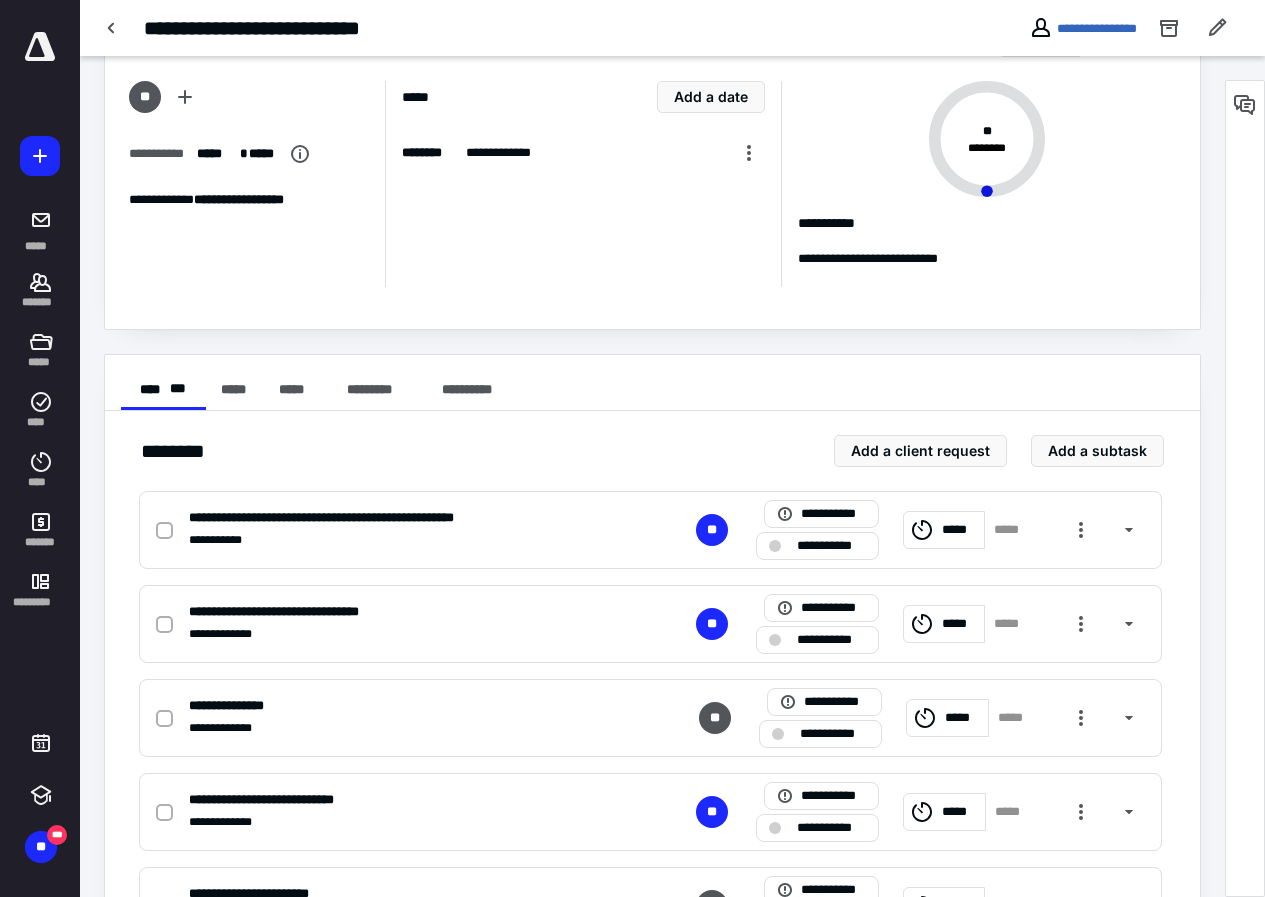 scroll, scrollTop: 184, scrollLeft: 0, axis: vertical 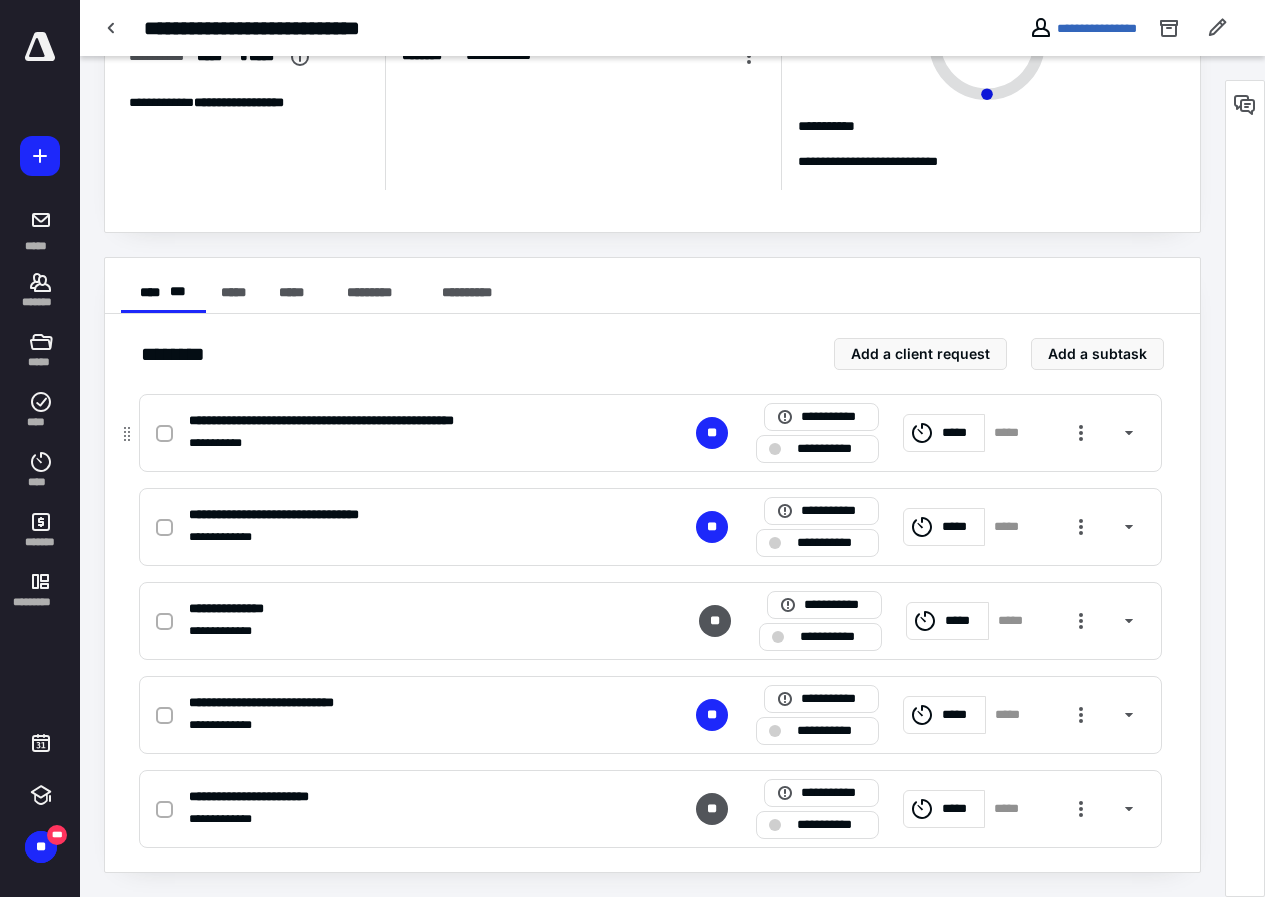 click 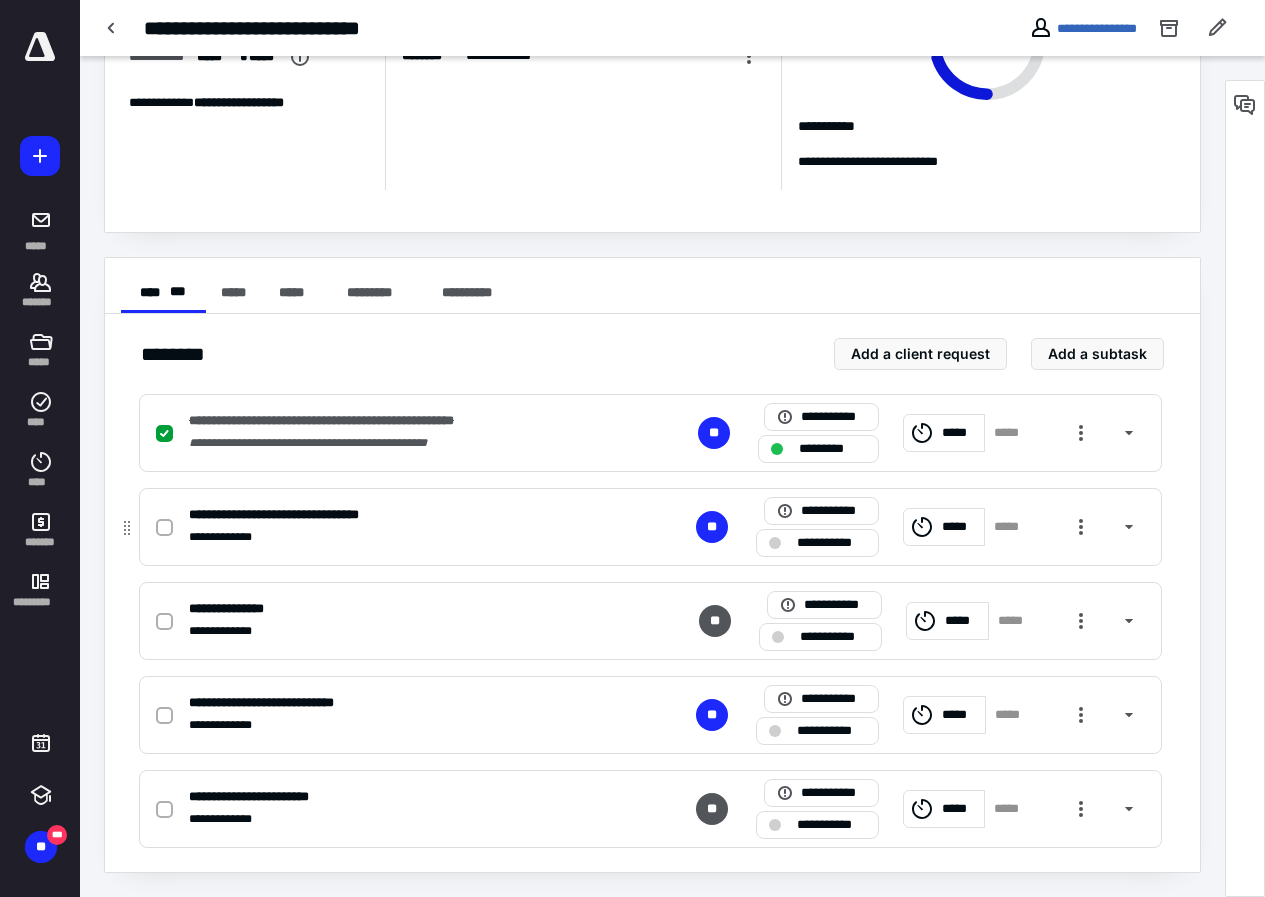 click 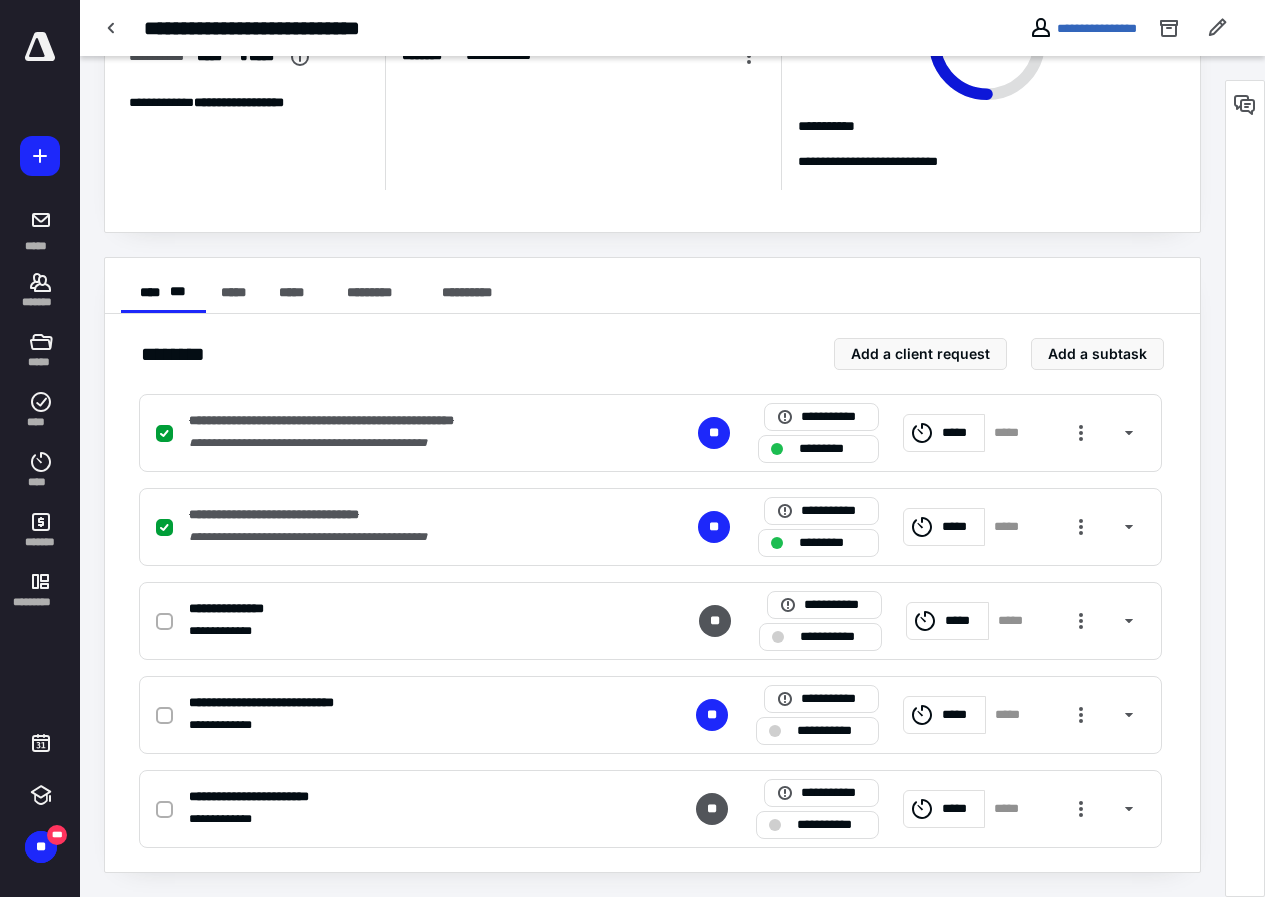 click at bounding box center (40, 47) 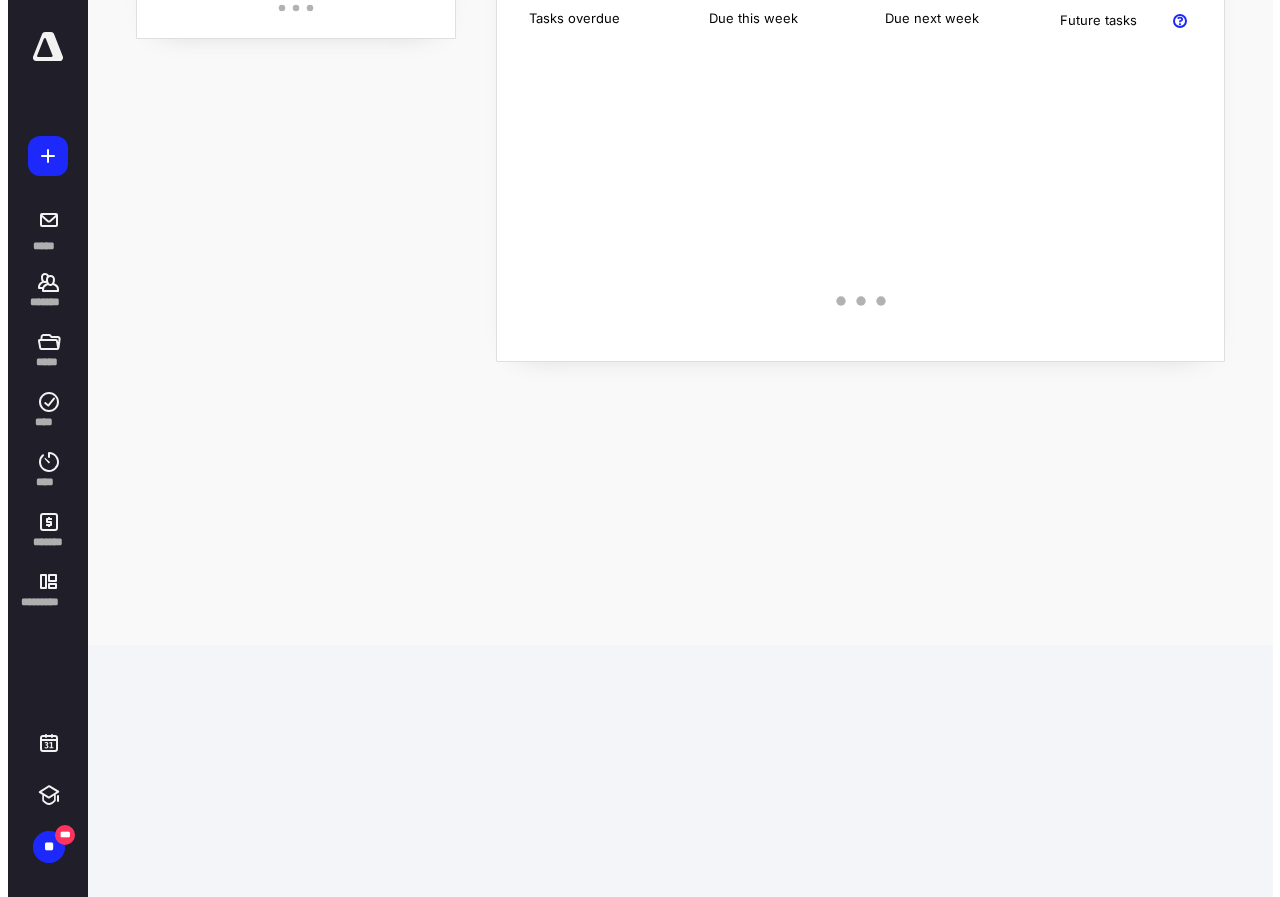 scroll, scrollTop: 0, scrollLeft: 0, axis: both 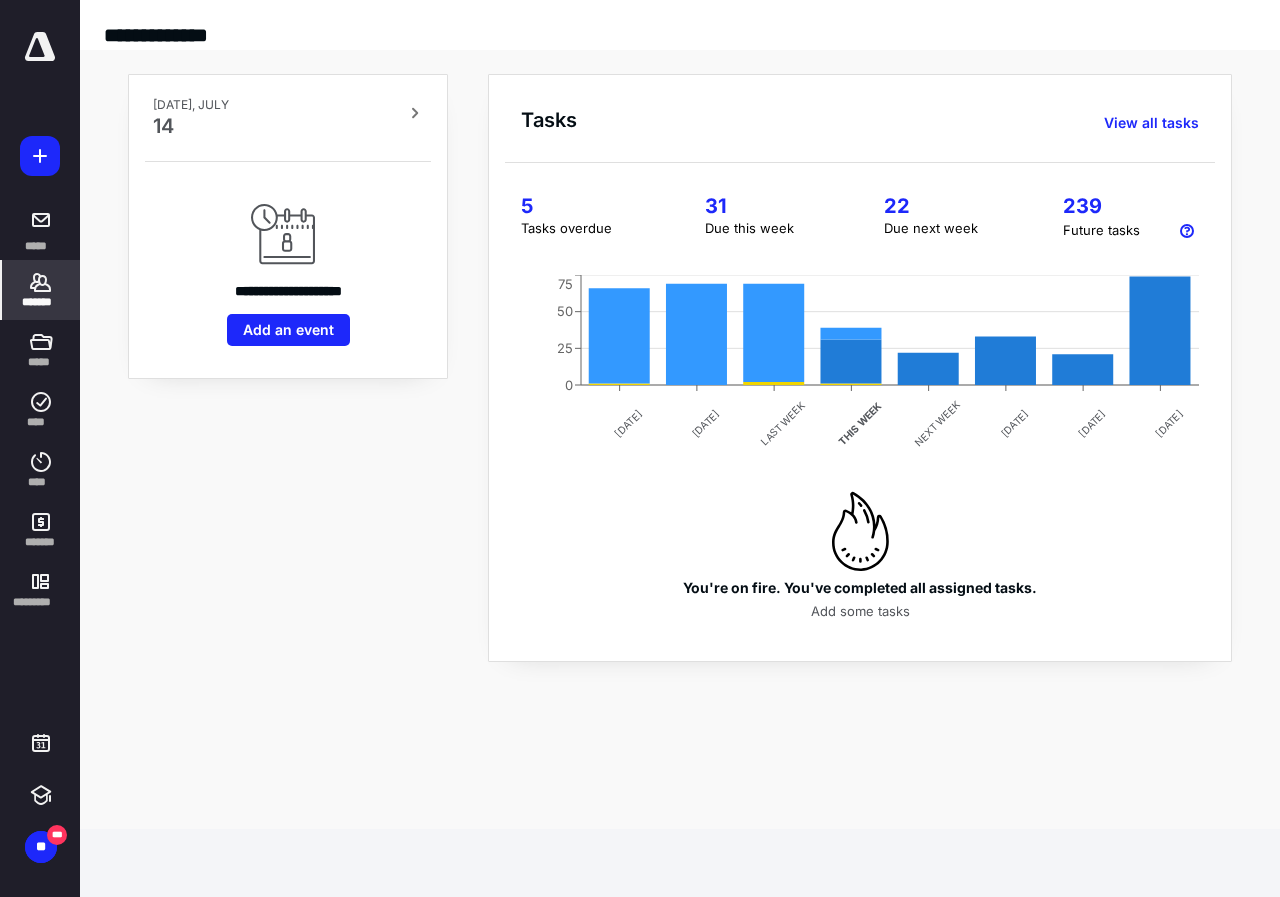 click on "*******" at bounding box center [41, 302] 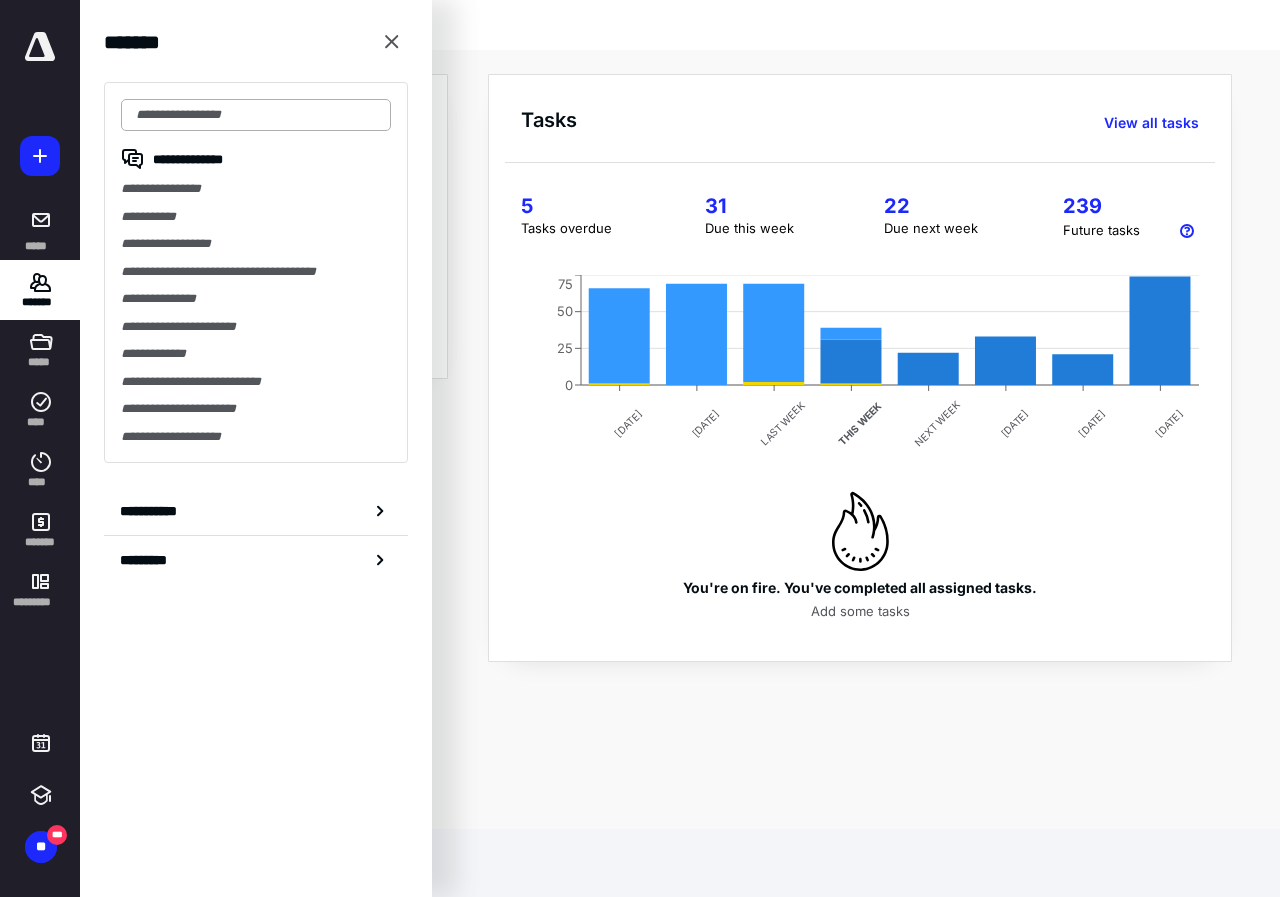 click at bounding box center [256, 115] 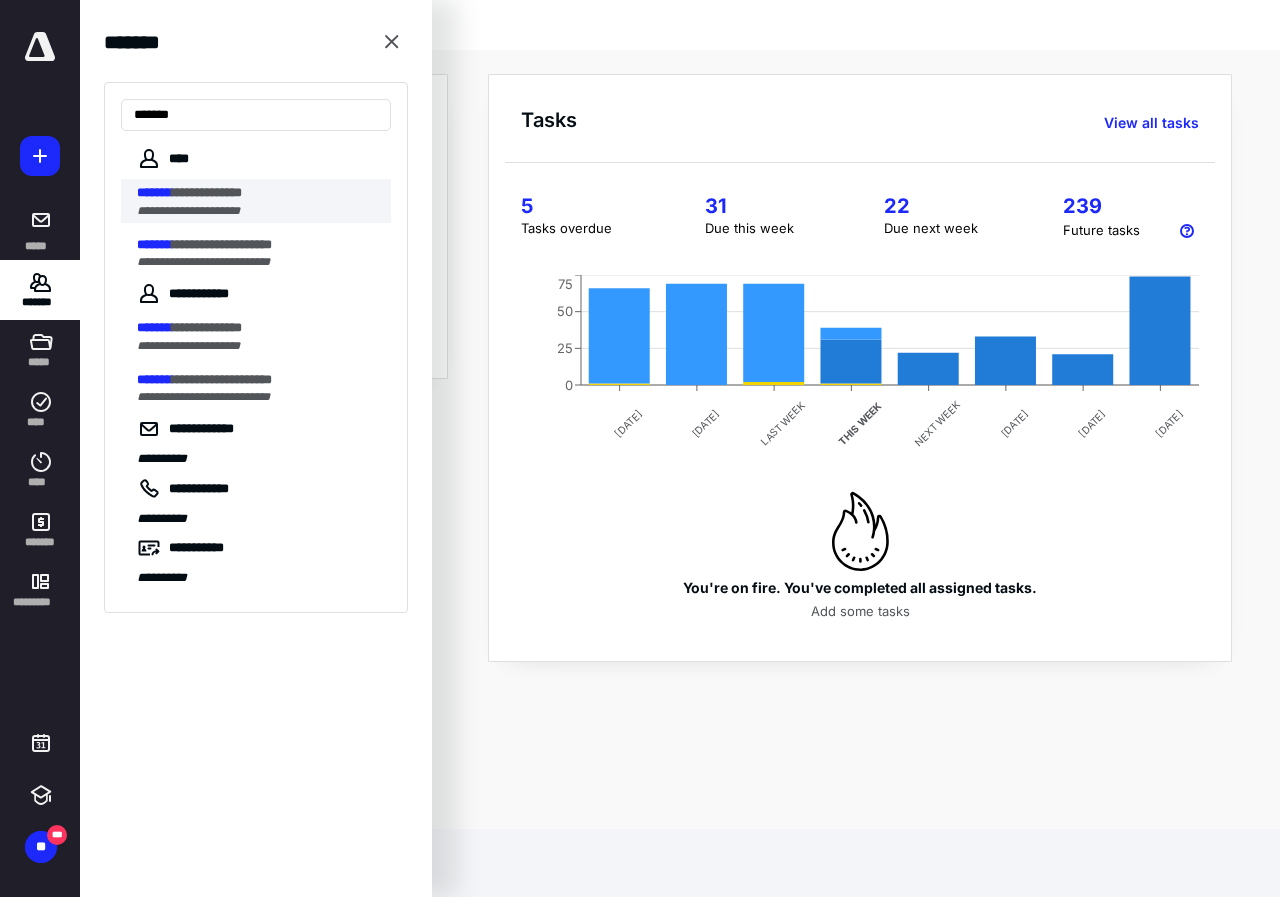 type on "*******" 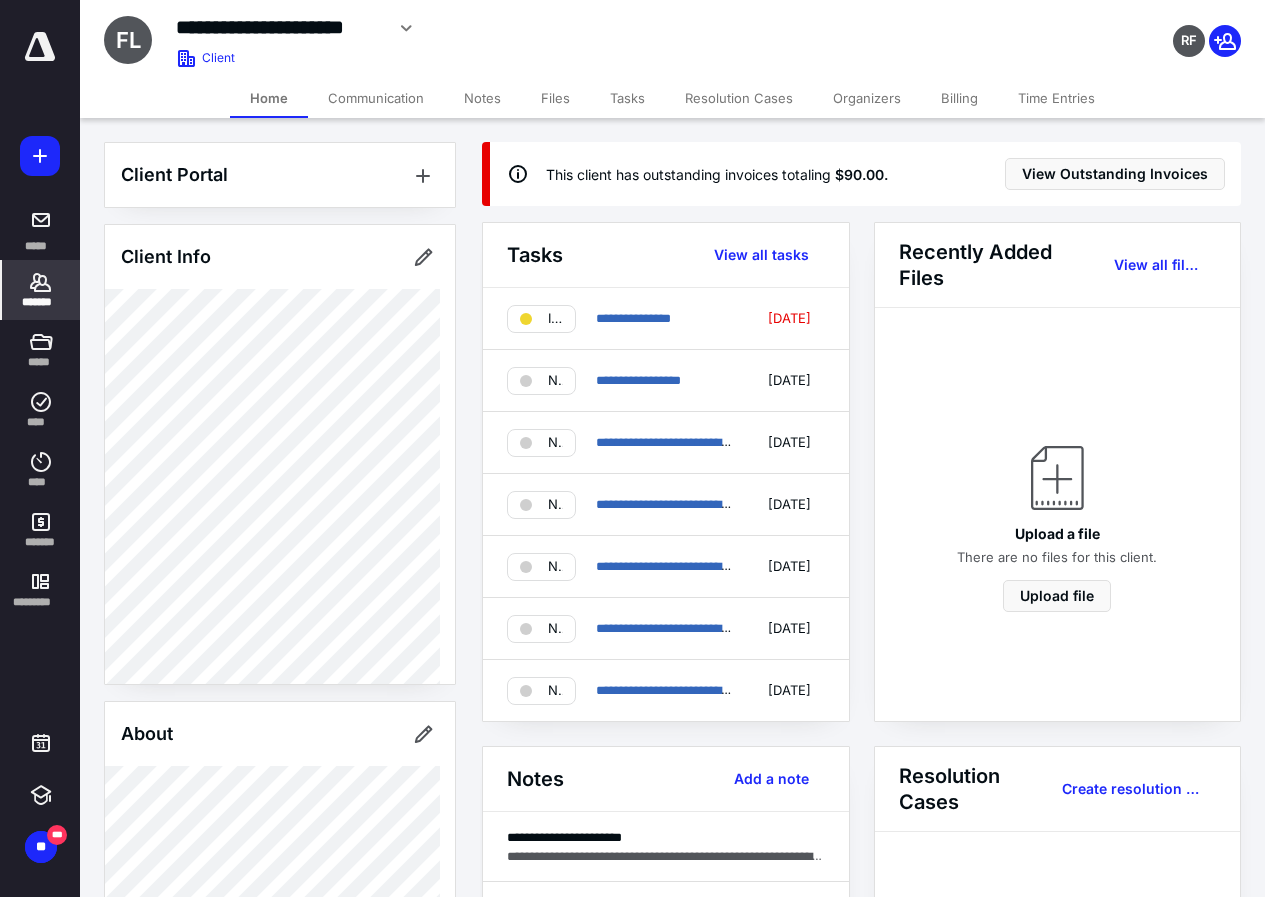 click at bounding box center (40, 47) 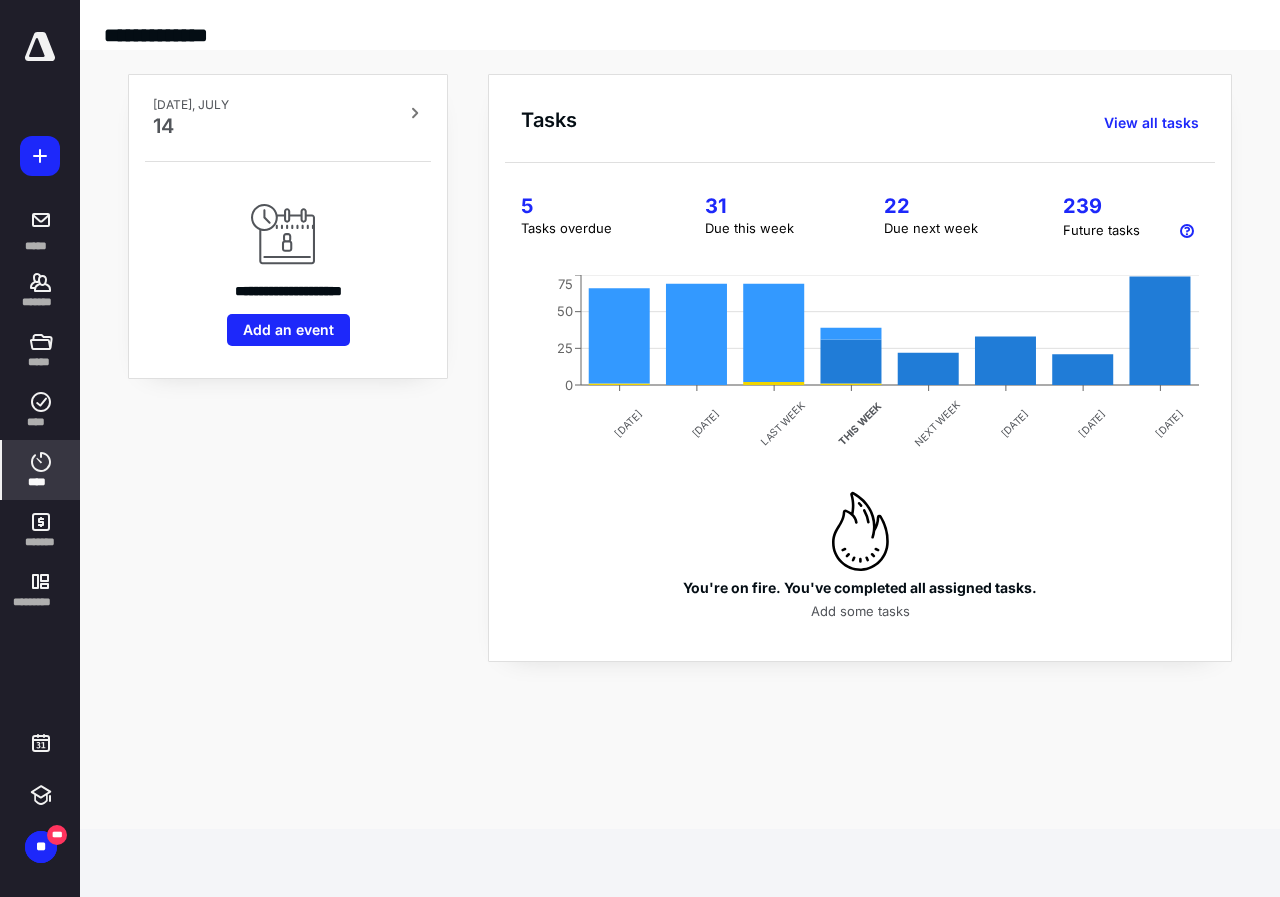 click 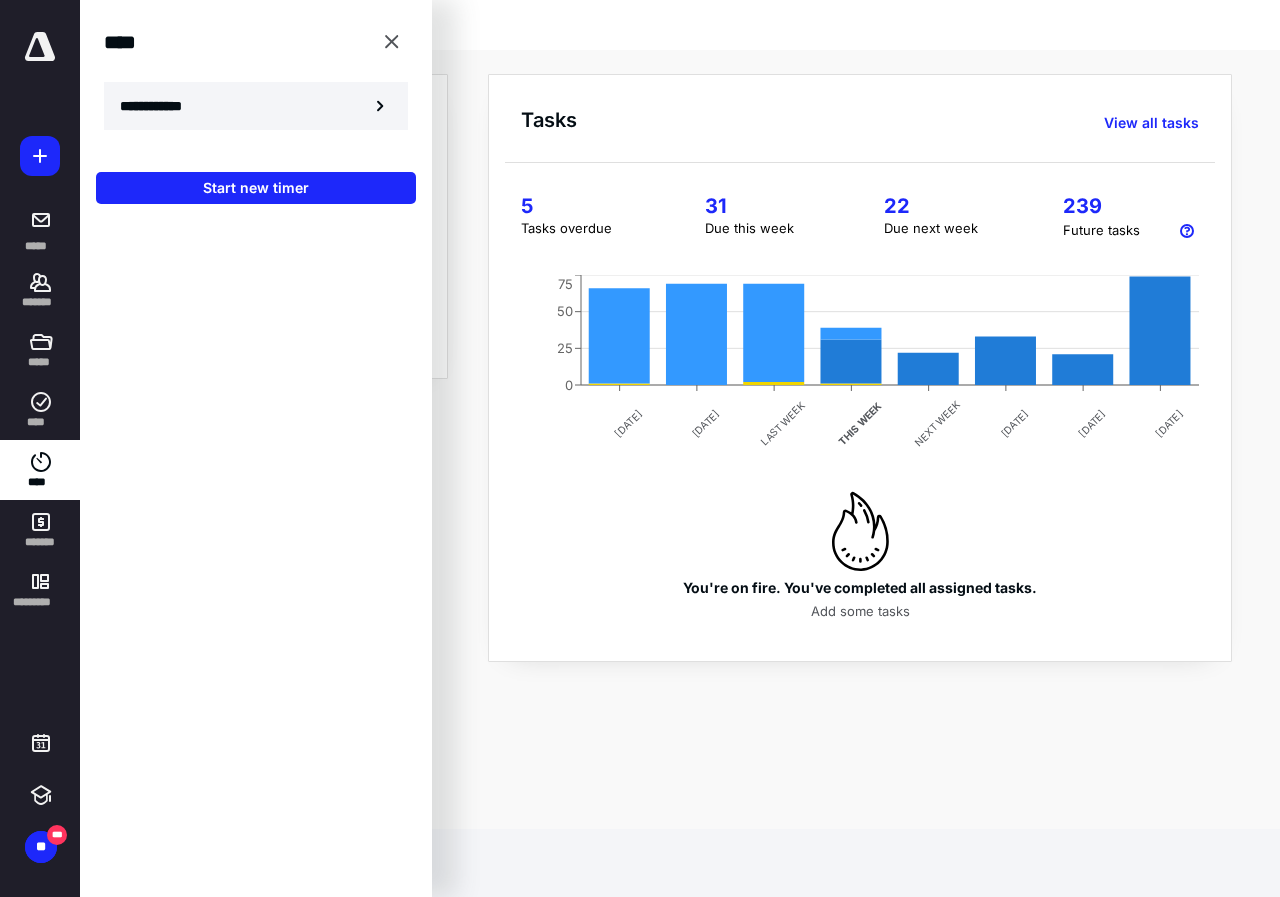 click on "**********" at bounding box center [162, 106] 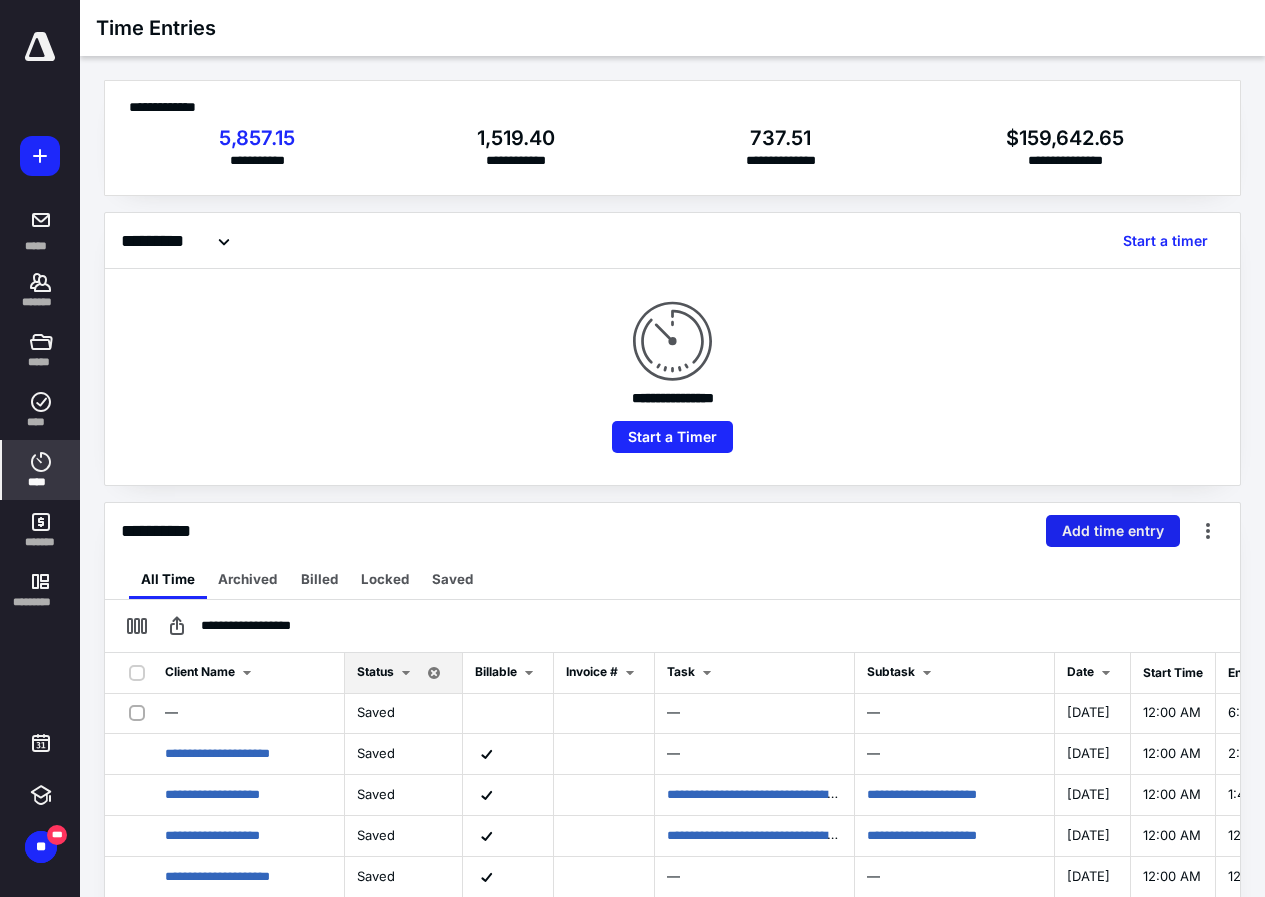 click on "Add time entry" at bounding box center [1113, 531] 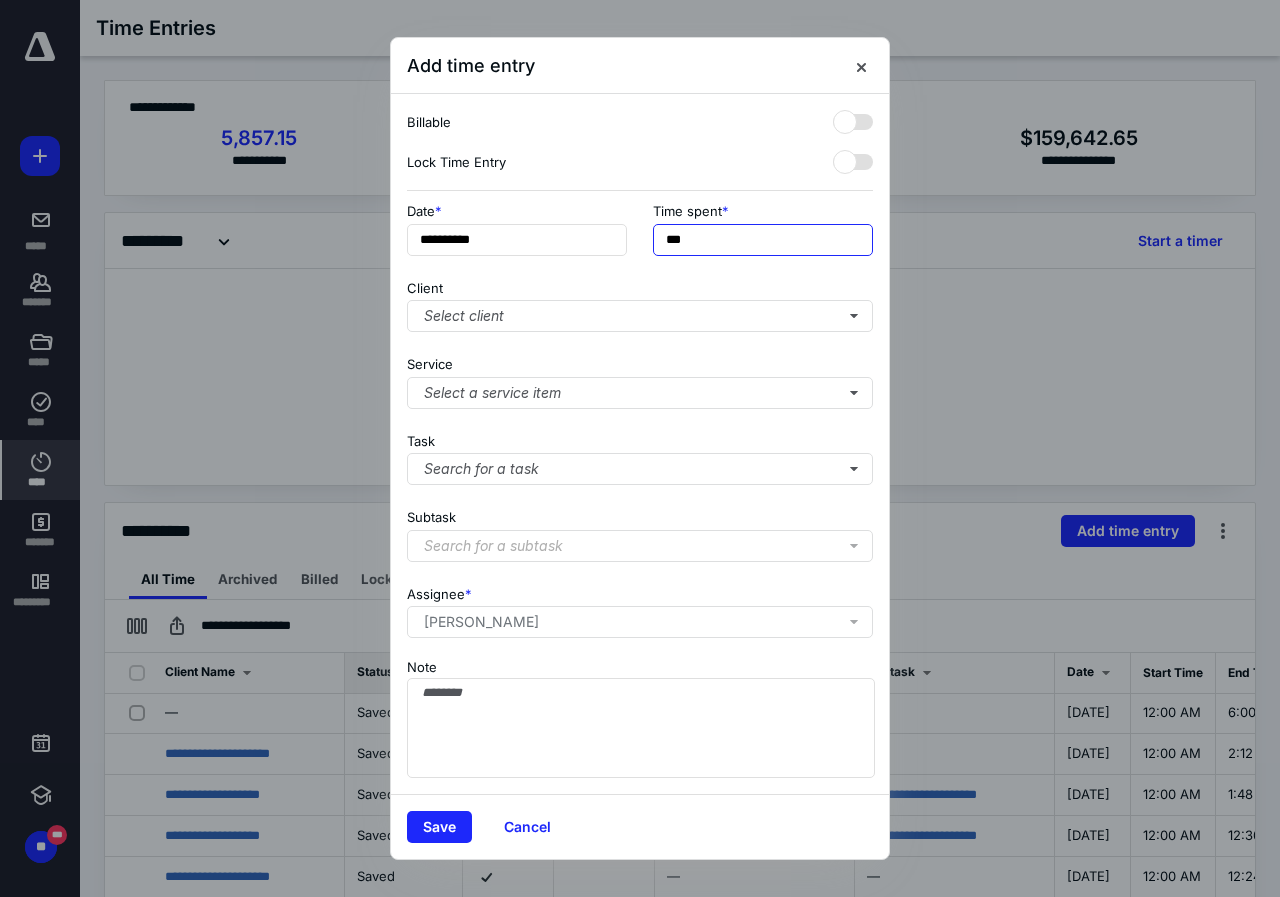 click on "***" at bounding box center (763, 240) 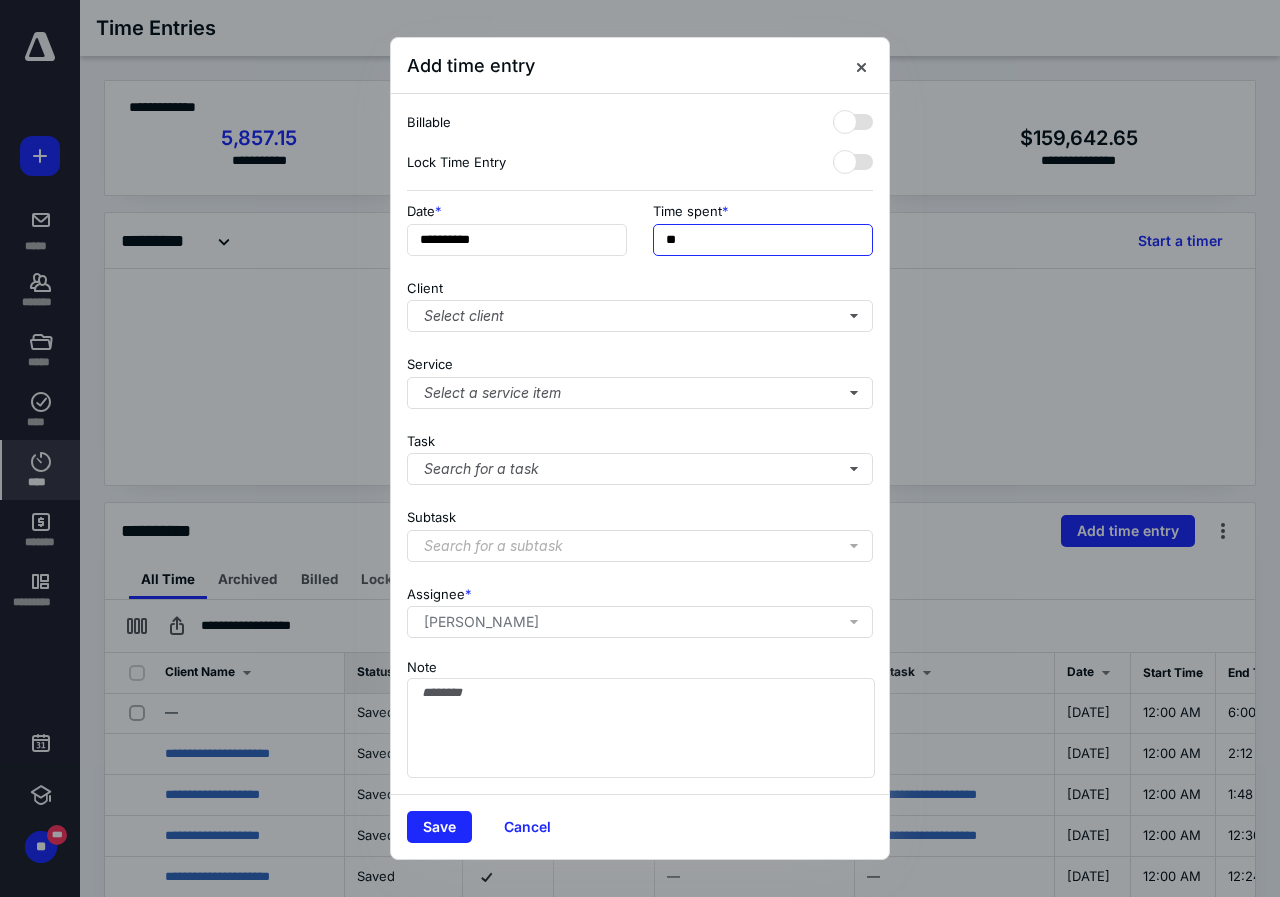 type on "*" 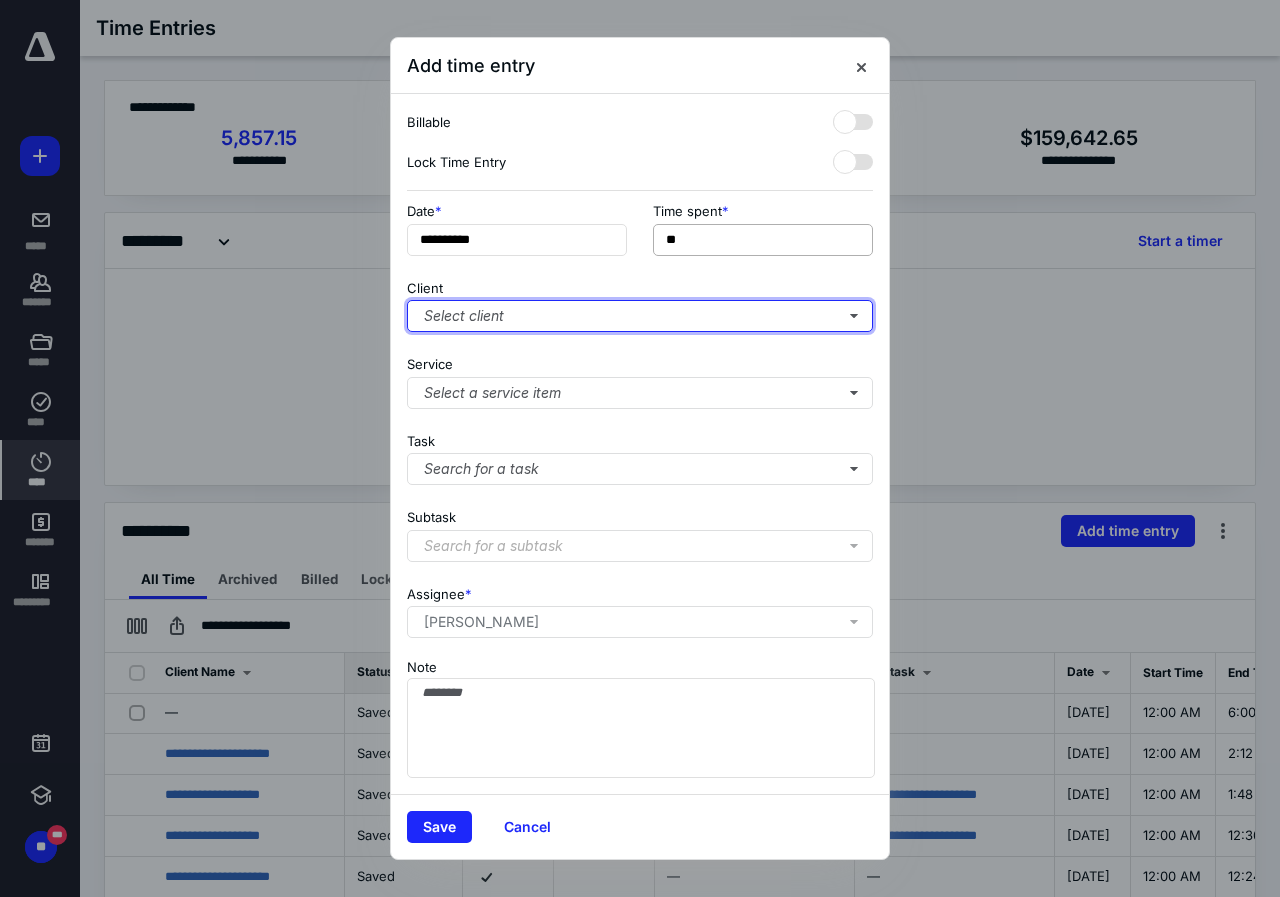 type on "**" 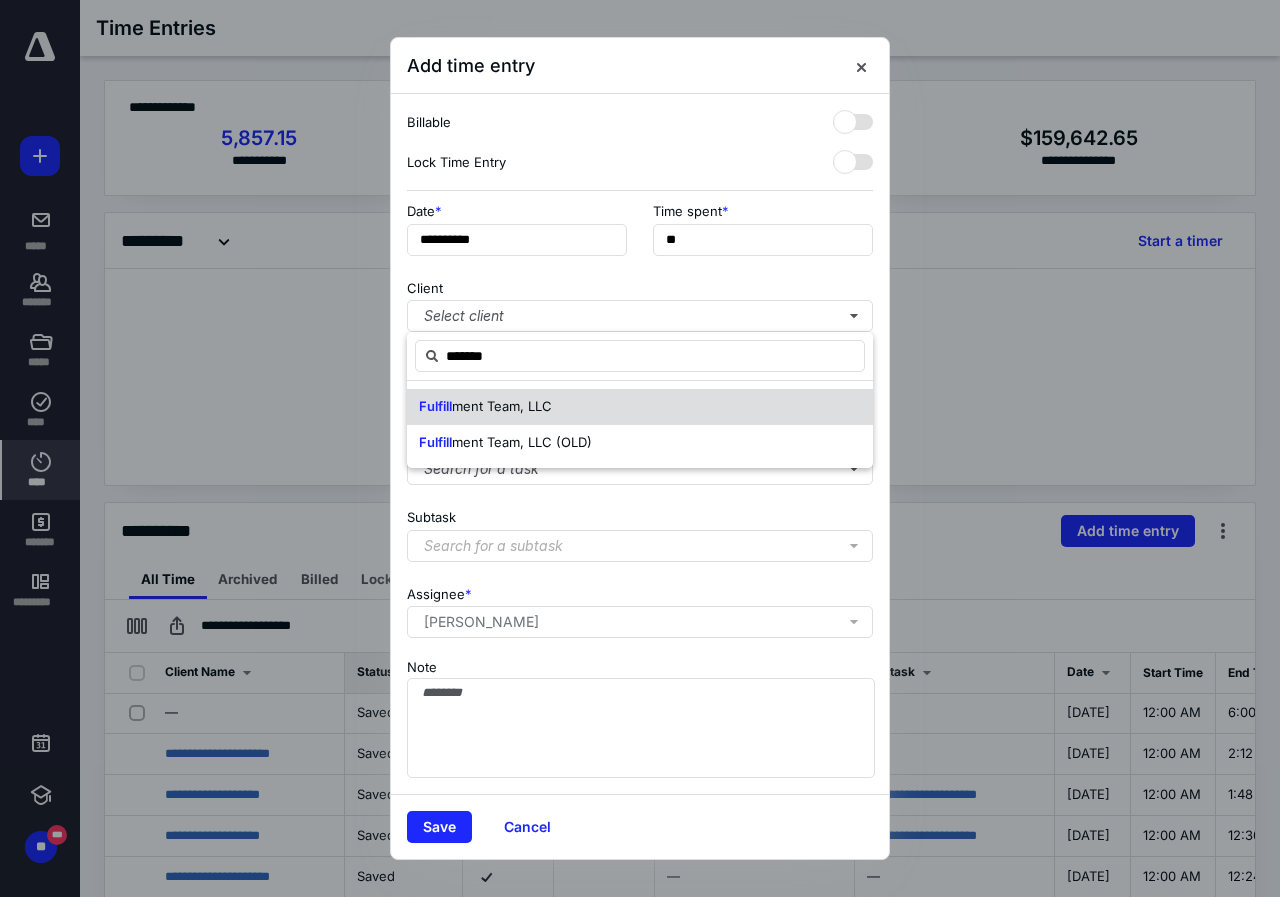 click on "ment Team, LLC" at bounding box center (502, 406) 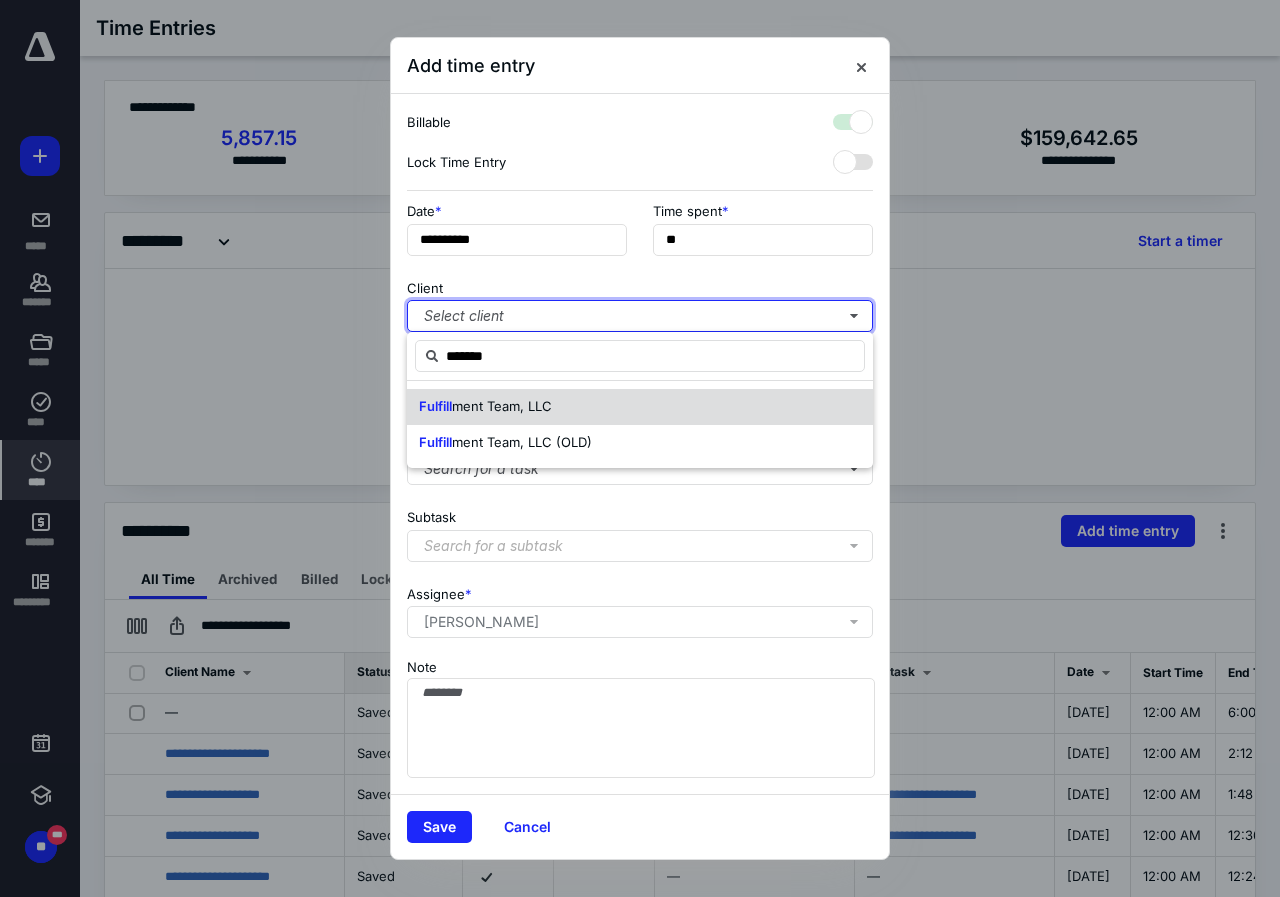 checkbox on "true" 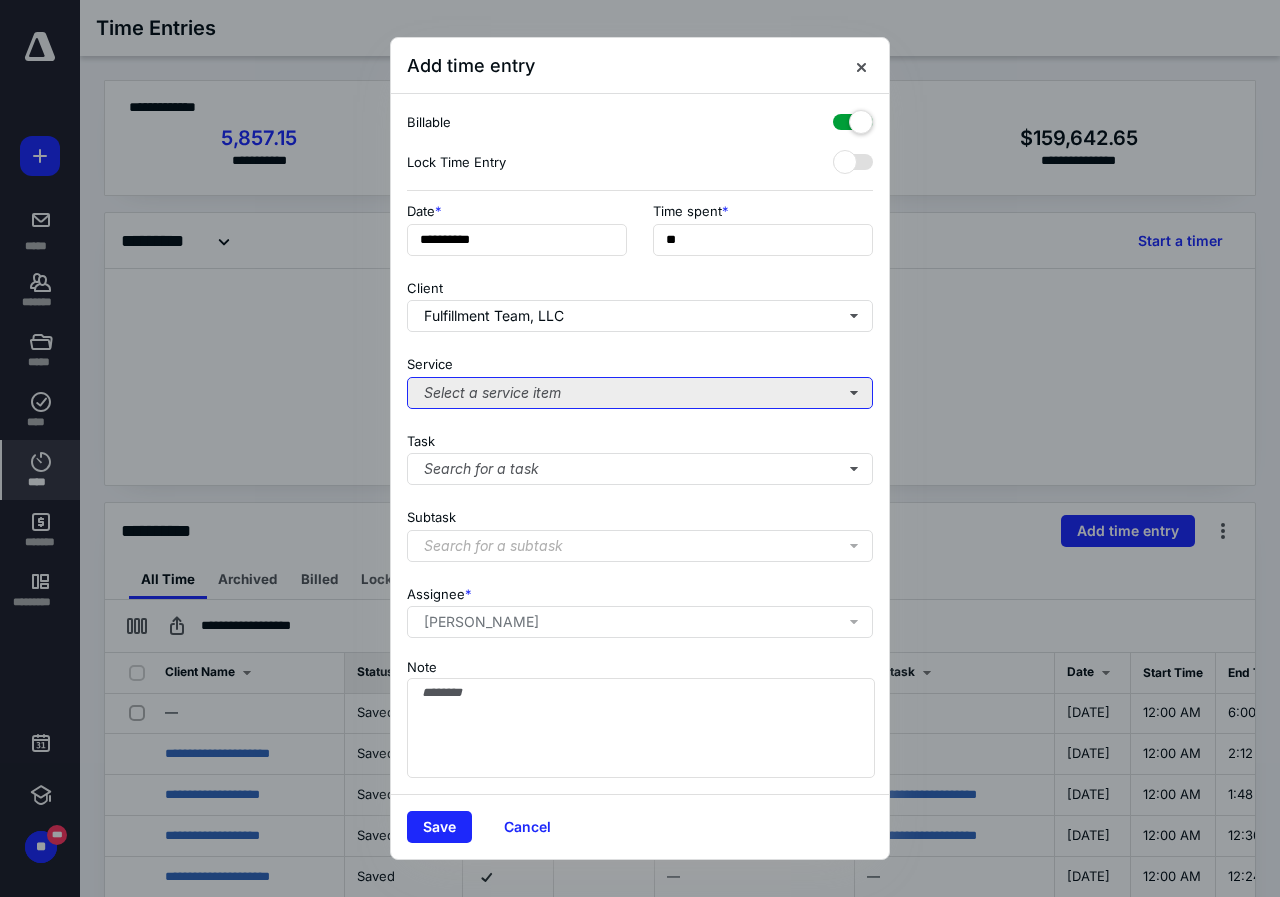 click on "Select a service item" at bounding box center (640, 393) 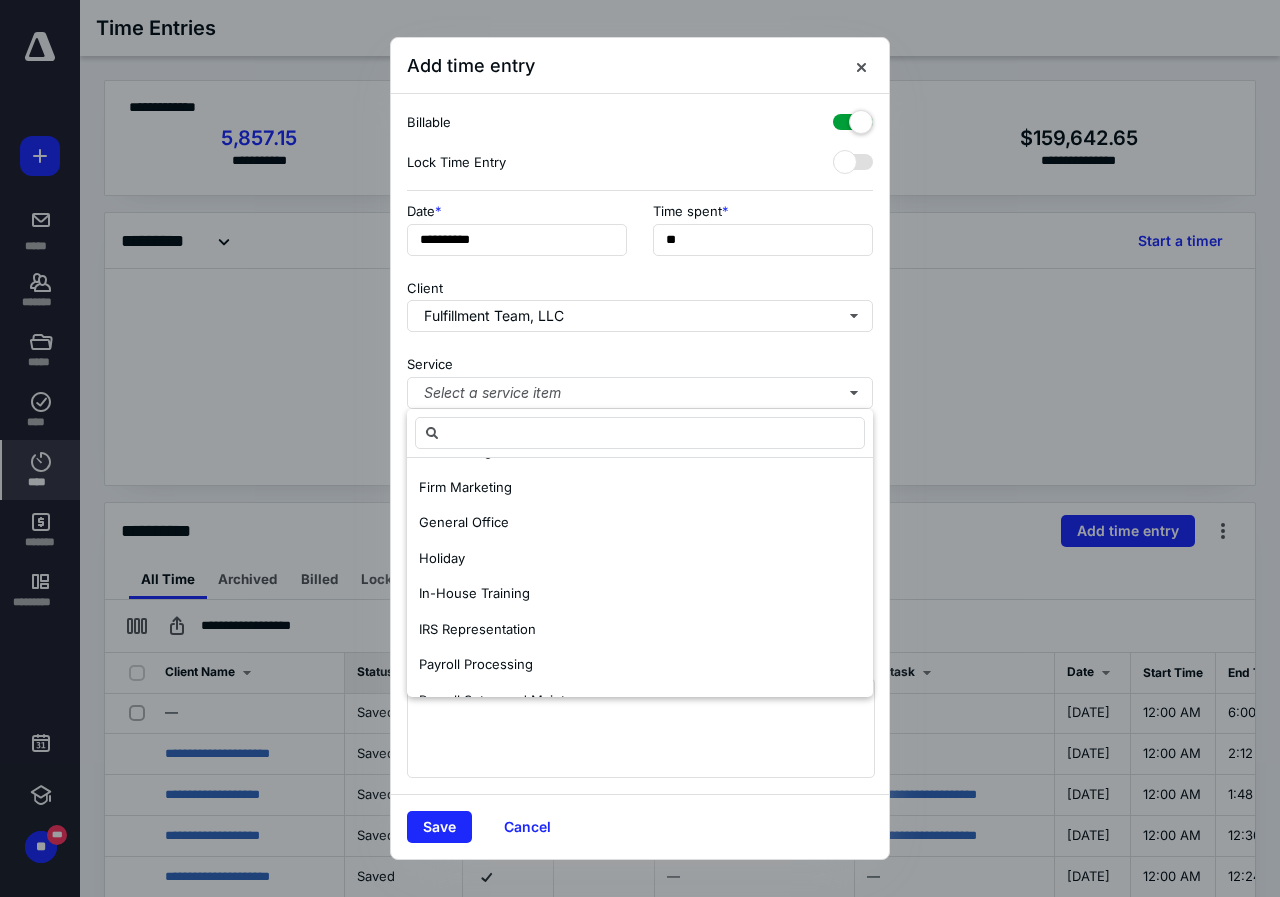scroll, scrollTop: 700, scrollLeft: 0, axis: vertical 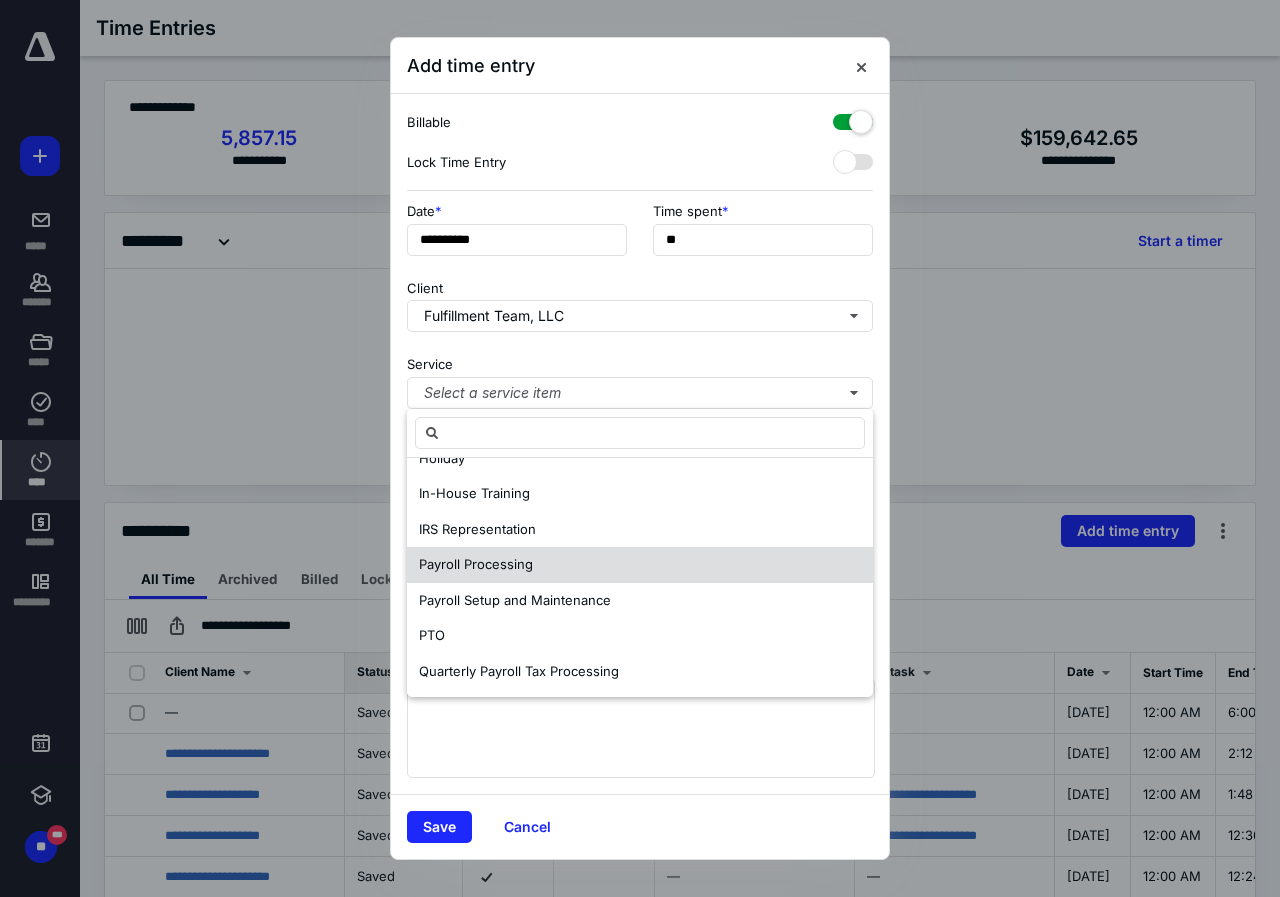 click on "Payroll Processing" at bounding box center [640, 565] 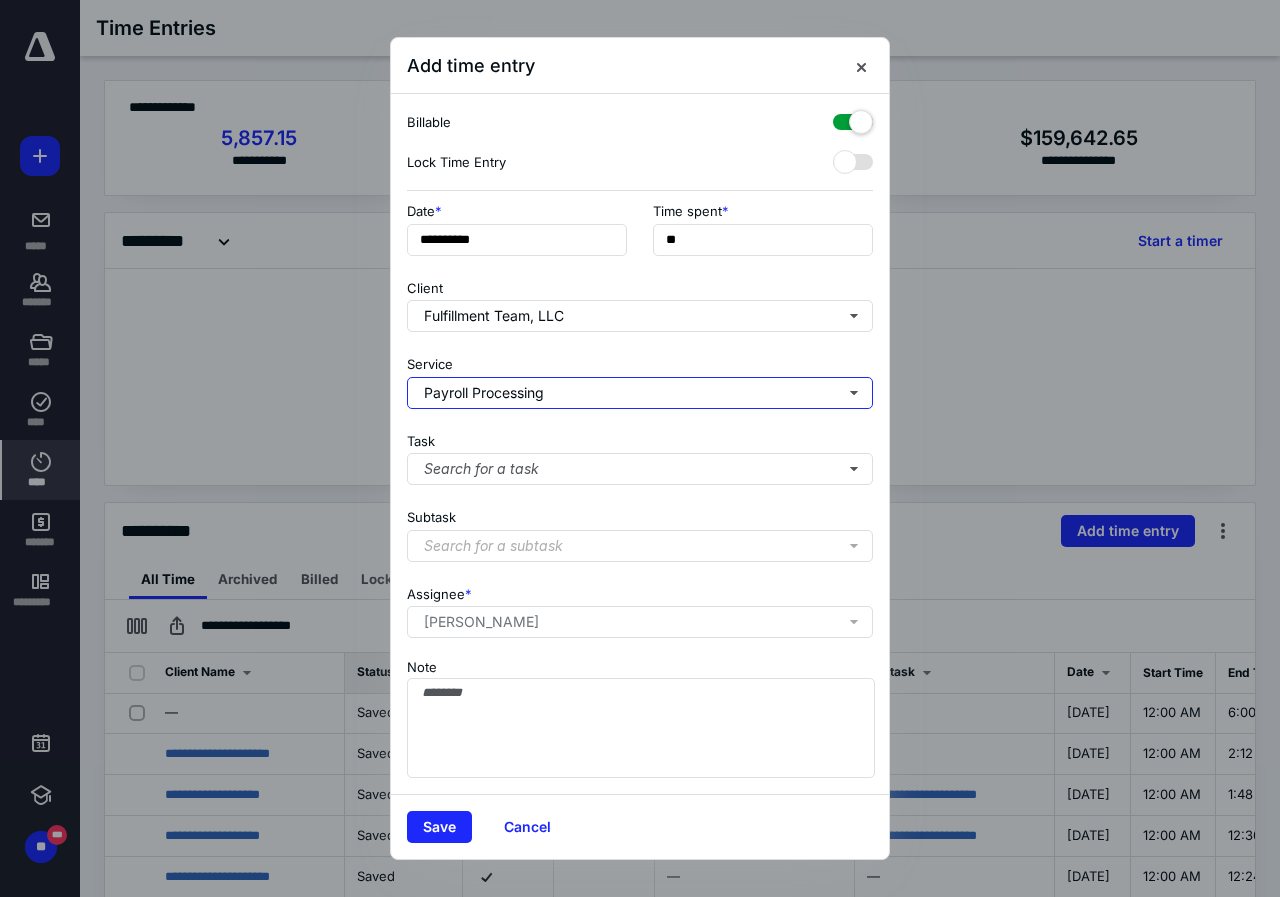 scroll, scrollTop: 0, scrollLeft: 0, axis: both 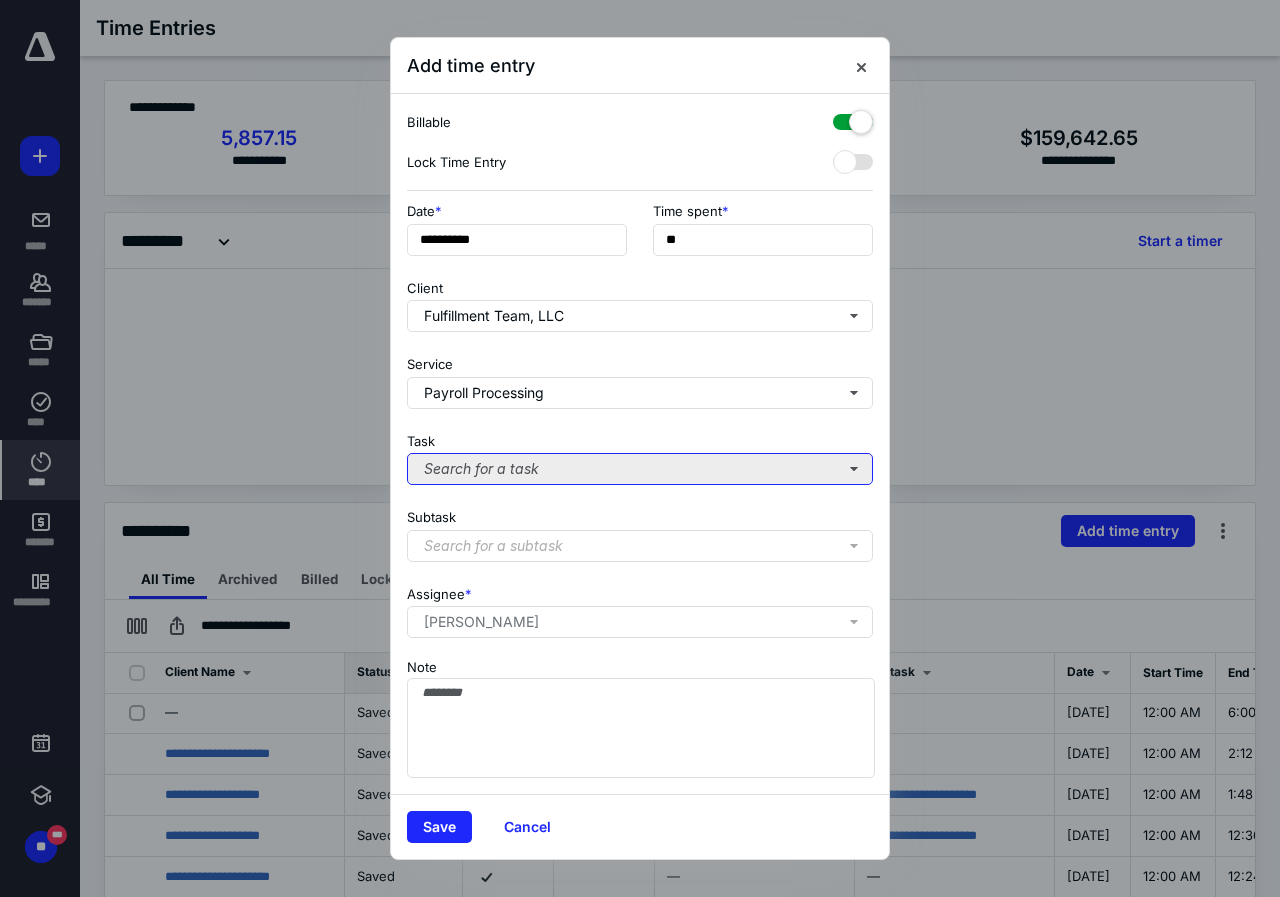 click on "Search for a task" at bounding box center (640, 469) 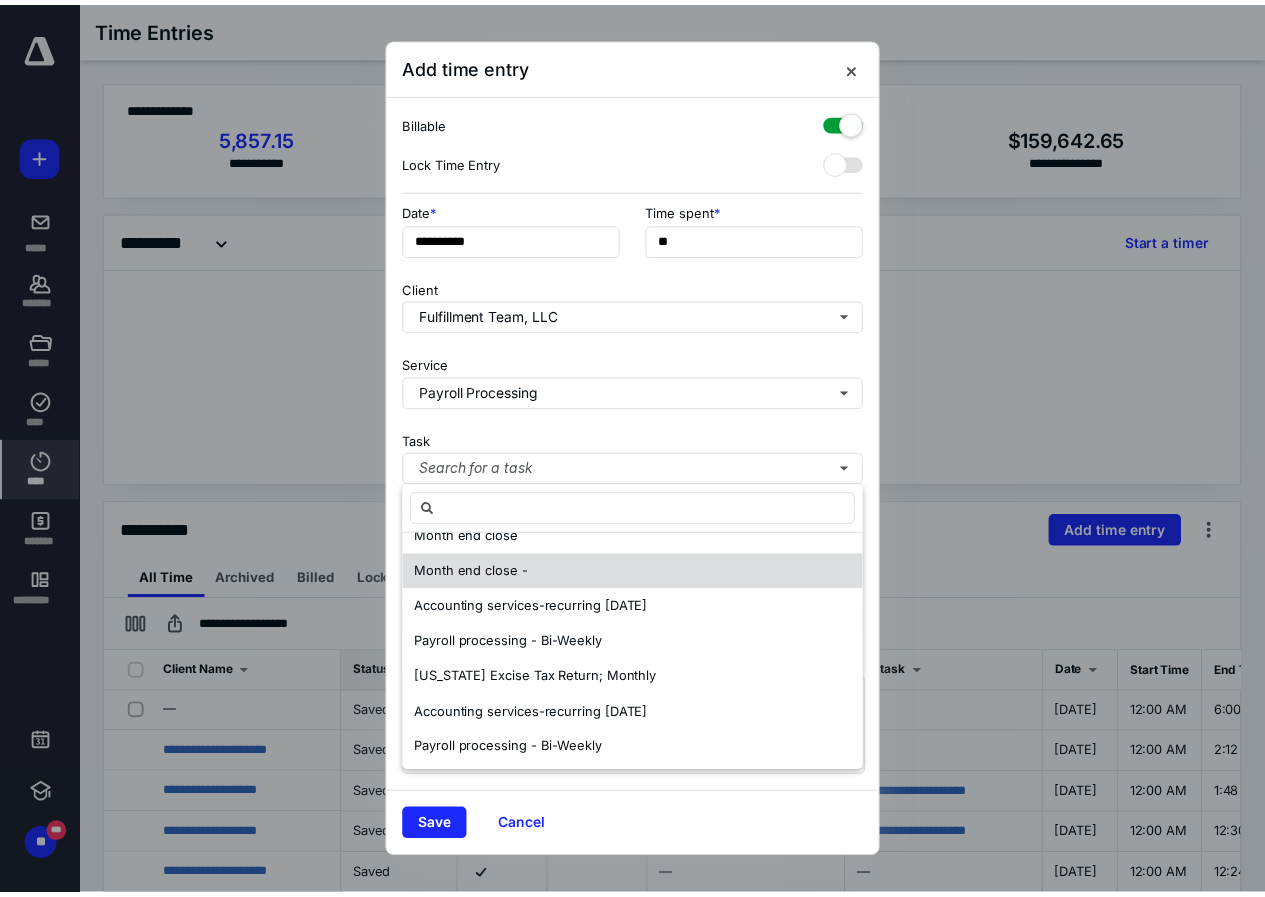scroll, scrollTop: 0, scrollLeft: 0, axis: both 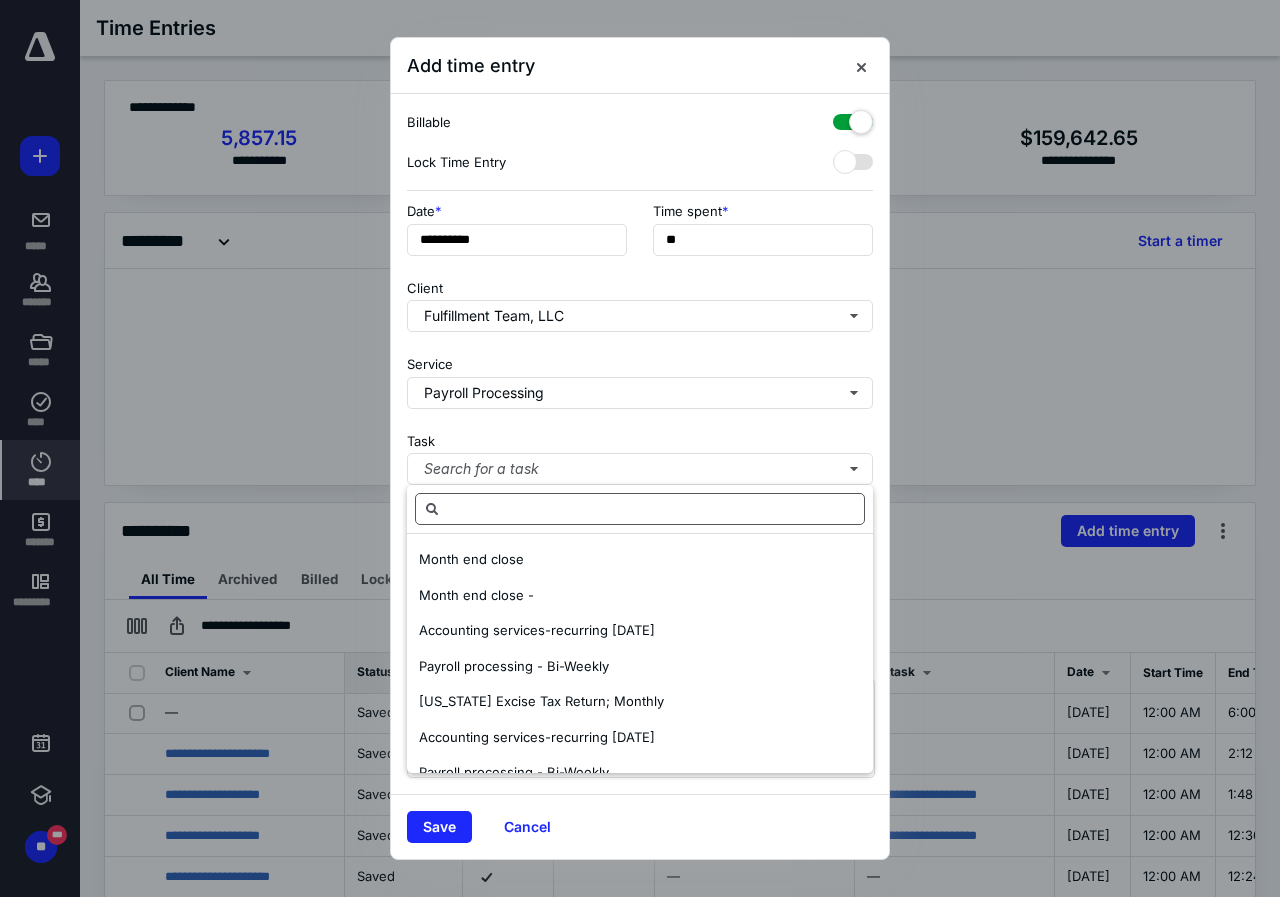 click at bounding box center (640, 509) 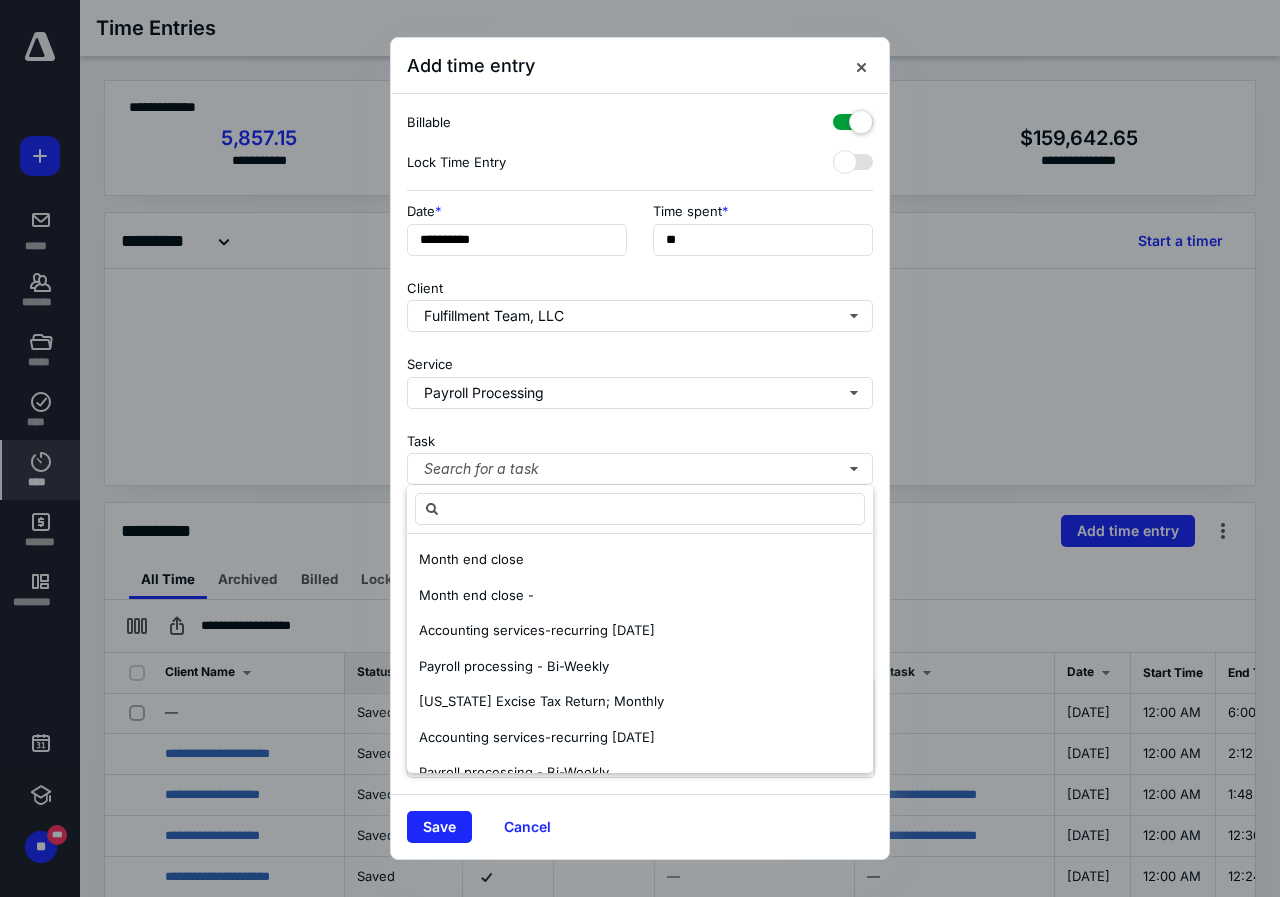 click on "Save Cancel" at bounding box center (640, 826) 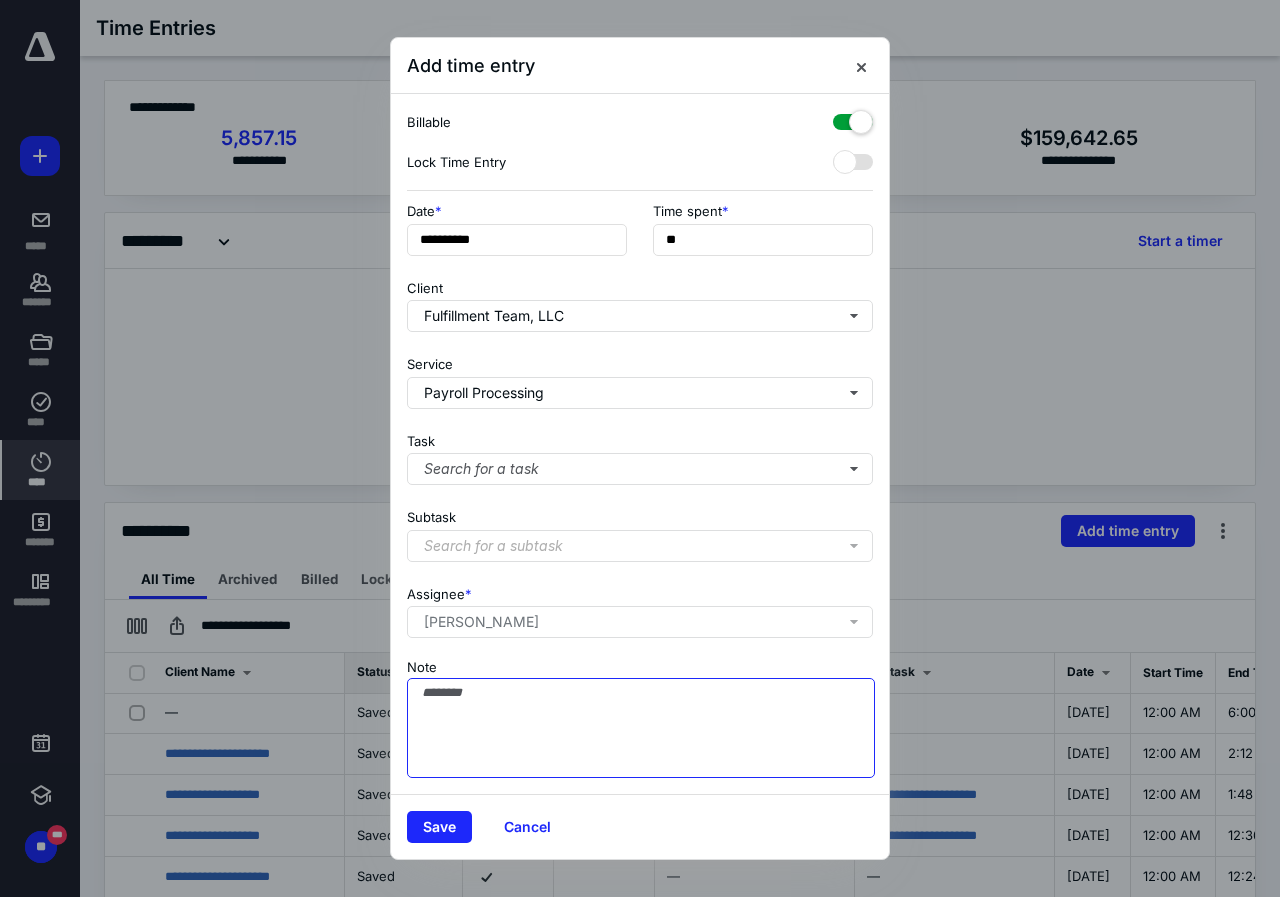 click on "Note" at bounding box center (641, 728) 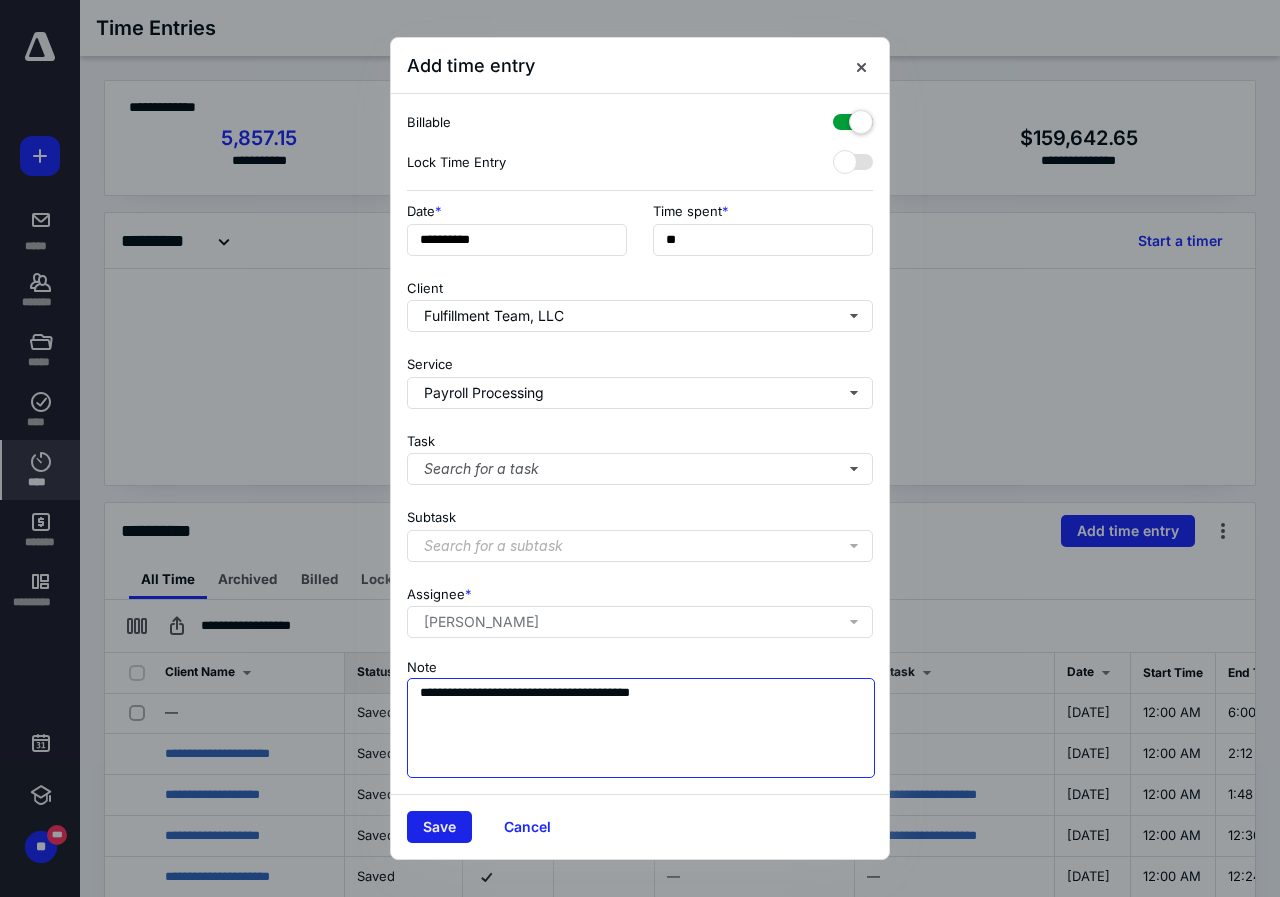 type on "**********" 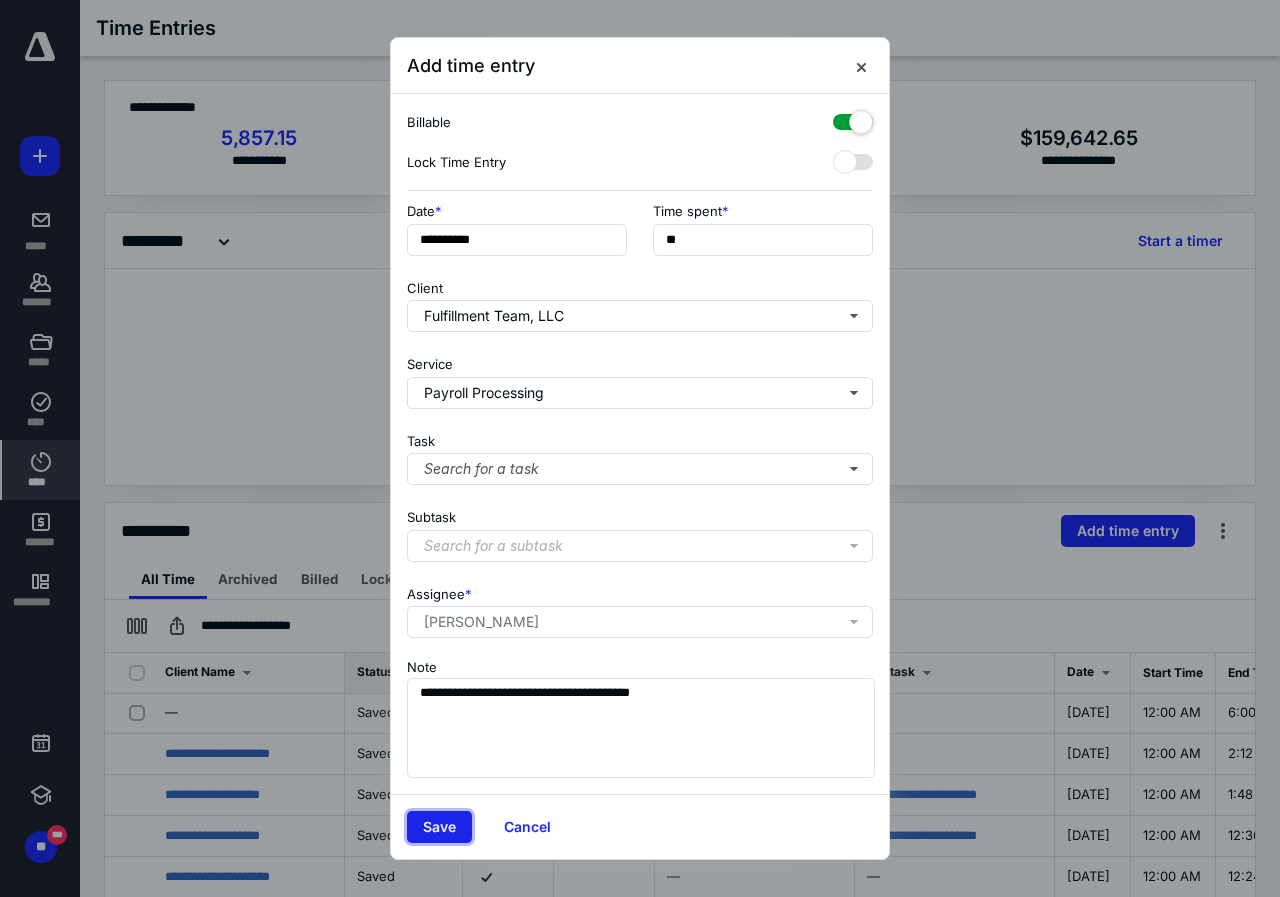 click on "Save" at bounding box center (439, 827) 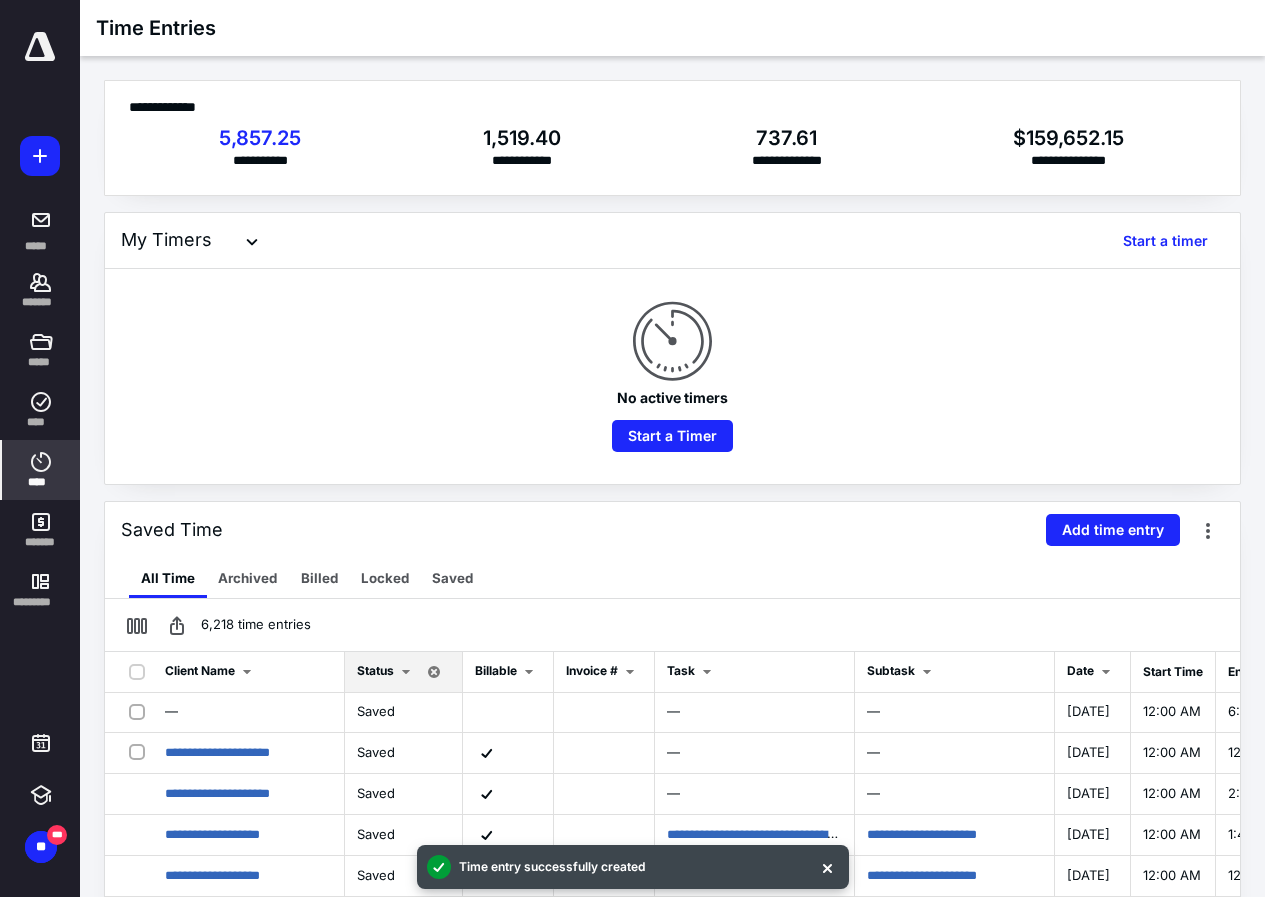 scroll, scrollTop: 200, scrollLeft: 0, axis: vertical 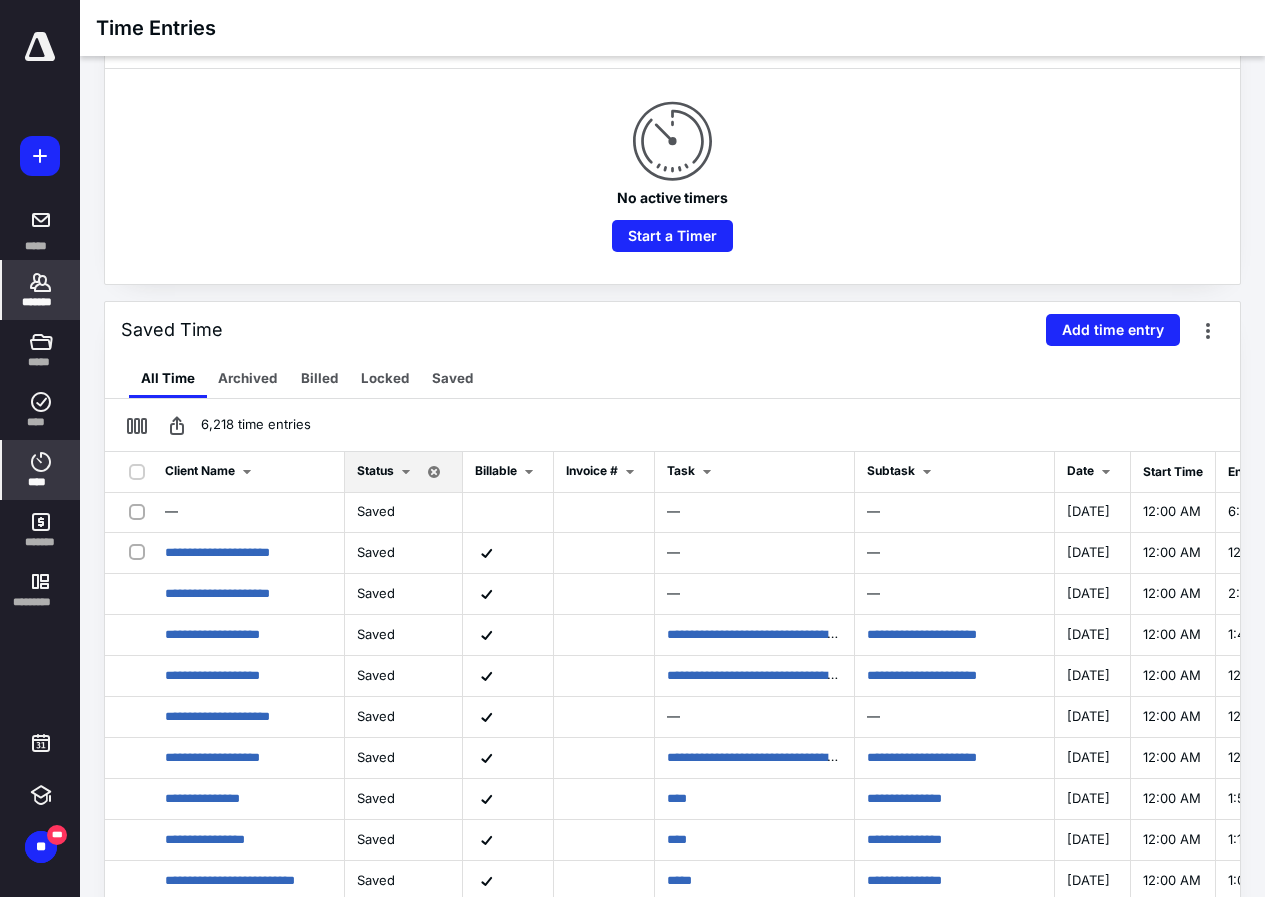 click 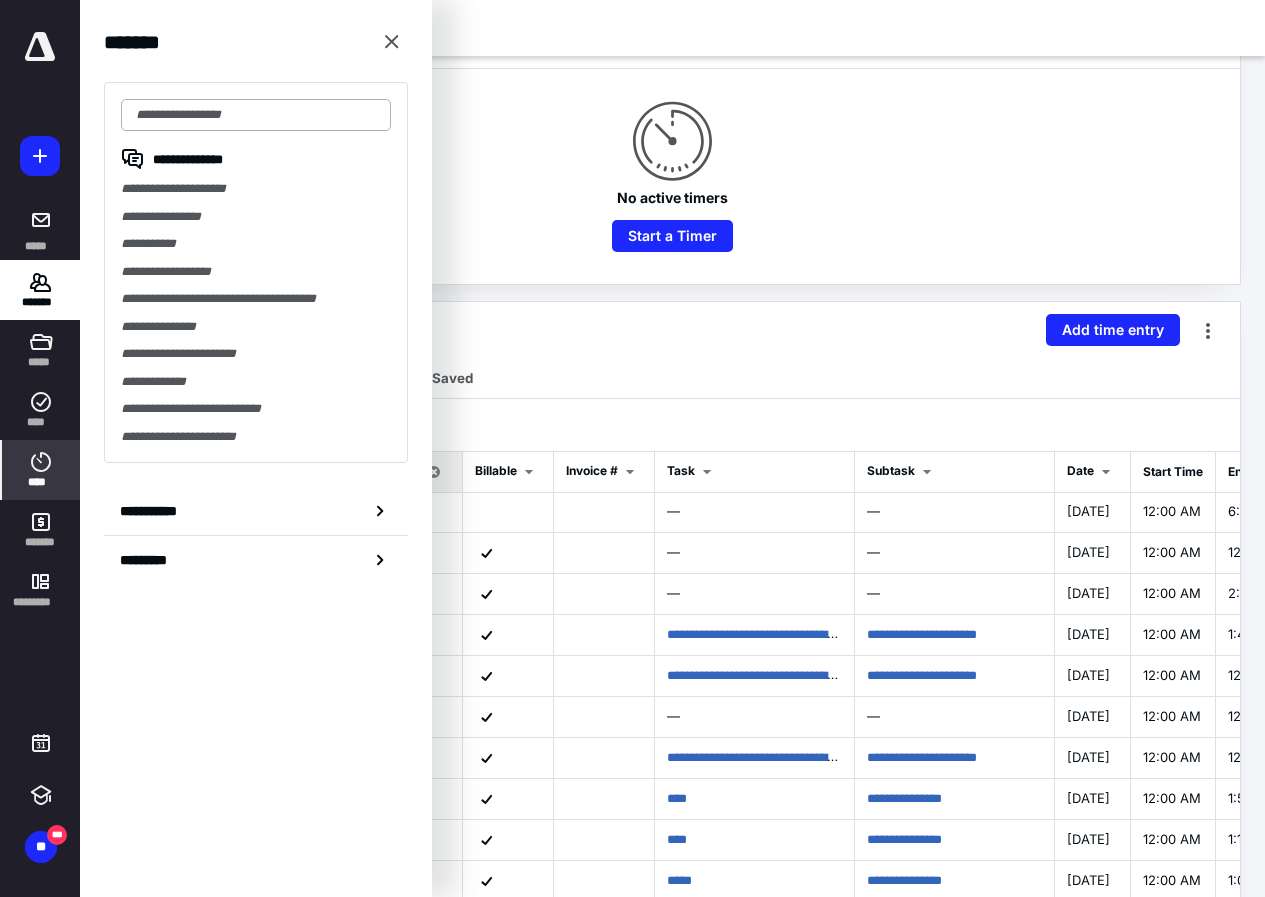 click at bounding box center (256, 115) 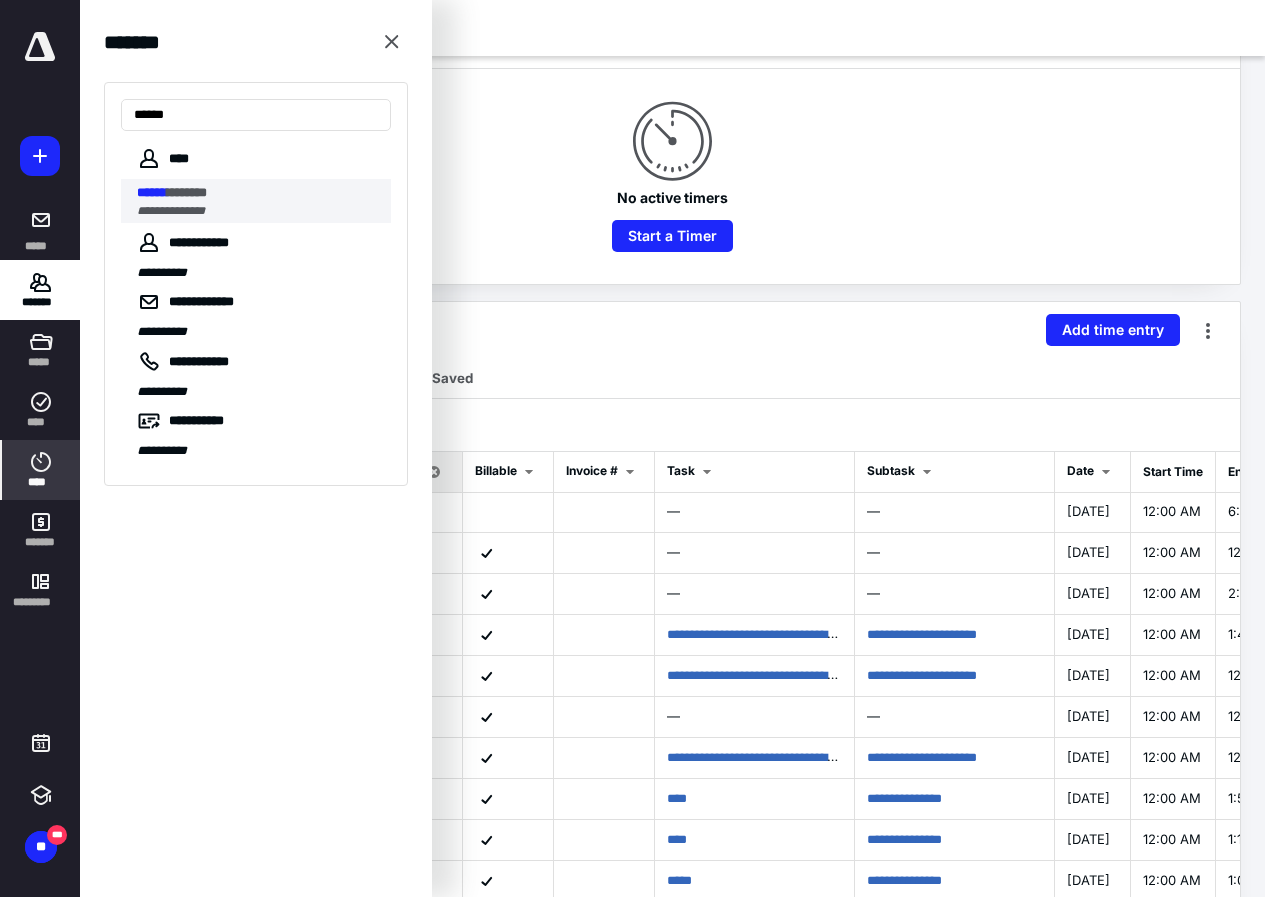 type on "******" 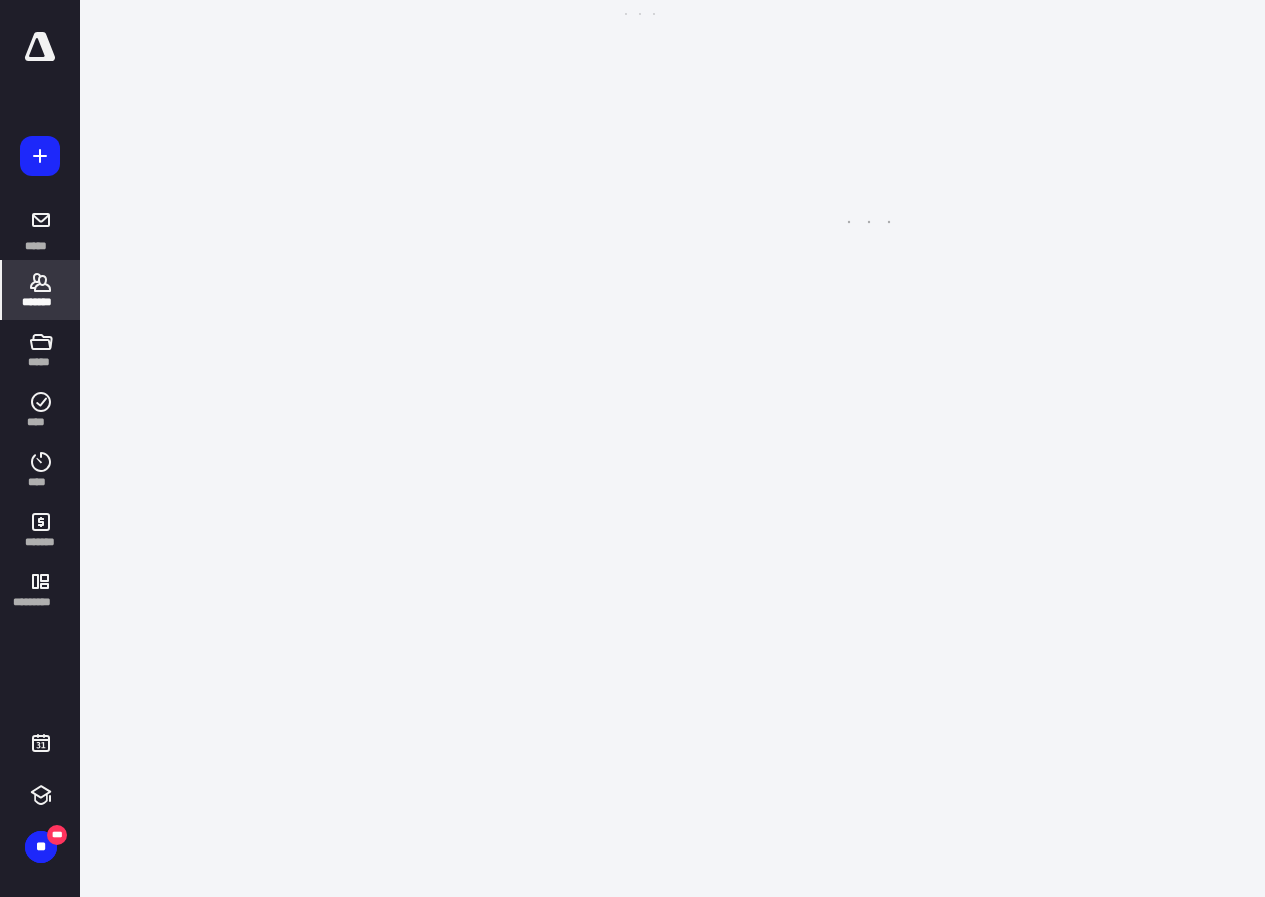 scroll, scrollTop: 0, scrollLeft: 0, axis: both 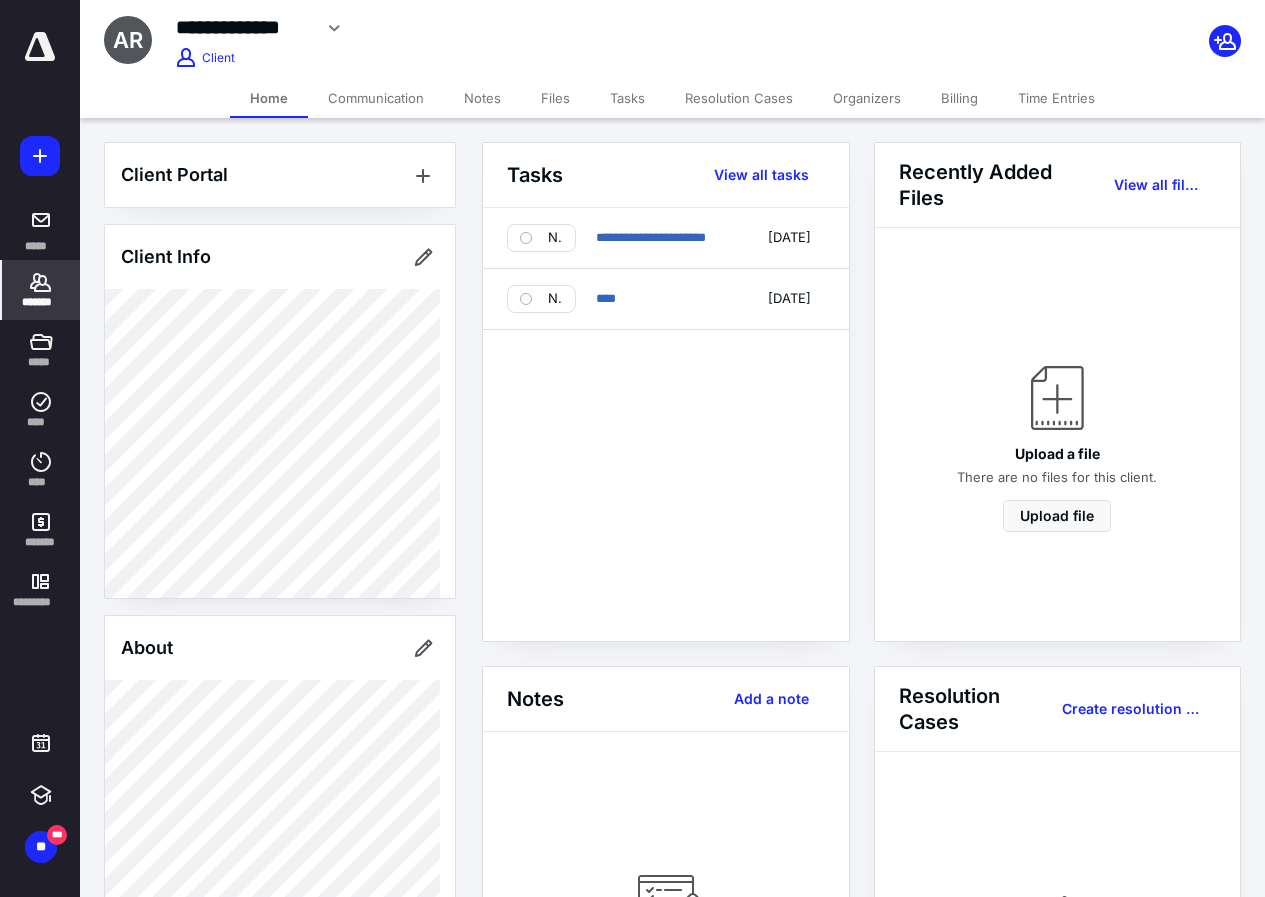 click 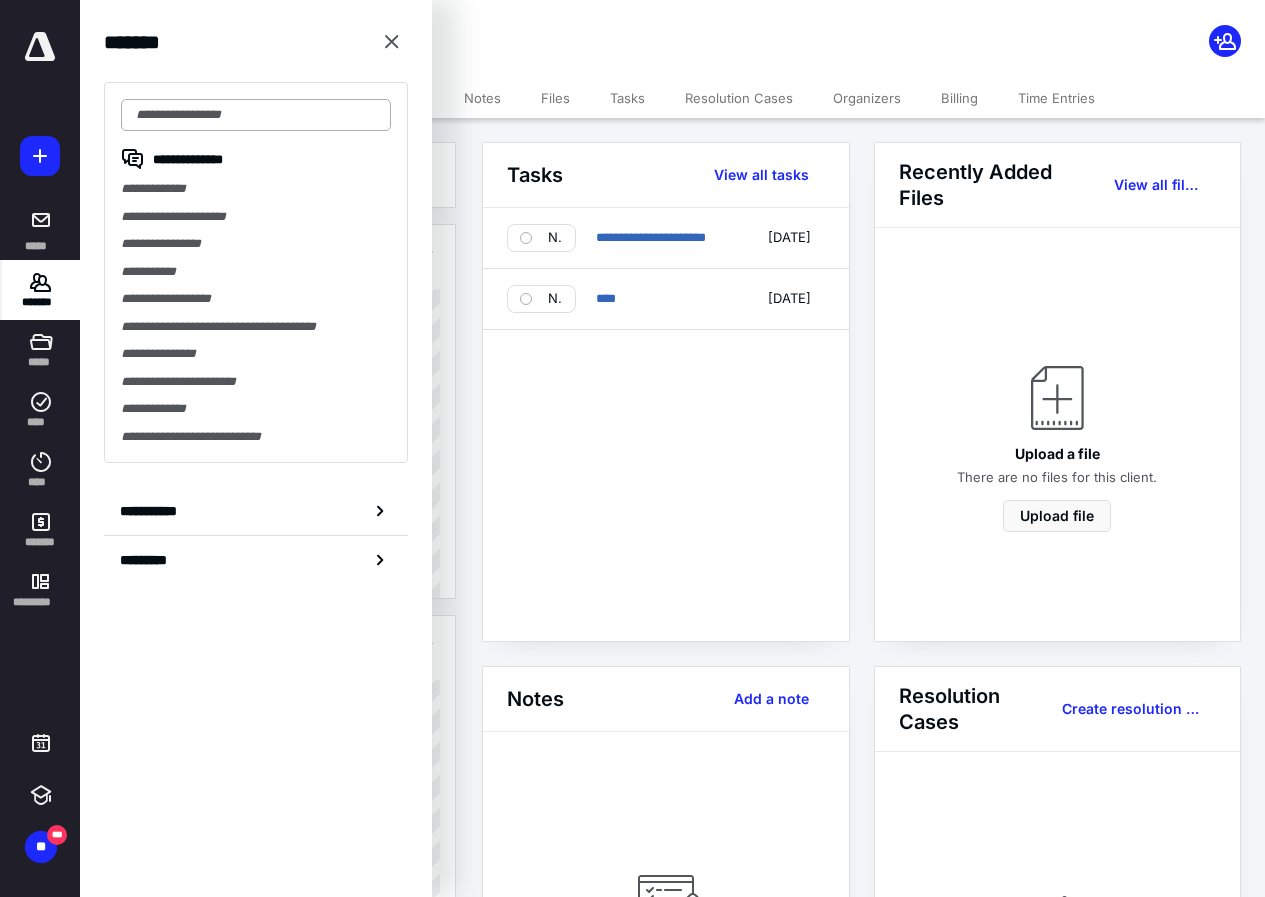 click at bounding box center [256, 115] 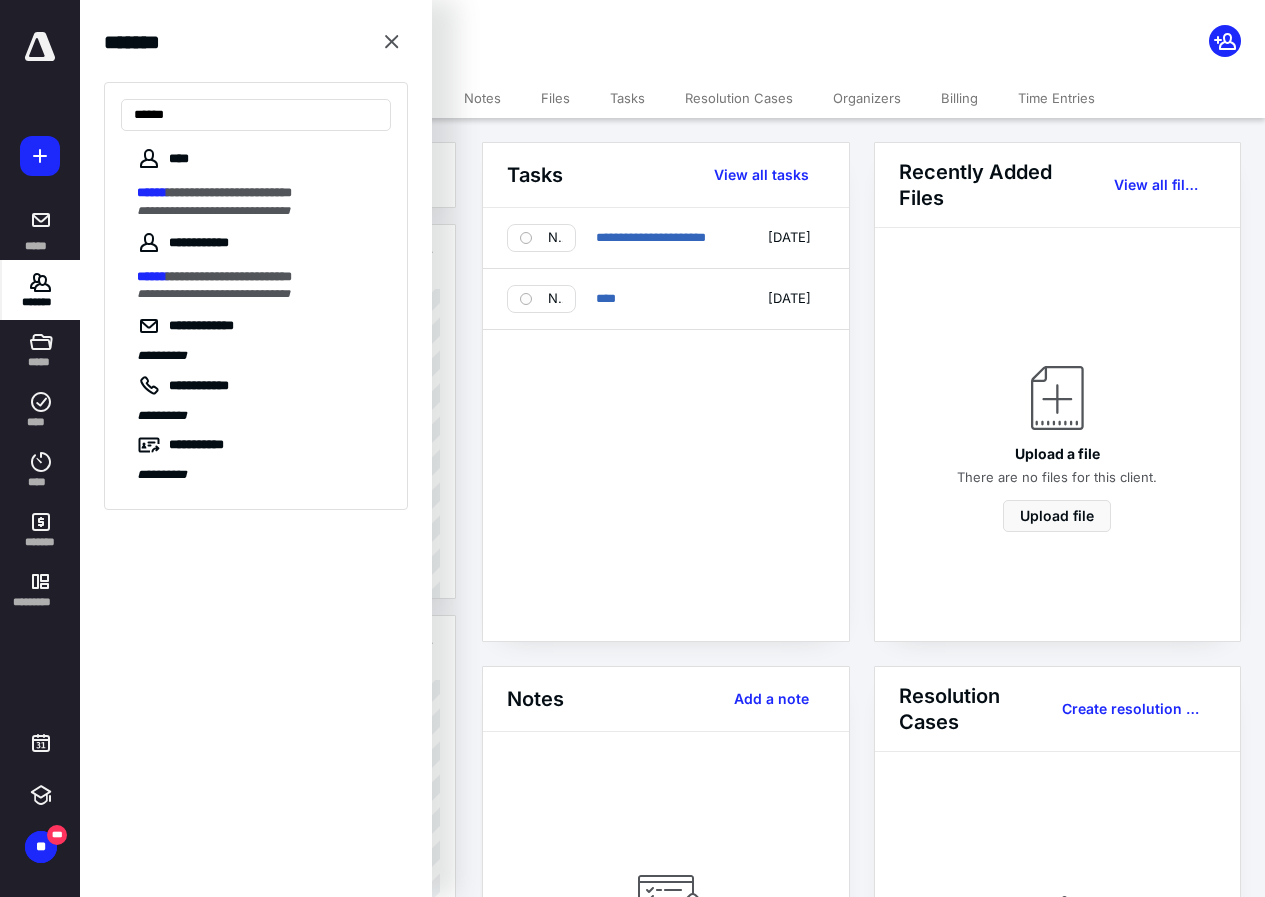 type on "******" 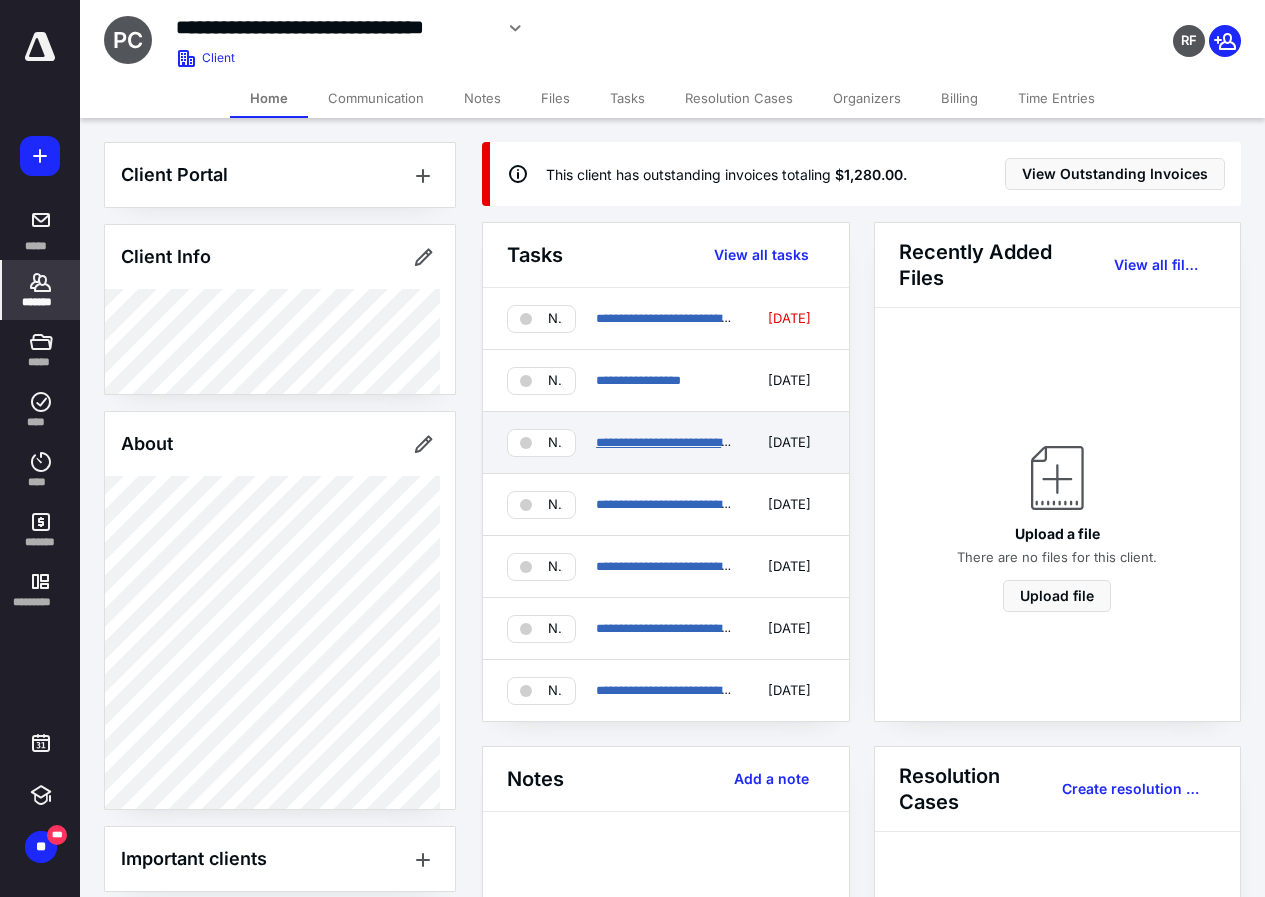 click on "**********" at bounding box center (671, 442) 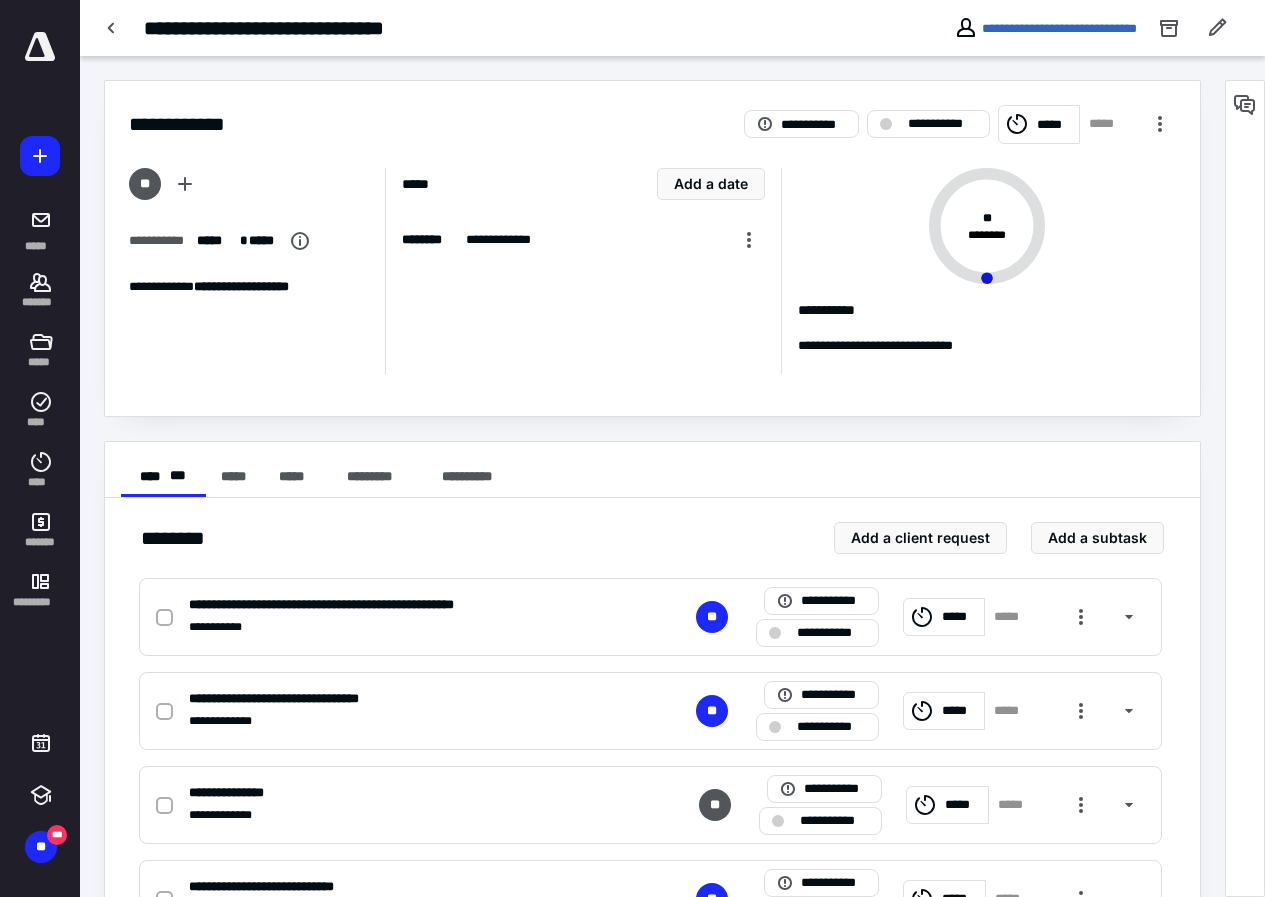 scroll, scrollTop: 184, scrollLeft: 0, axis: vertical 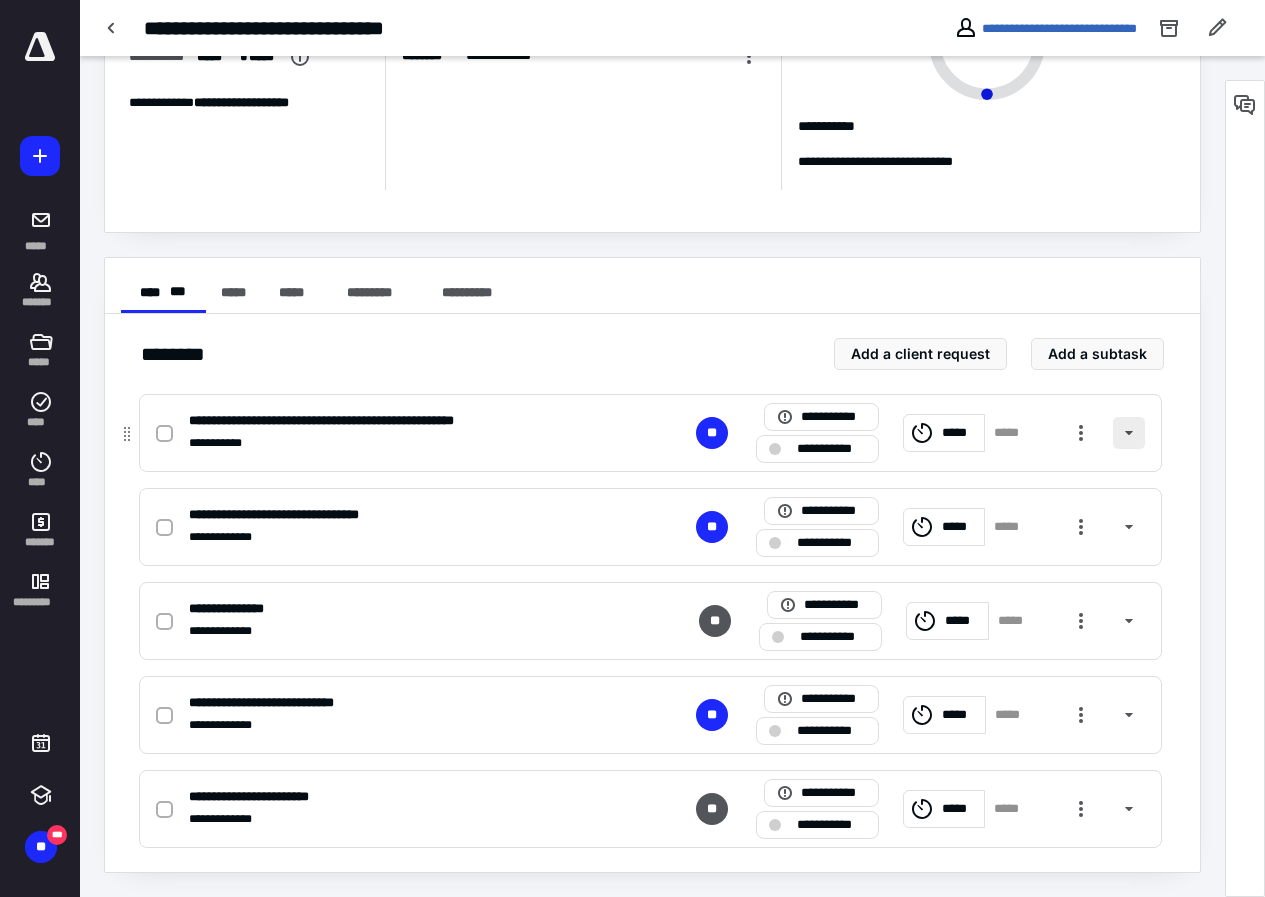 click at bounding box center (1129, 433) 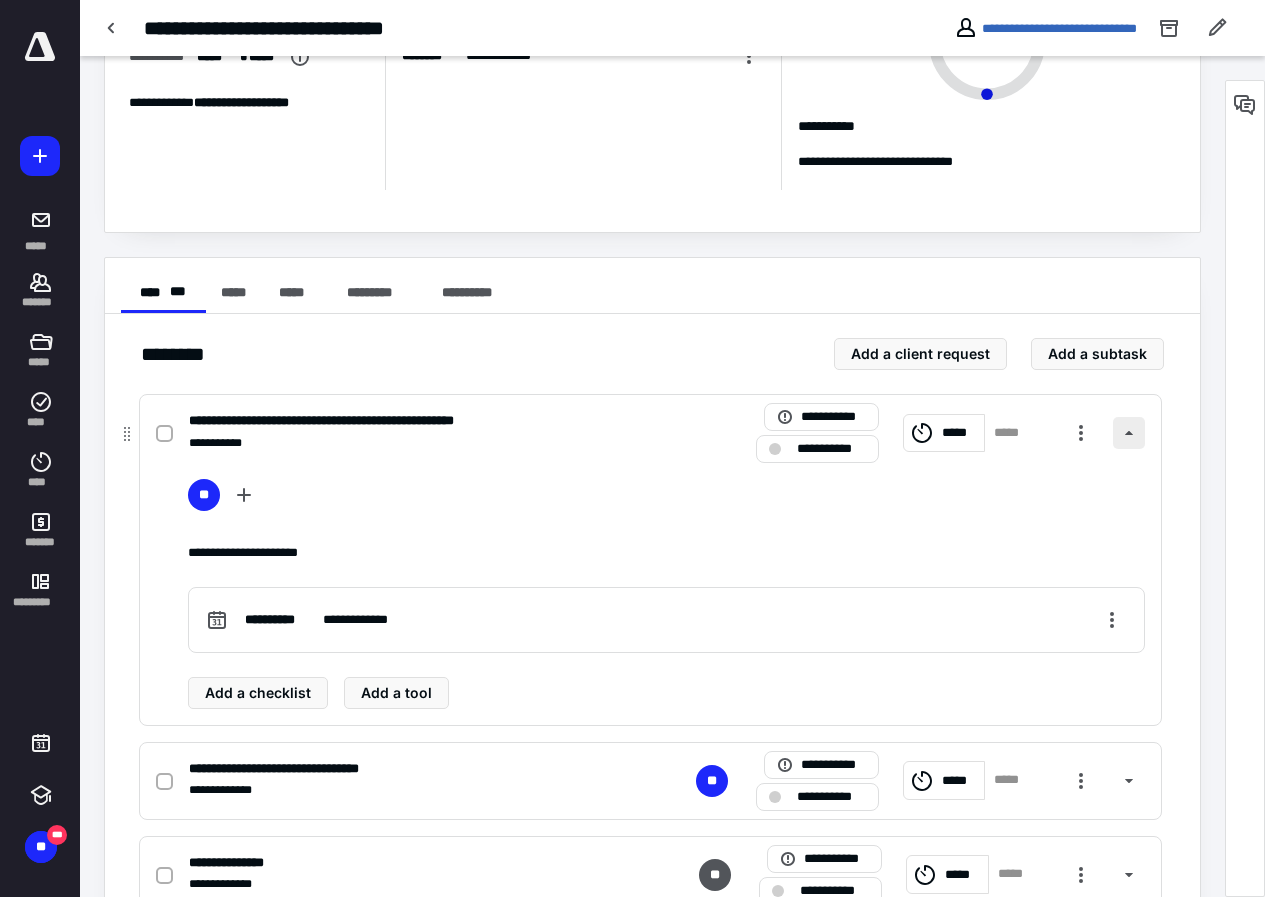 click at bounding box center (1129, 433) 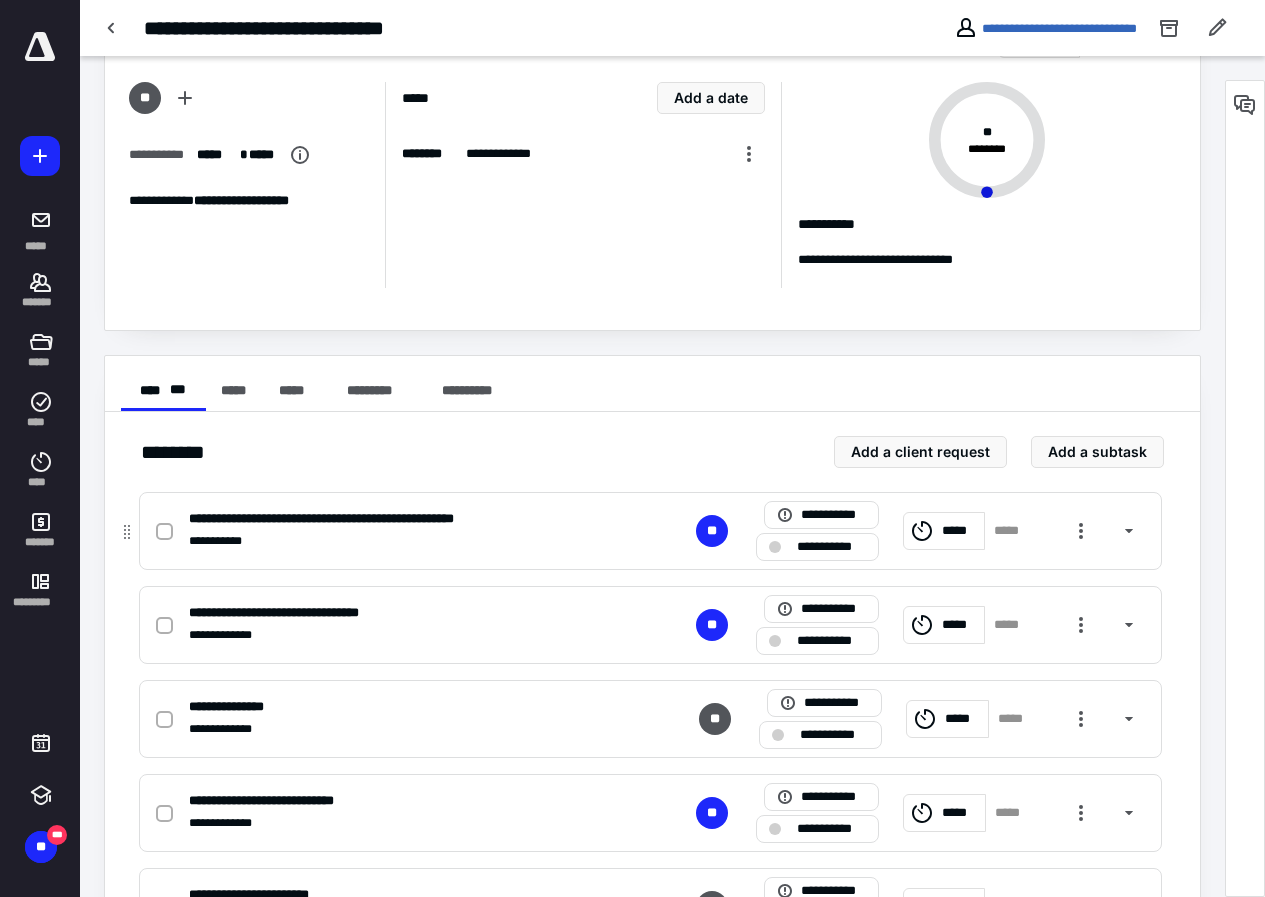 scroll, scrollTop: 0, scrollLeft: 0, axis: both 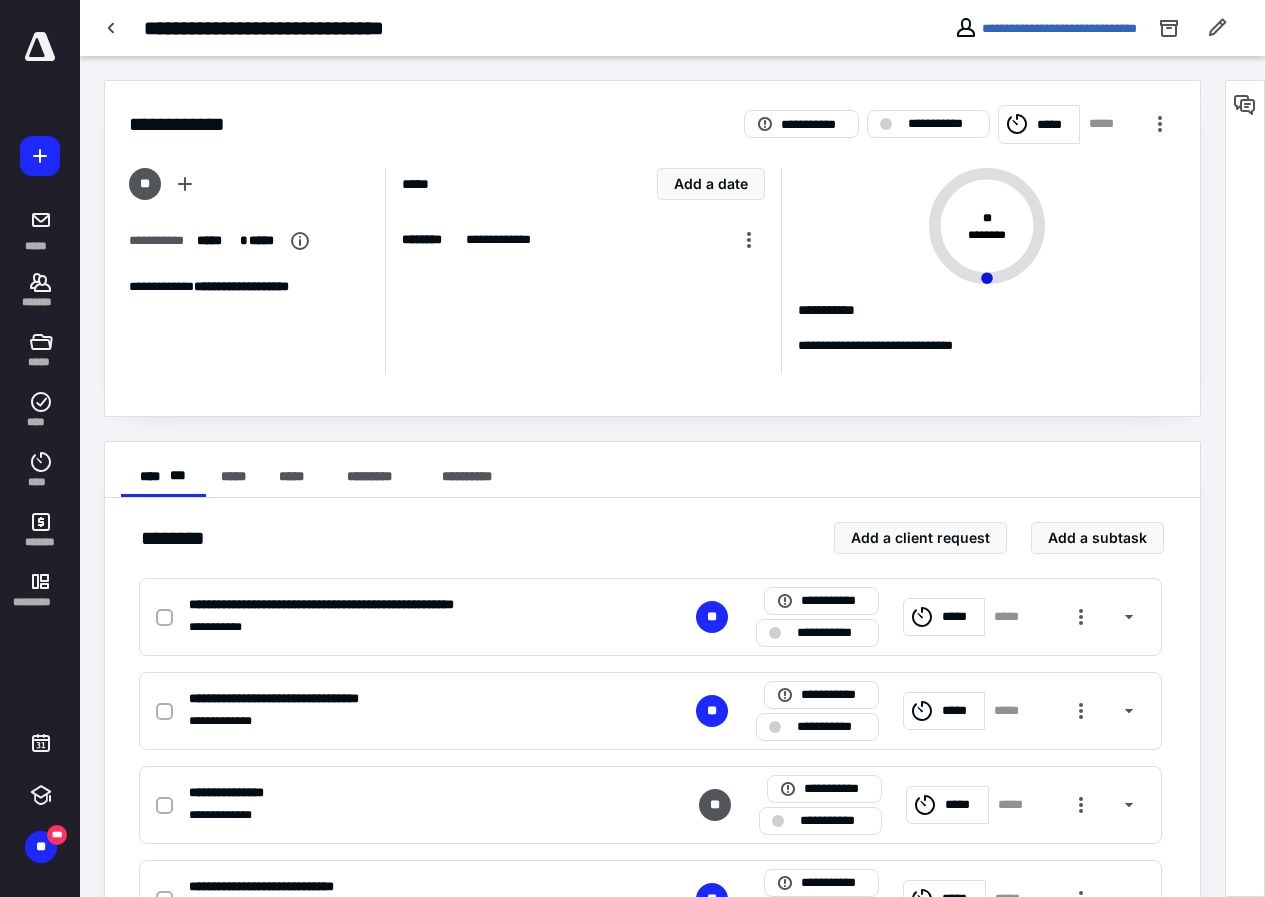click at bounding box center [40, 47] 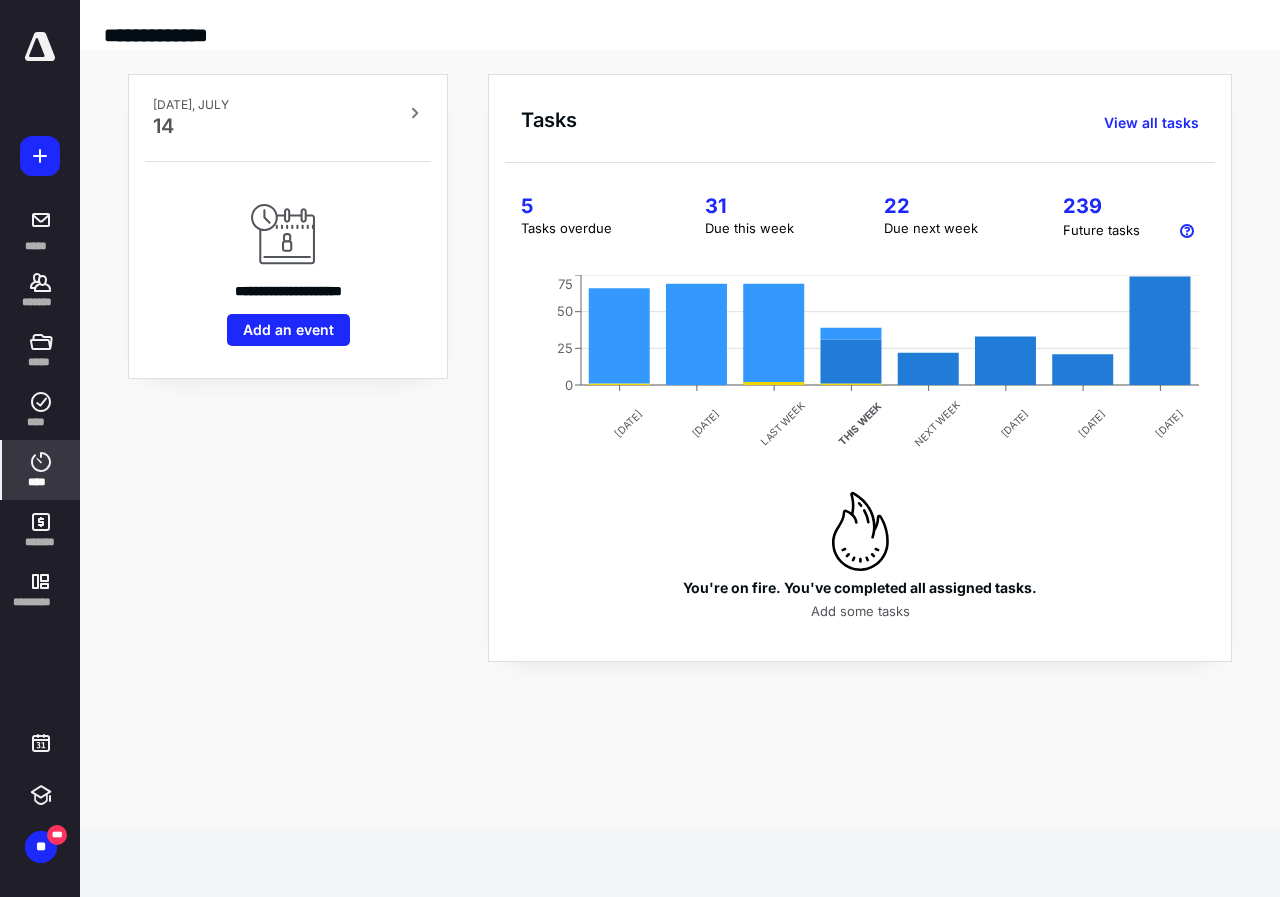 click 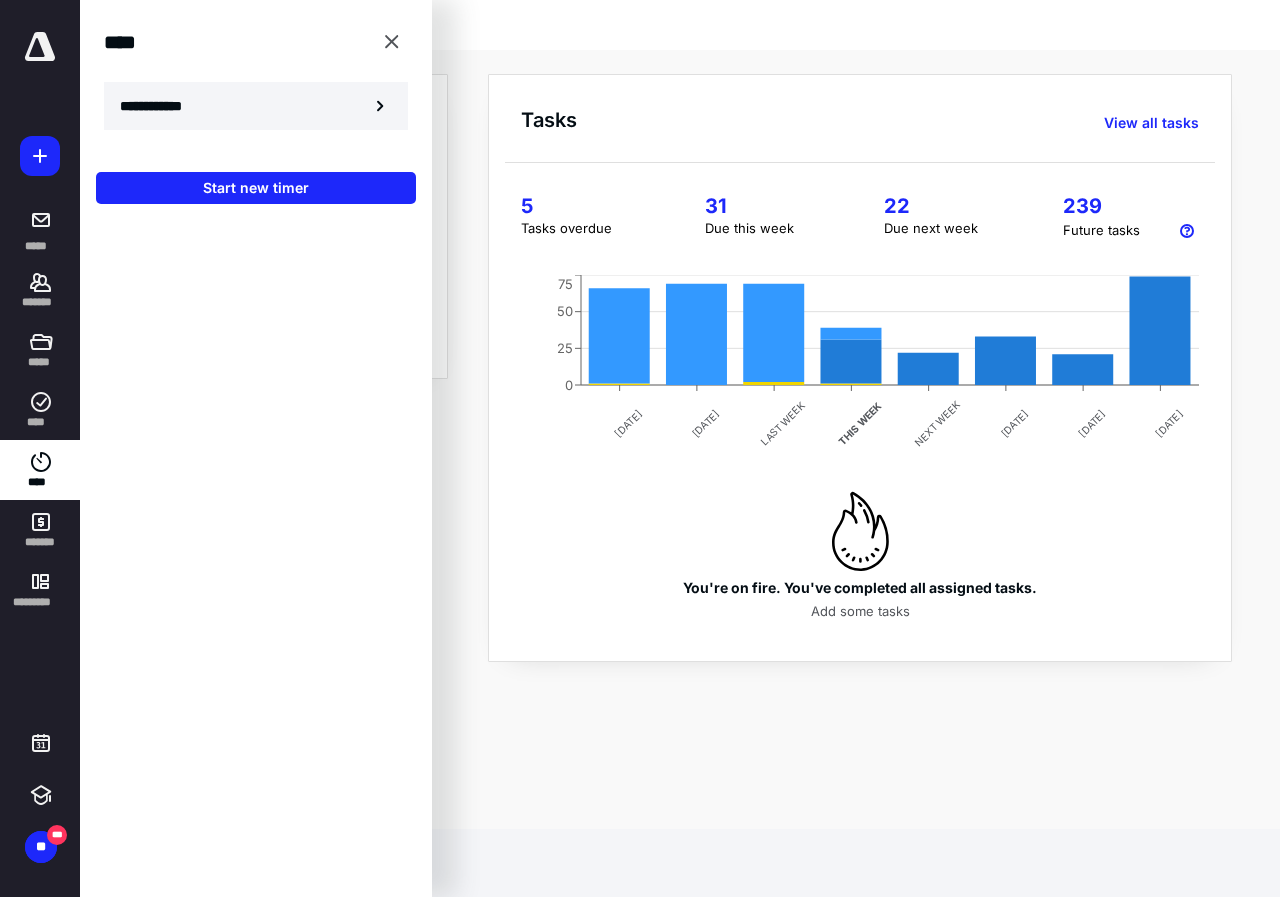 click on "**********" at bounding box center [256, 106] 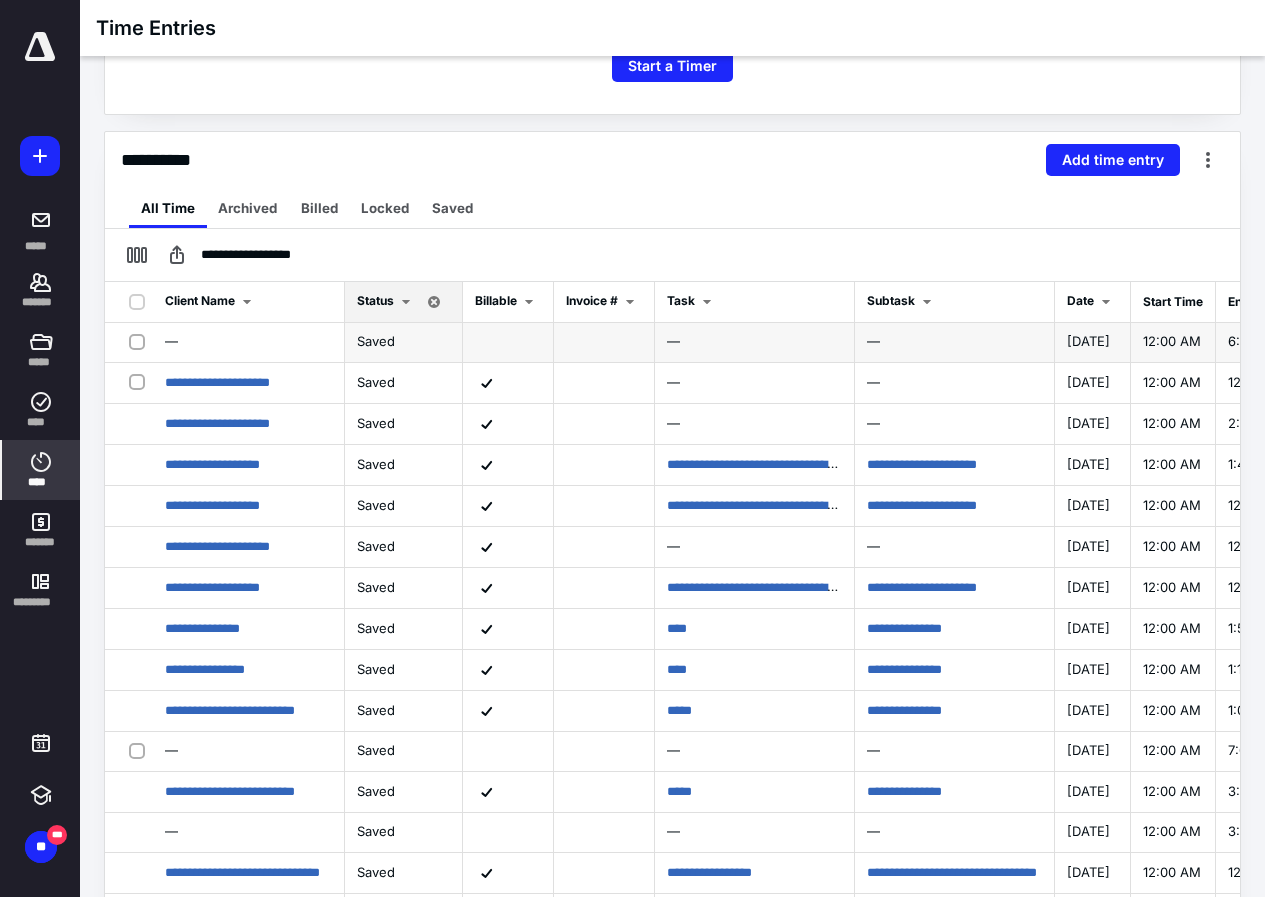 scroll, scrollTop: 445, scrollLeft: 0, axis: vertical 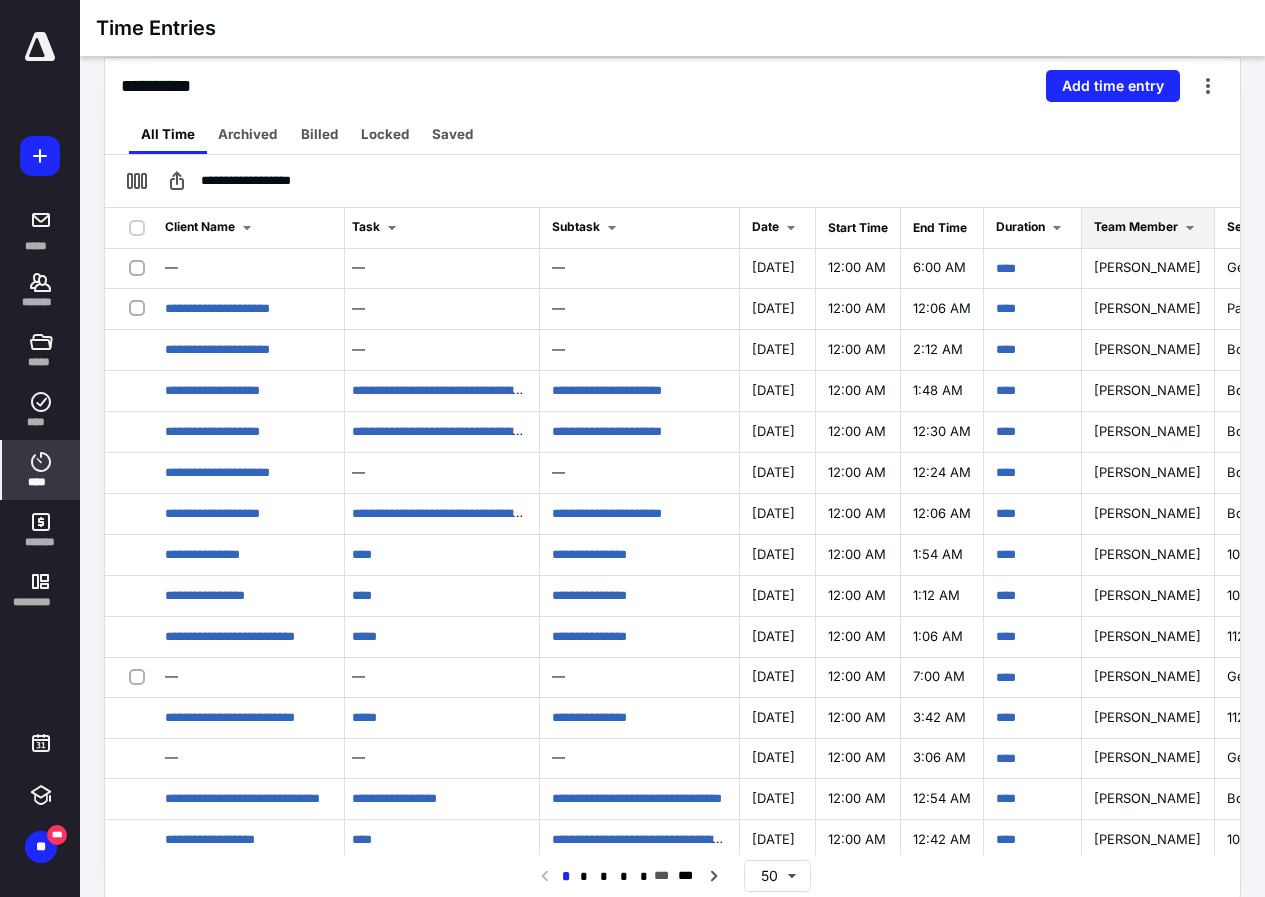 click on "Team Member" at bounding box center [1136, 226] 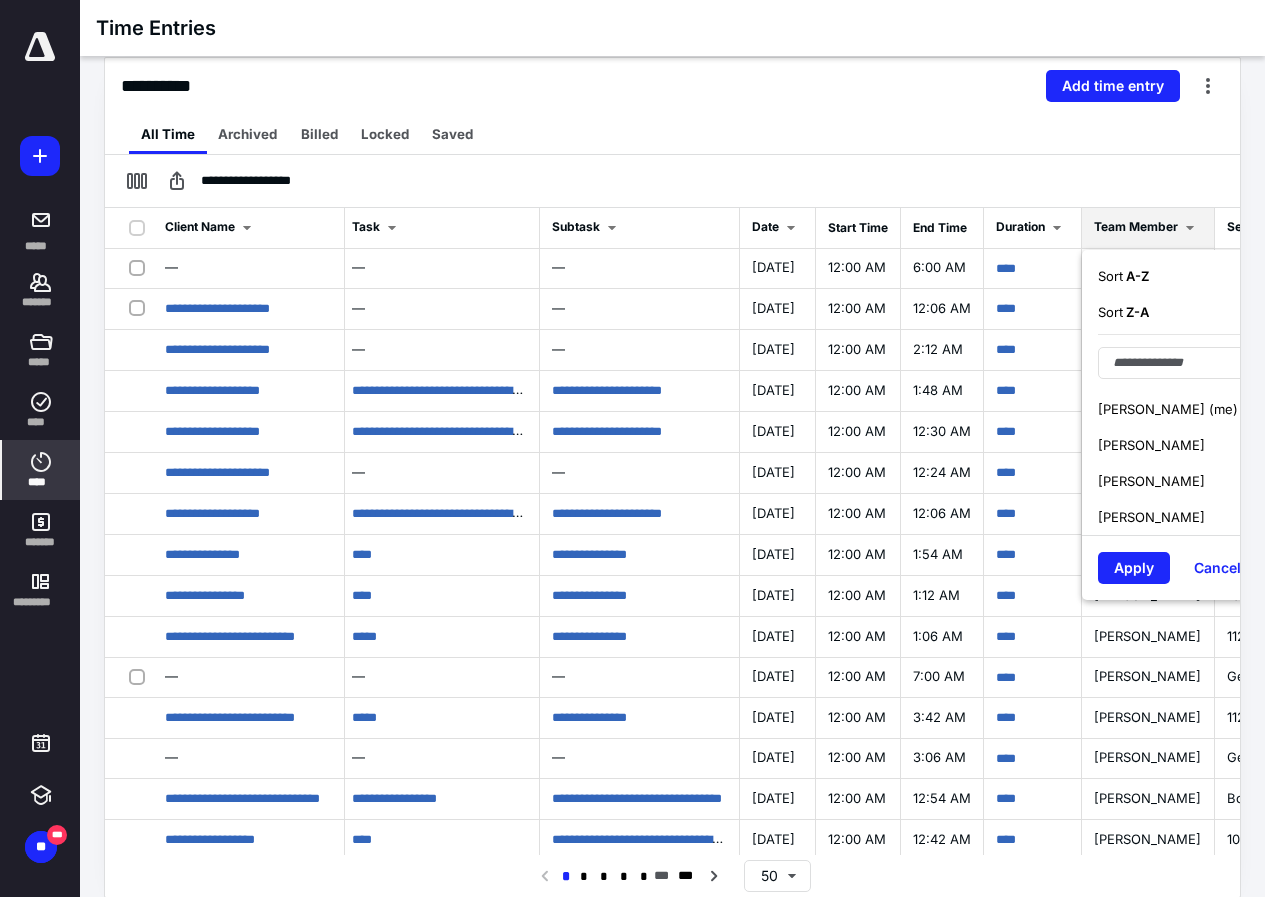 click on "[PERSON_NAME] (me)" at bounding box center [1168, 409] 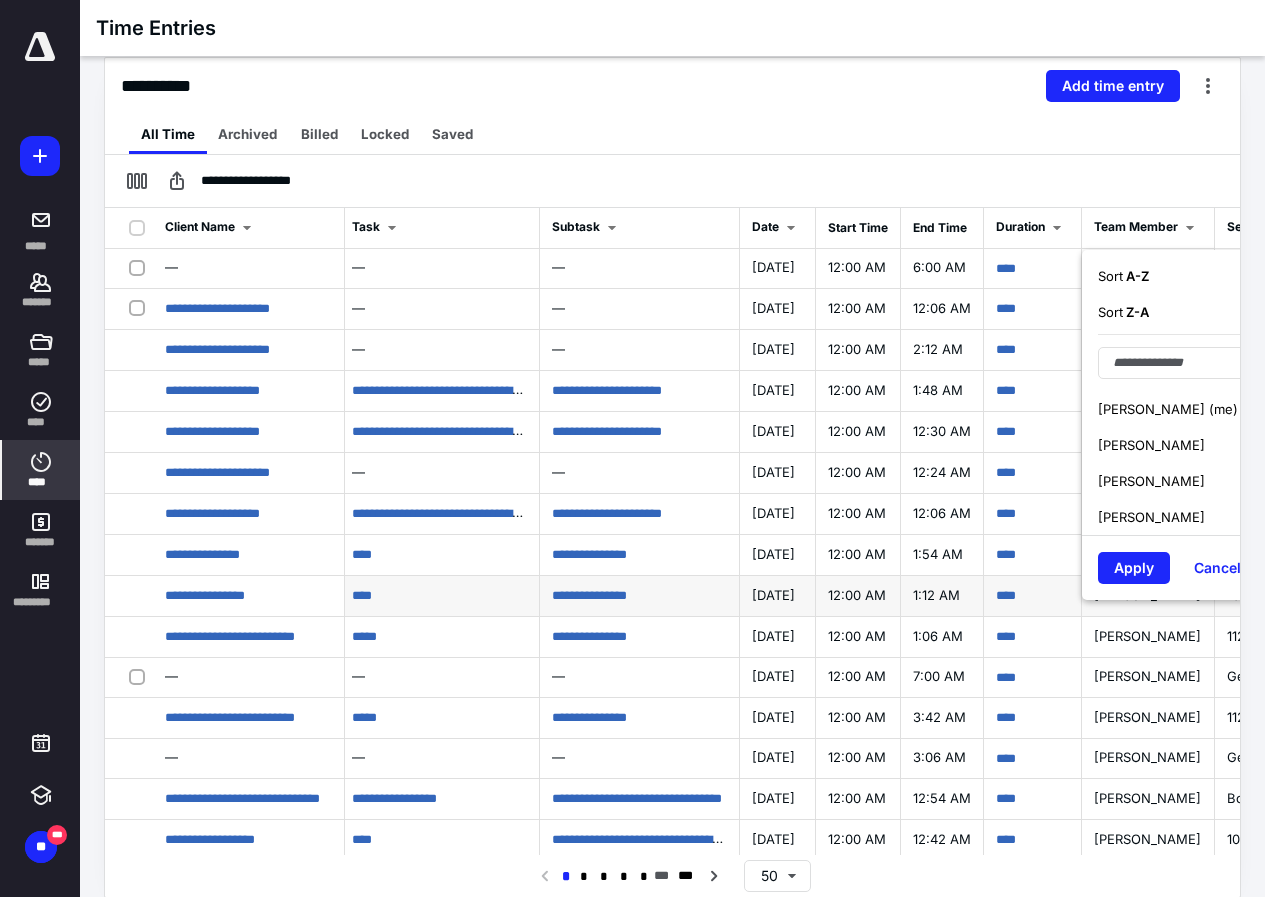 click on "Apply" at bounding box center [1134, 568] 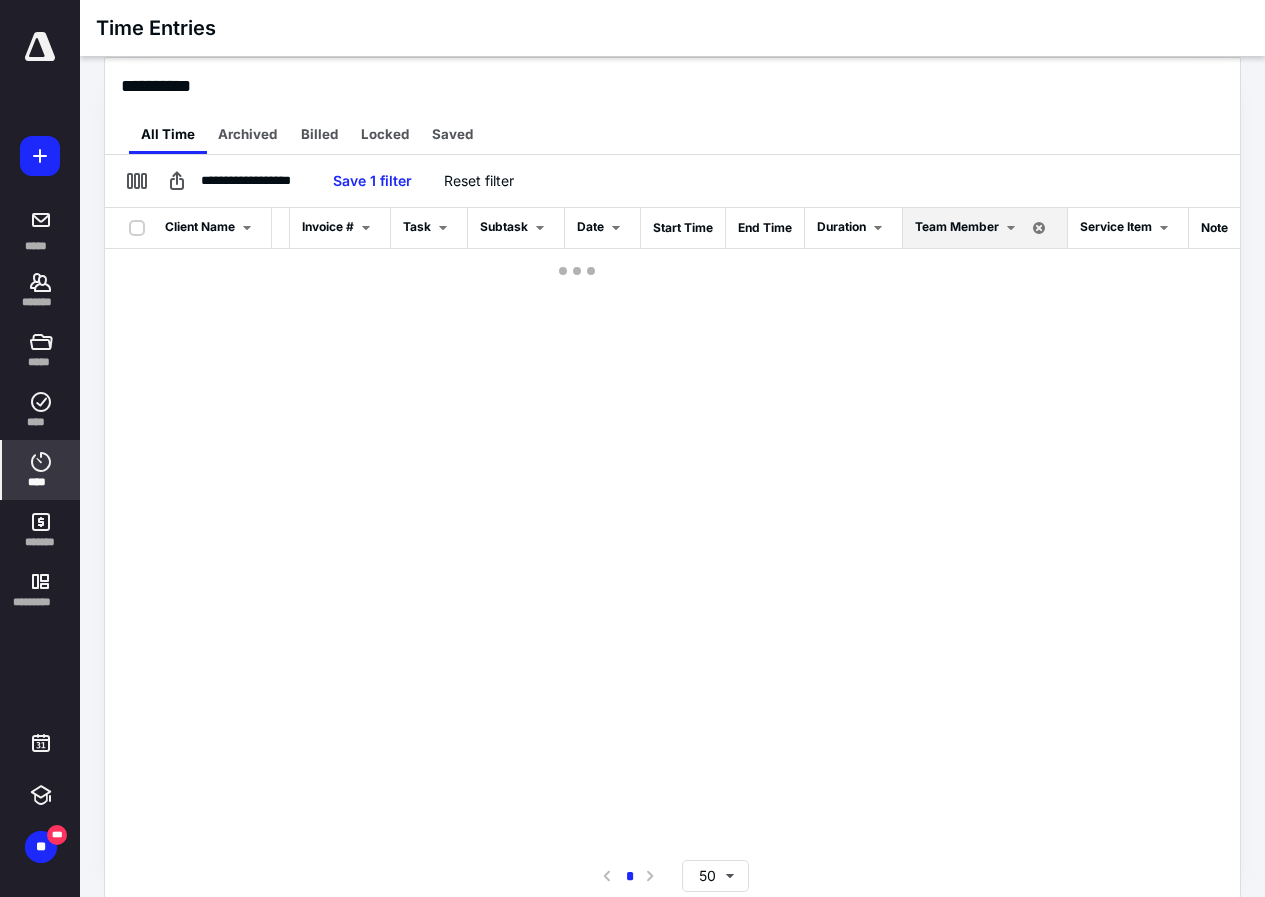 scroll, scrollTop: 0, scrollLeft: 200, axis: horizontal 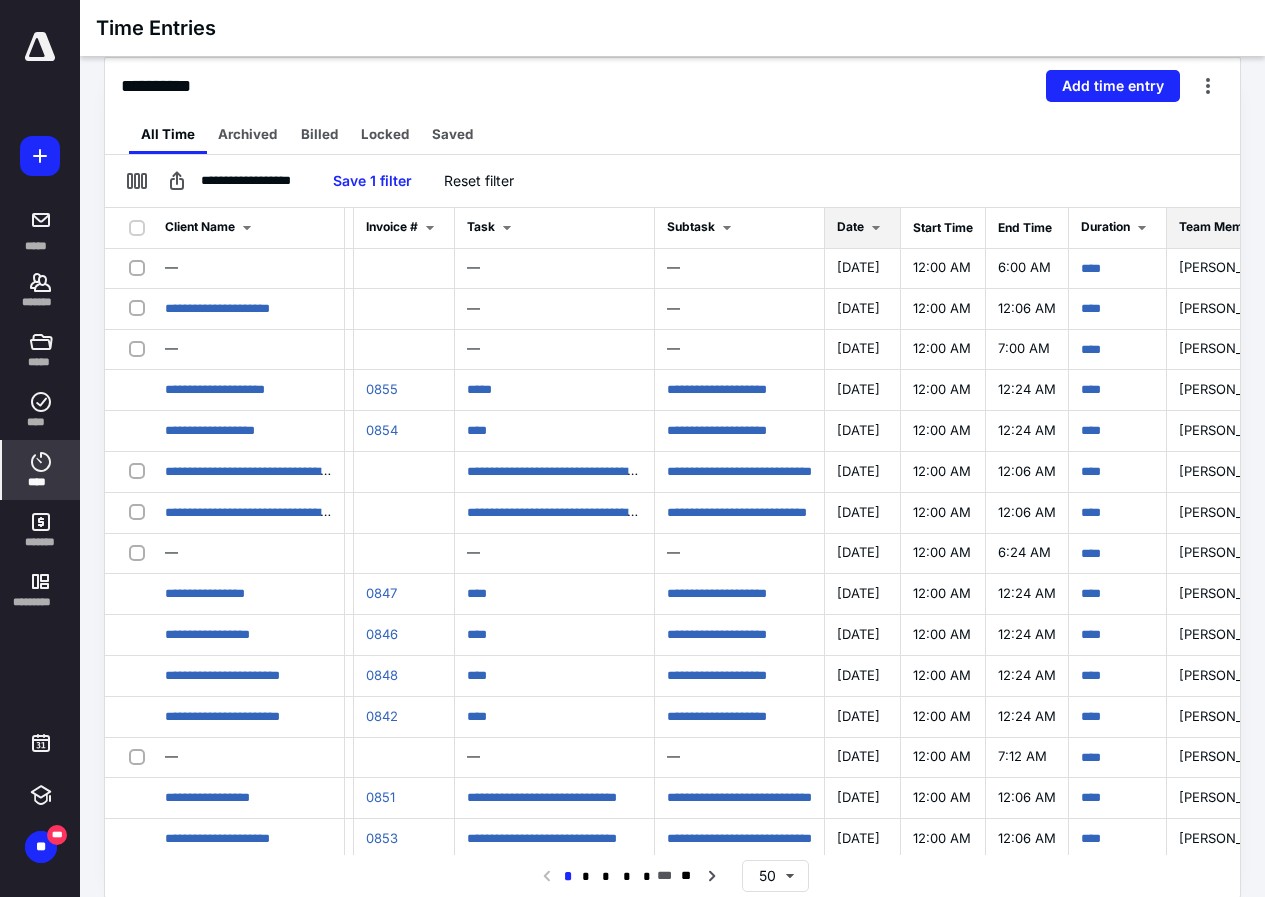 click on "Date" at bounding box center [850, 226] 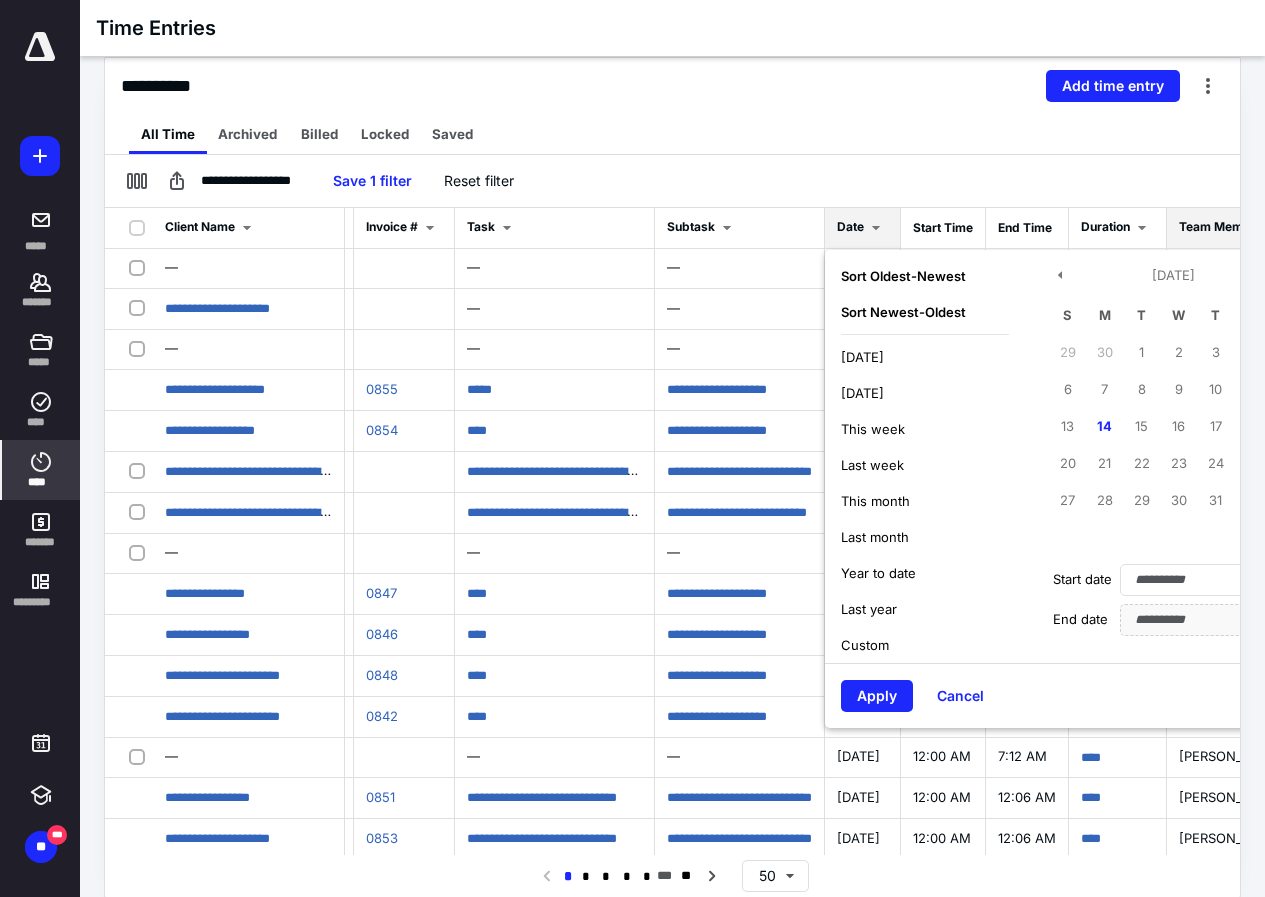 click on "[DATE]" at bounding box center (862, 357) 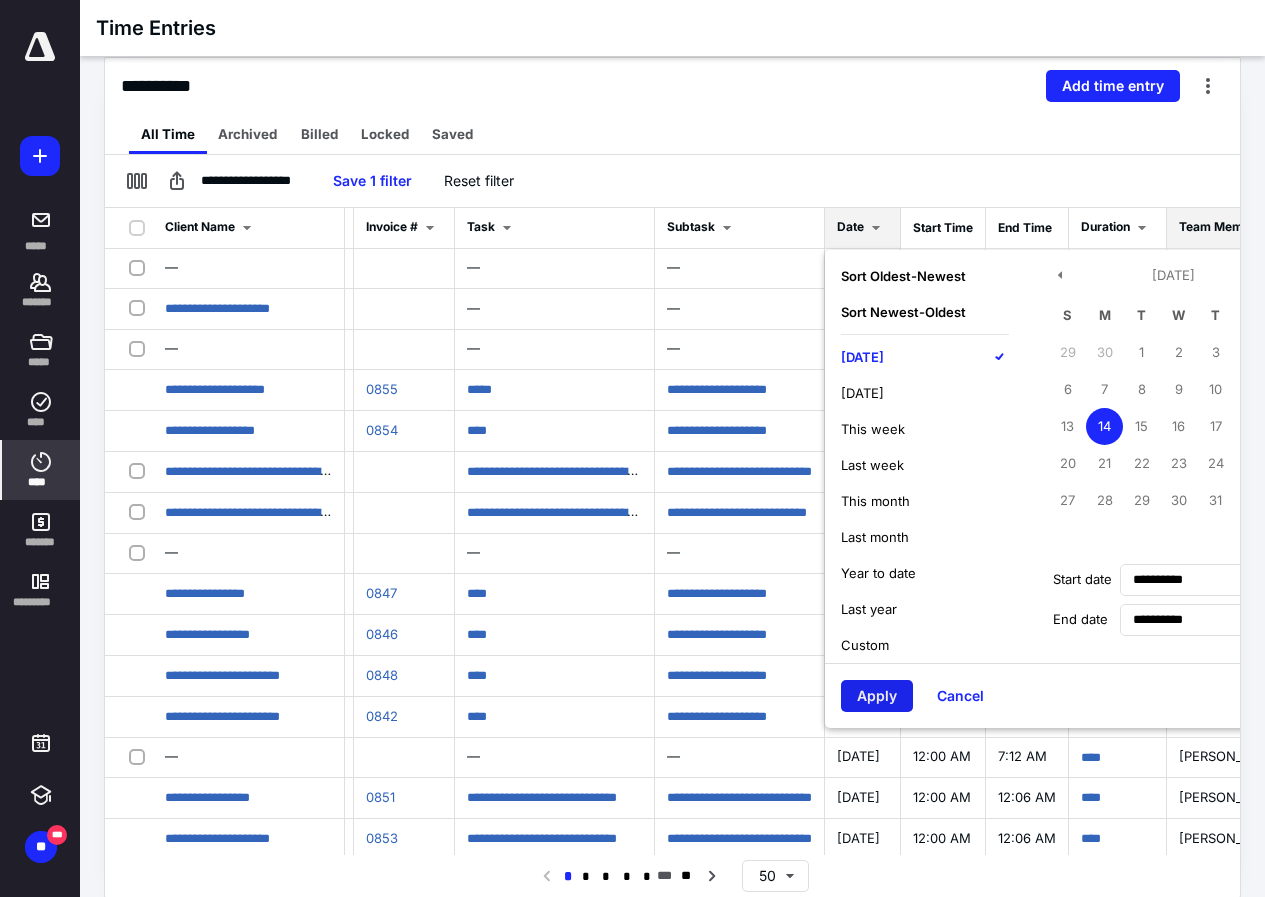 click on "Apply" at bounding box center (877, 696) 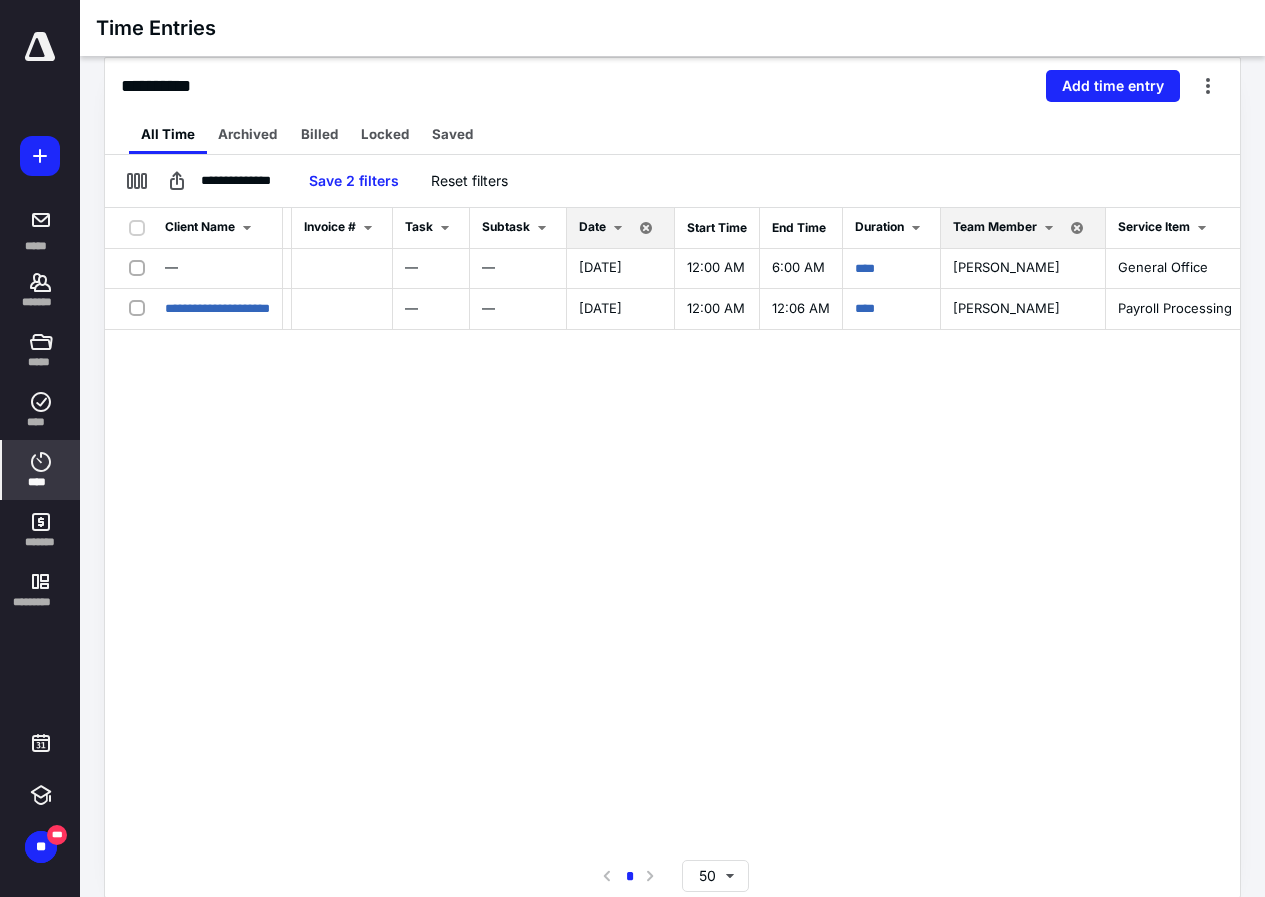 click at bounding box center [40, 47] 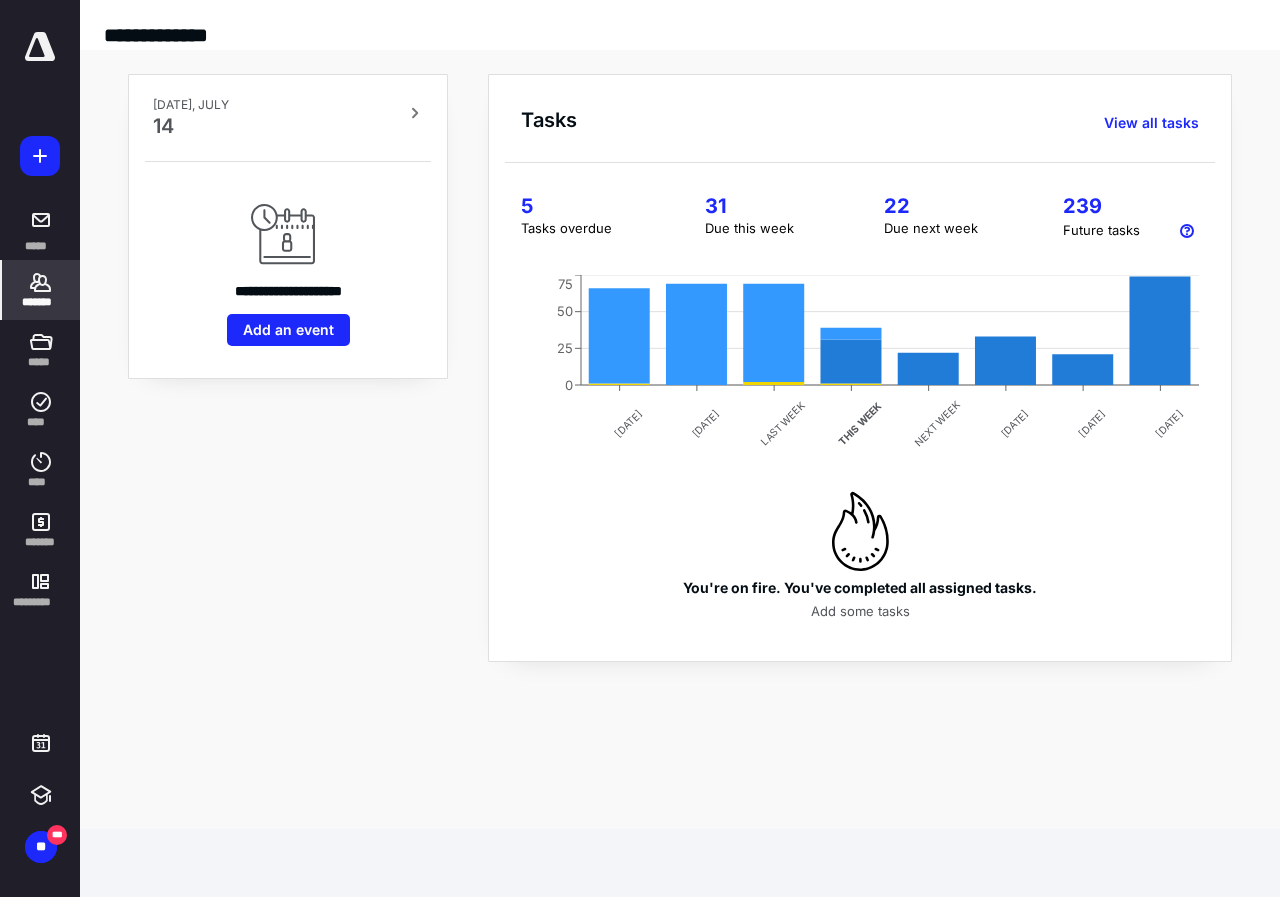 click on "*******" at bounding box center (41, 290) 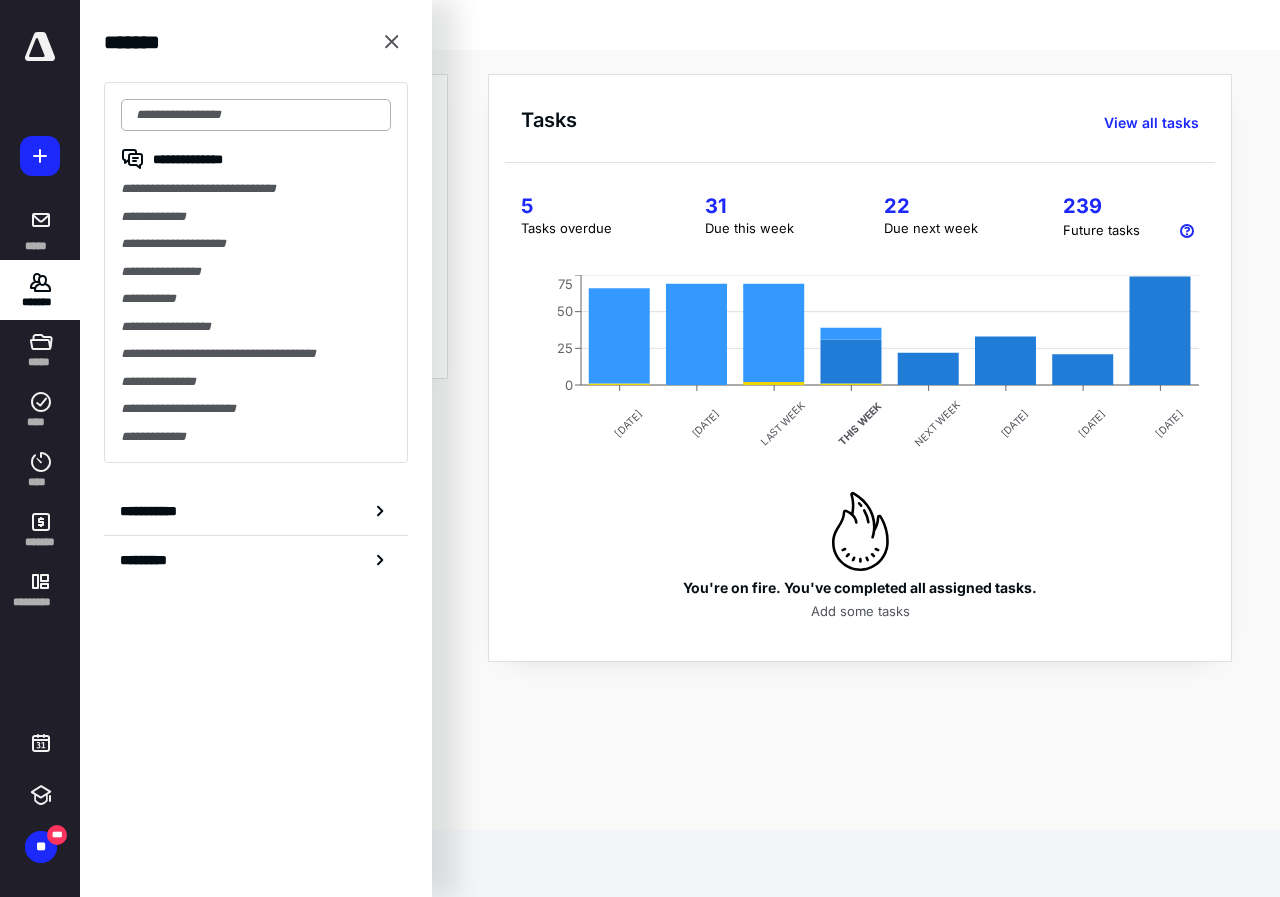 click at bounding box center (256, 115) 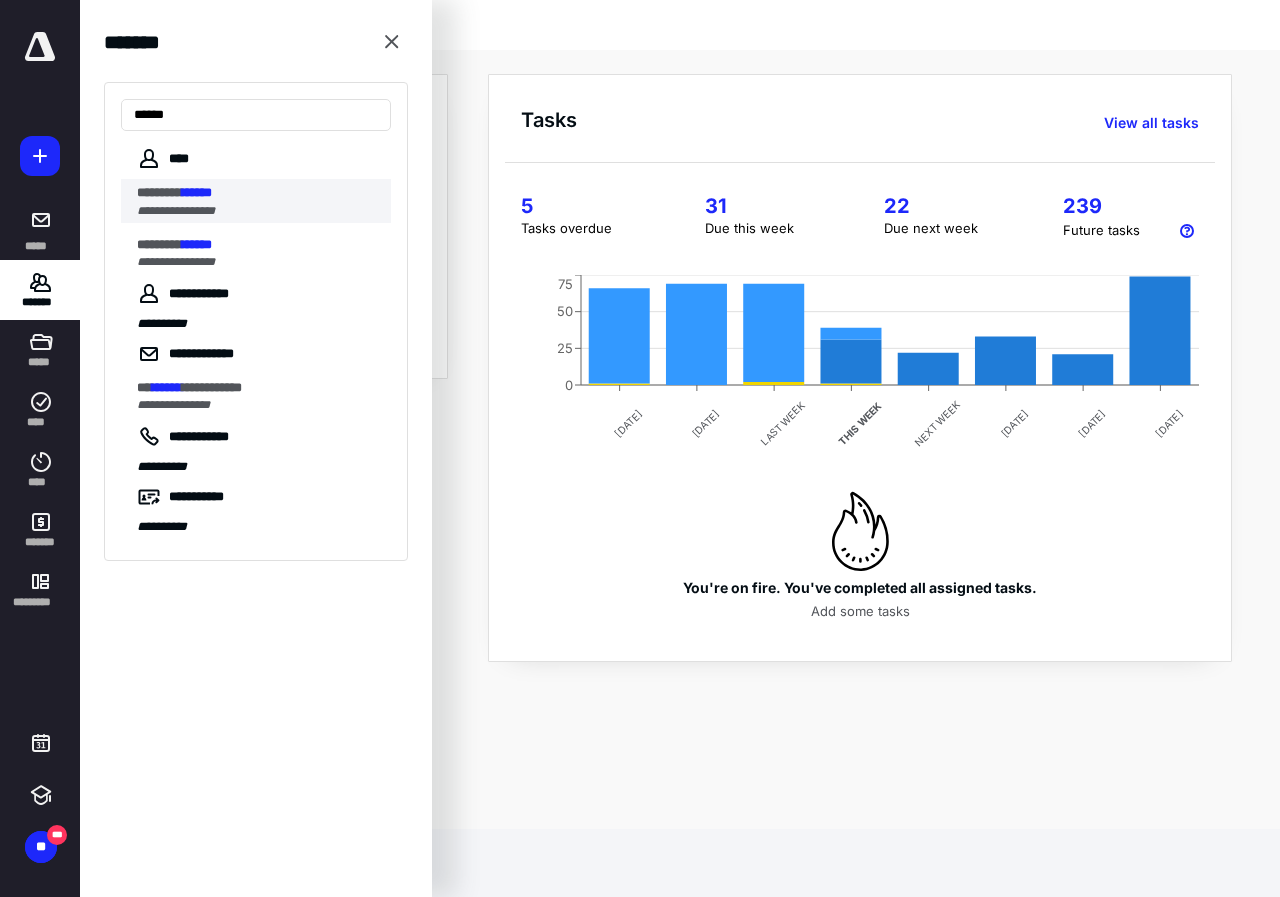 type on "******" 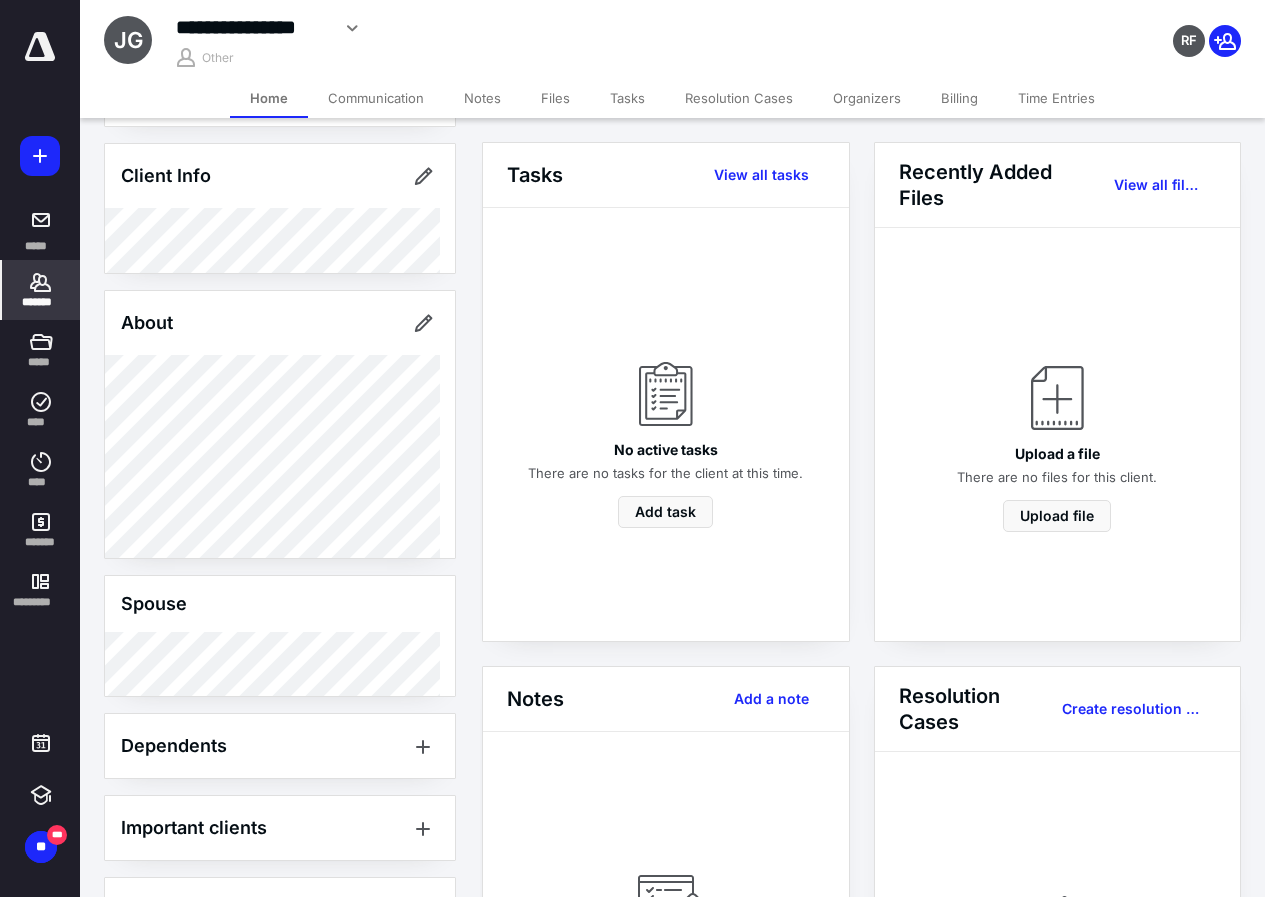 scroll, scrollTop: 0, scrollLeft: 0, axis: both 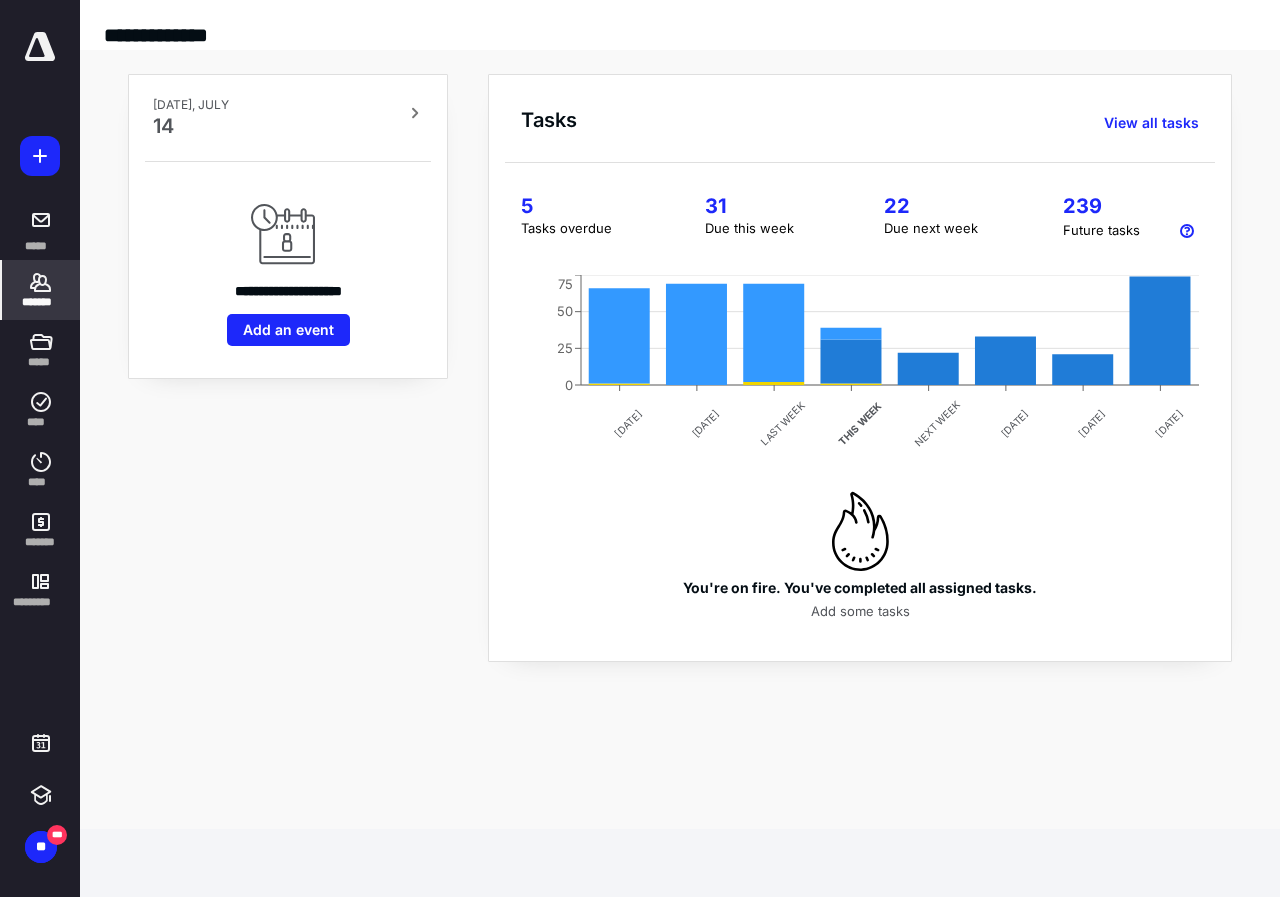 click on "*******" at bounding box center (41, 302) 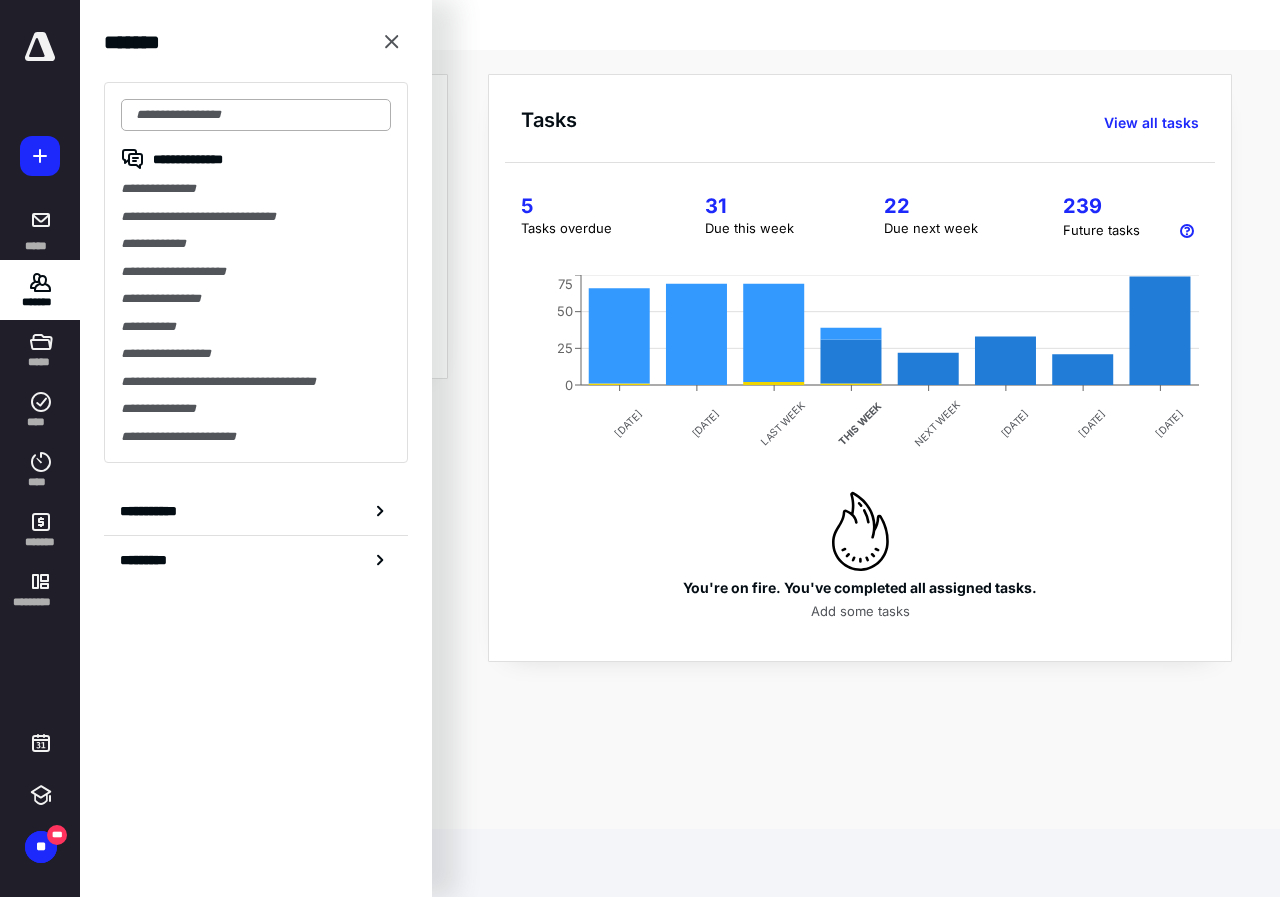 click at bounding box center (256, 115) 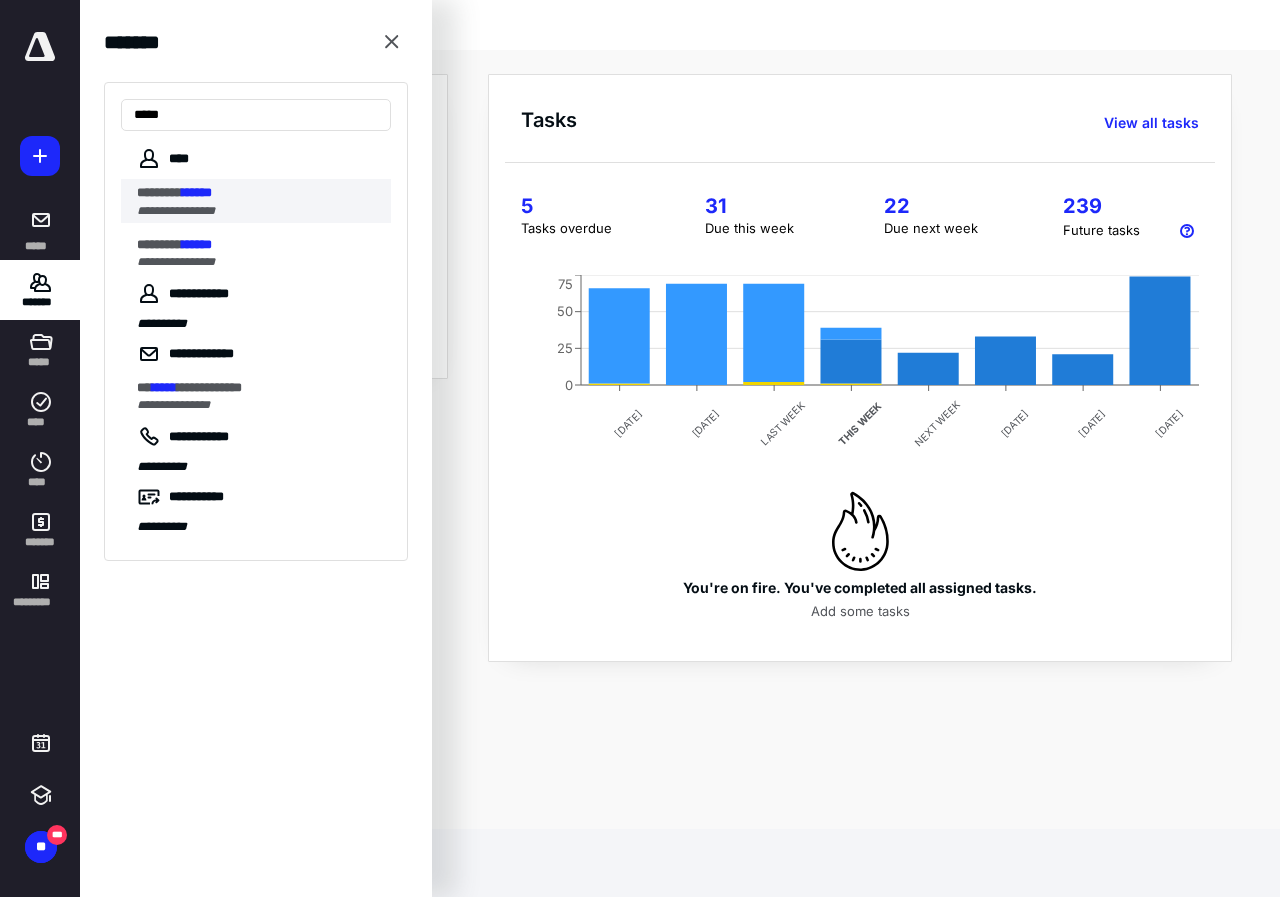 type on "*****" 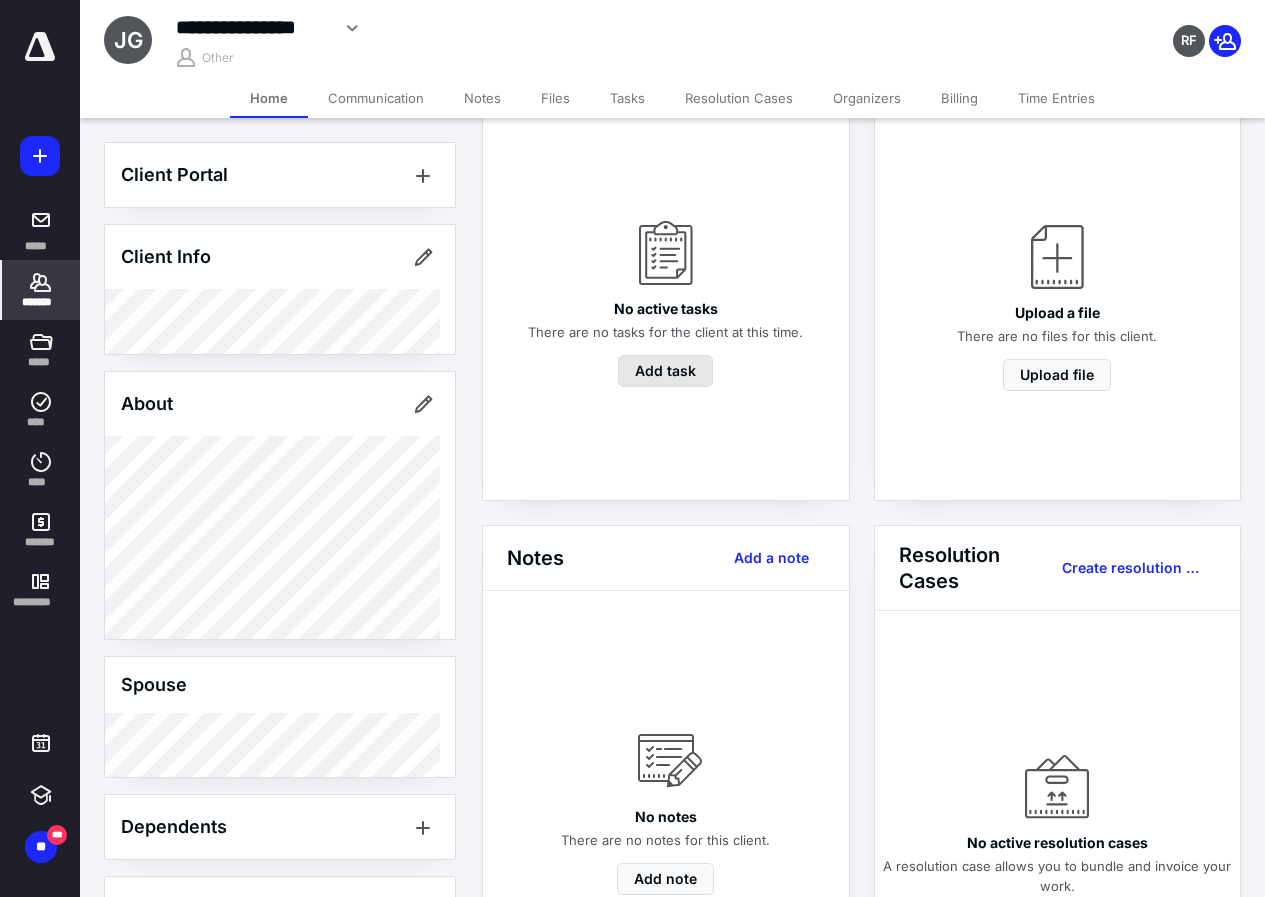 scroll, scrollTop: 0, scrollLeft: 0, axis: both 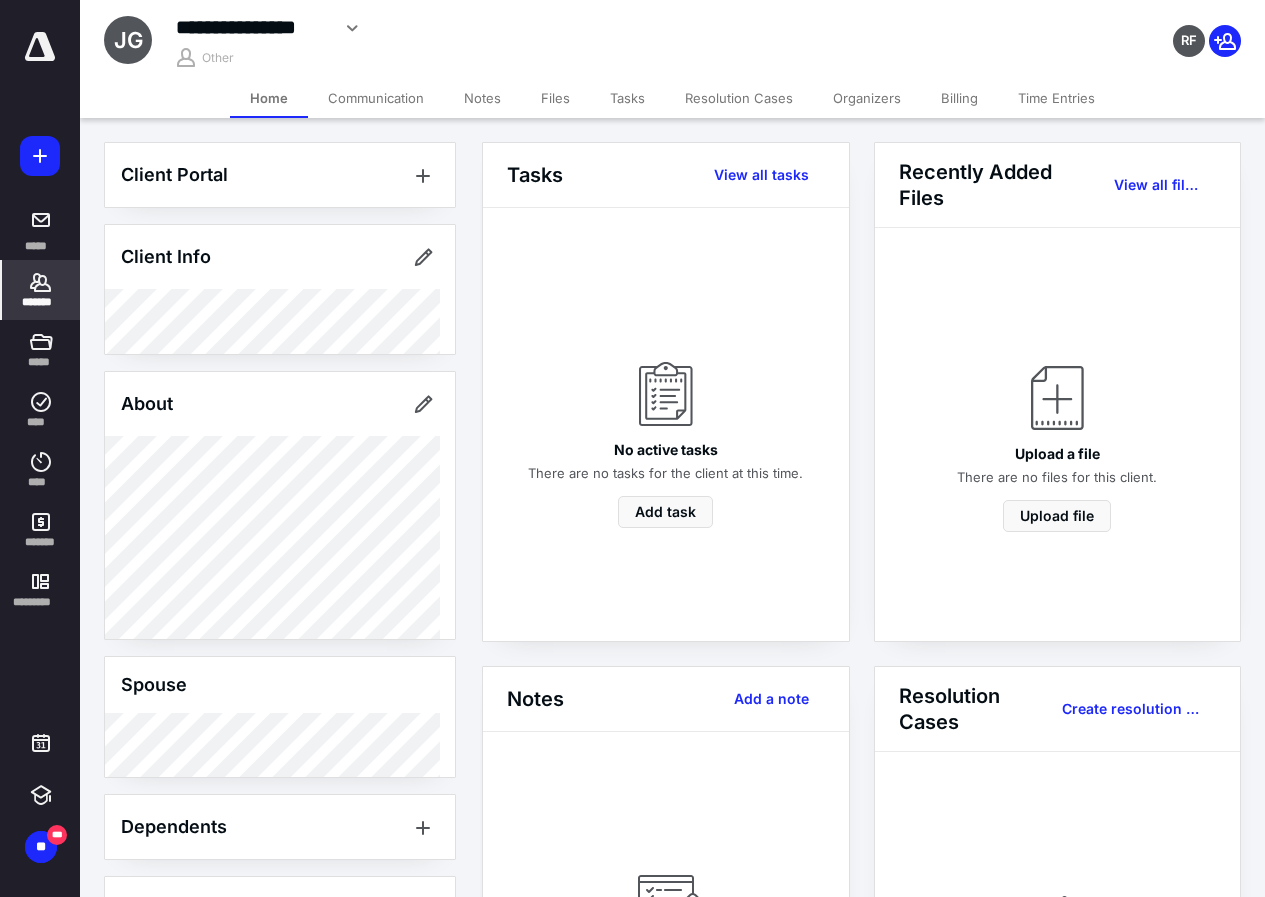 click on "*******" at bounding box center (41, 302) 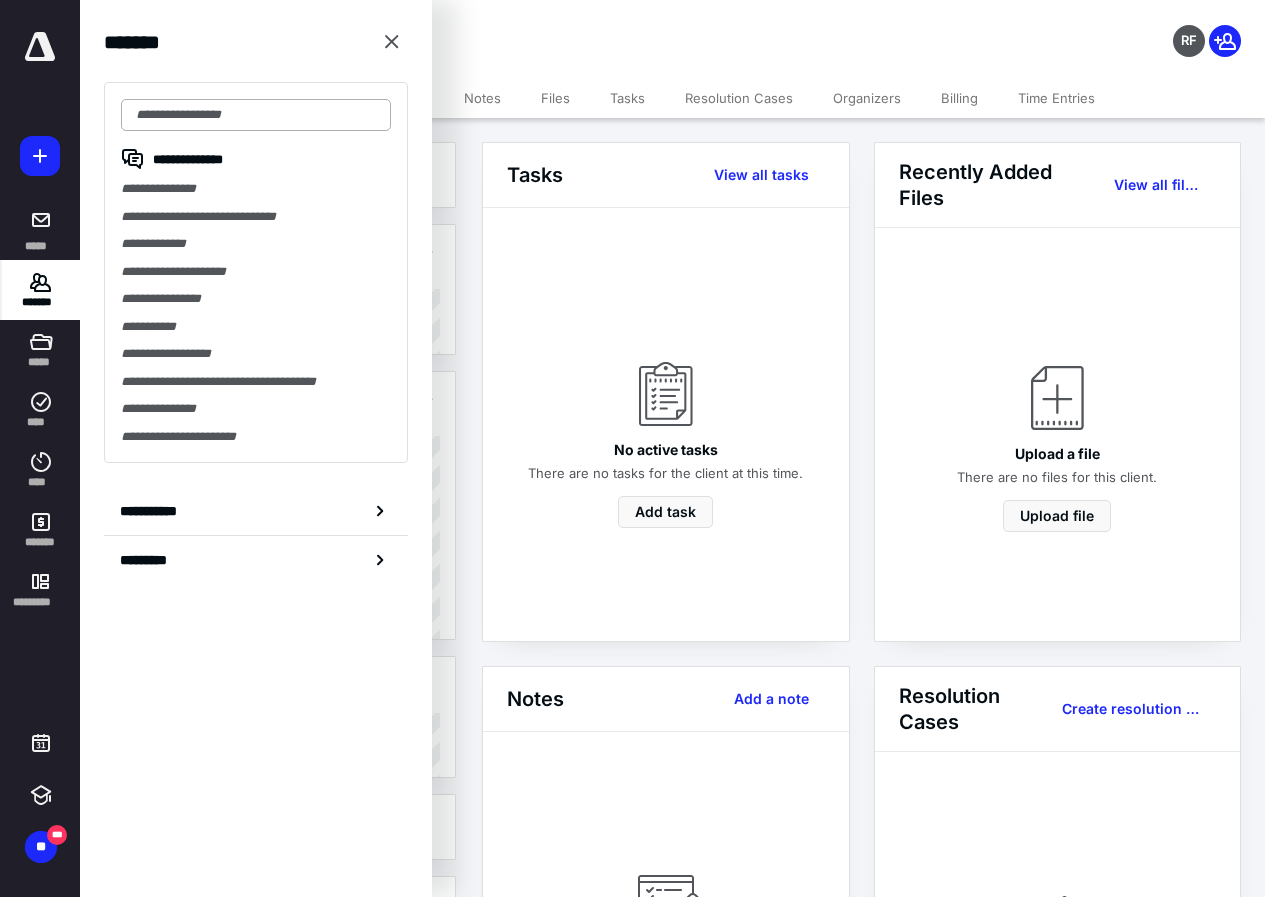 click at bounding box center (256, 115) 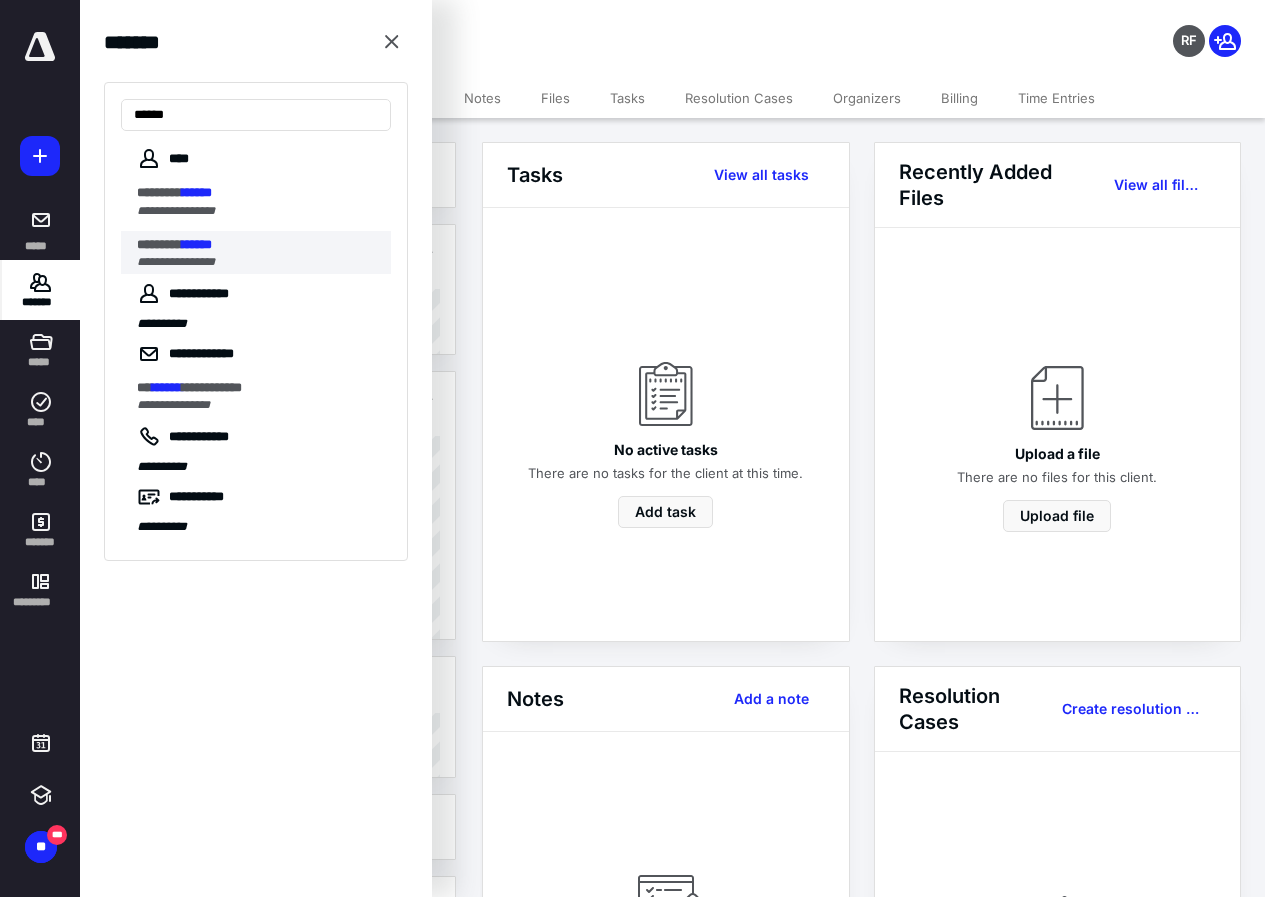 type on "******" 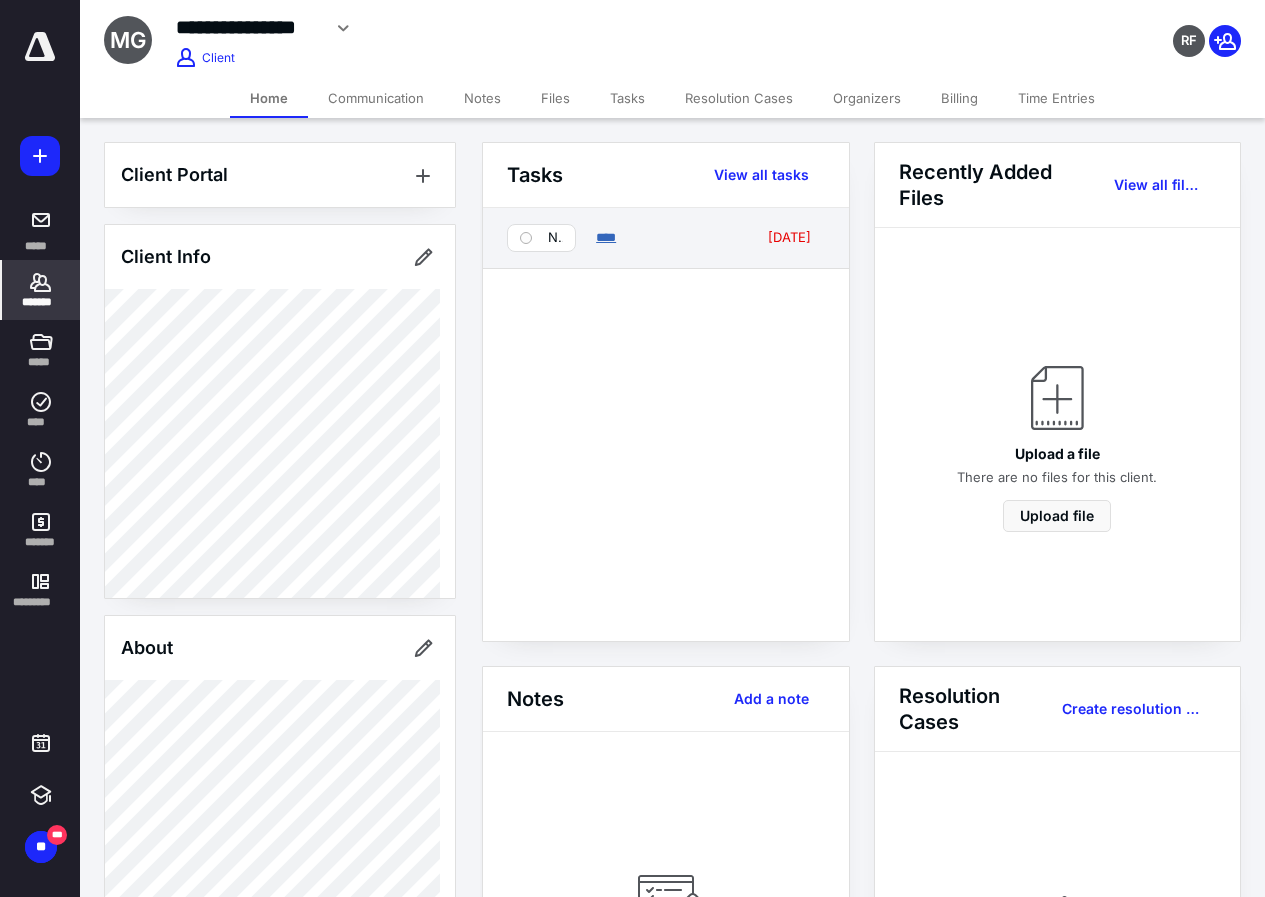 click on "****" at bounding box center [606, 237] 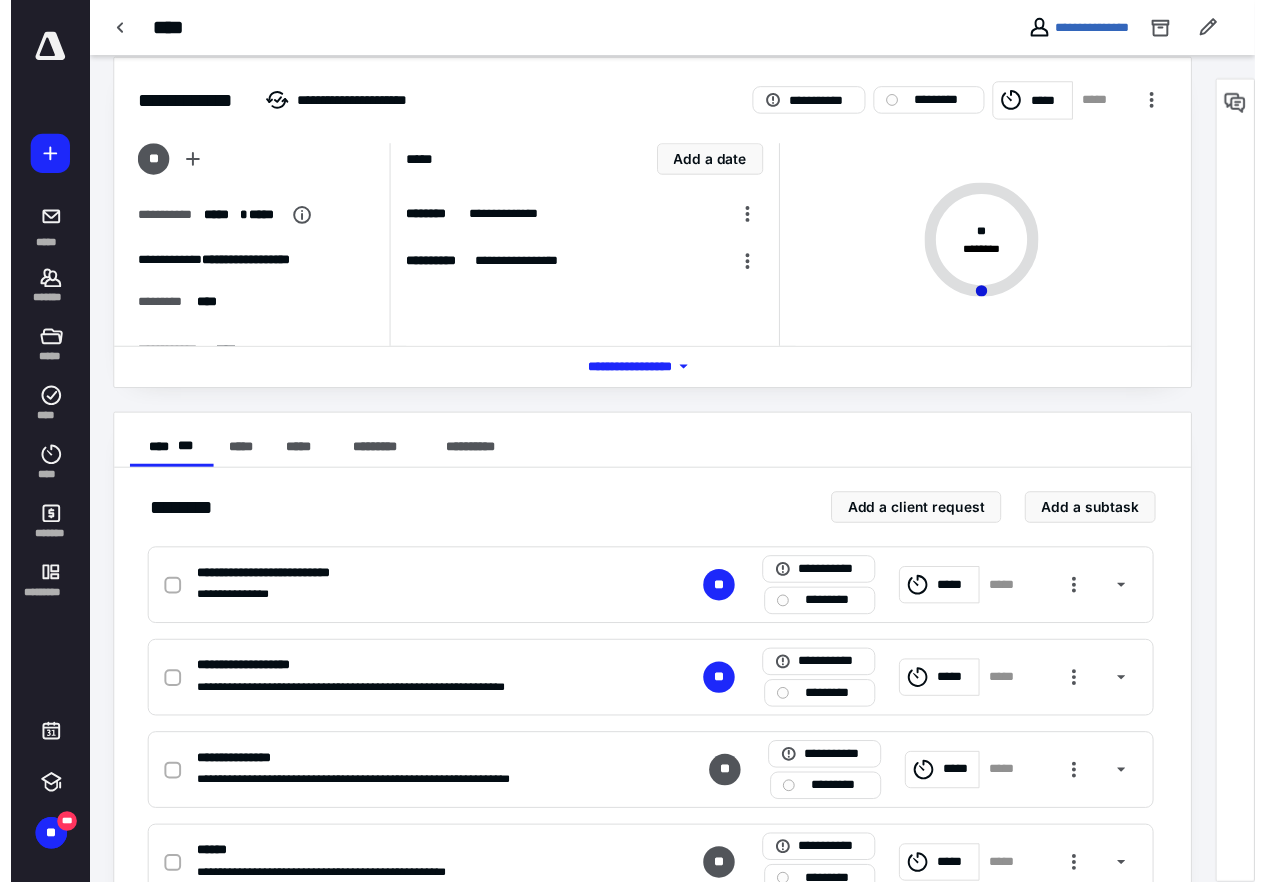 scroll, scrollTop: 0, scrollLeft: 0, axis: both 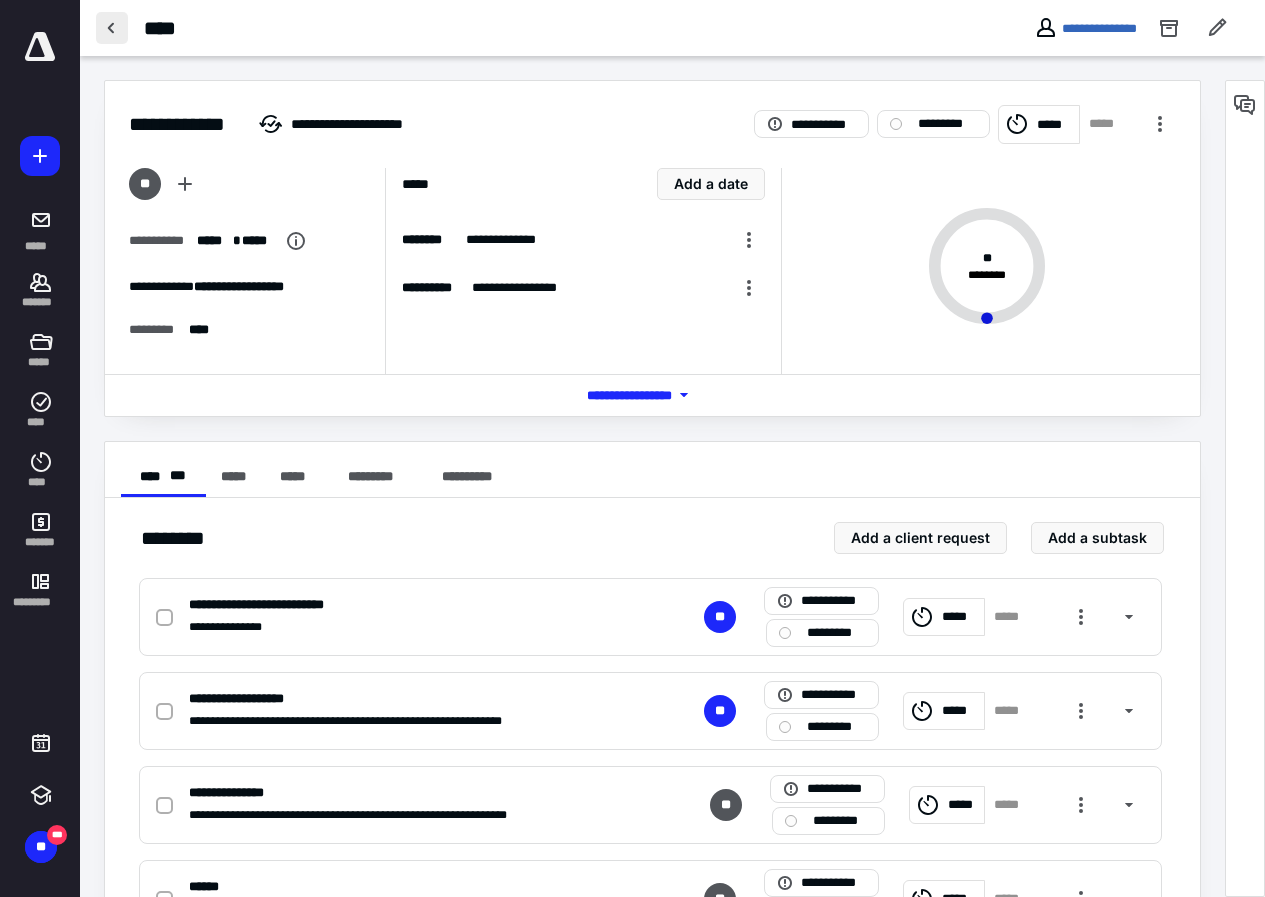 click at bounding box center (112, 28) 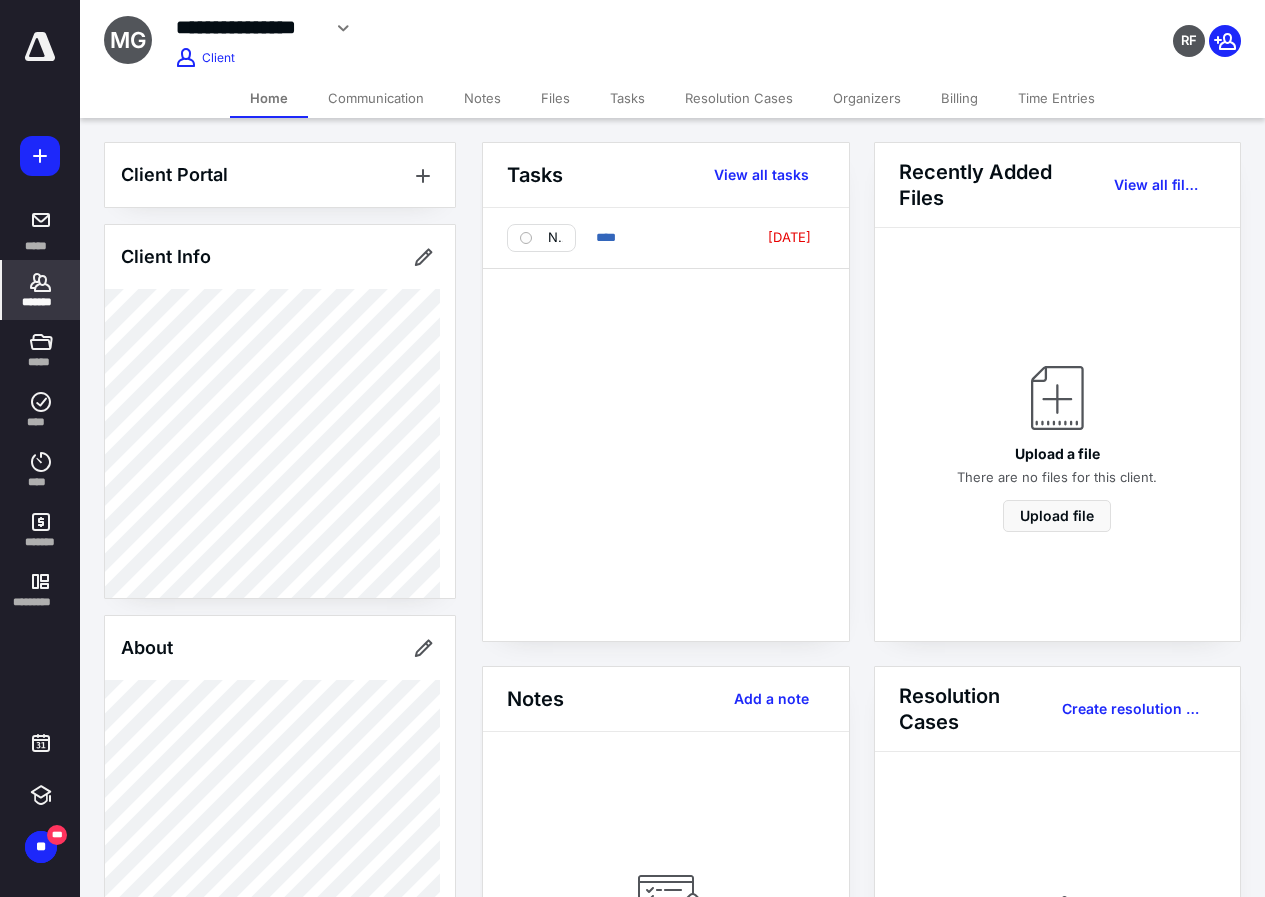 drag, startPoint x: 54, startPoint y: 29, endPoint x: 33, endPoint y: 46, distance: 27.018513 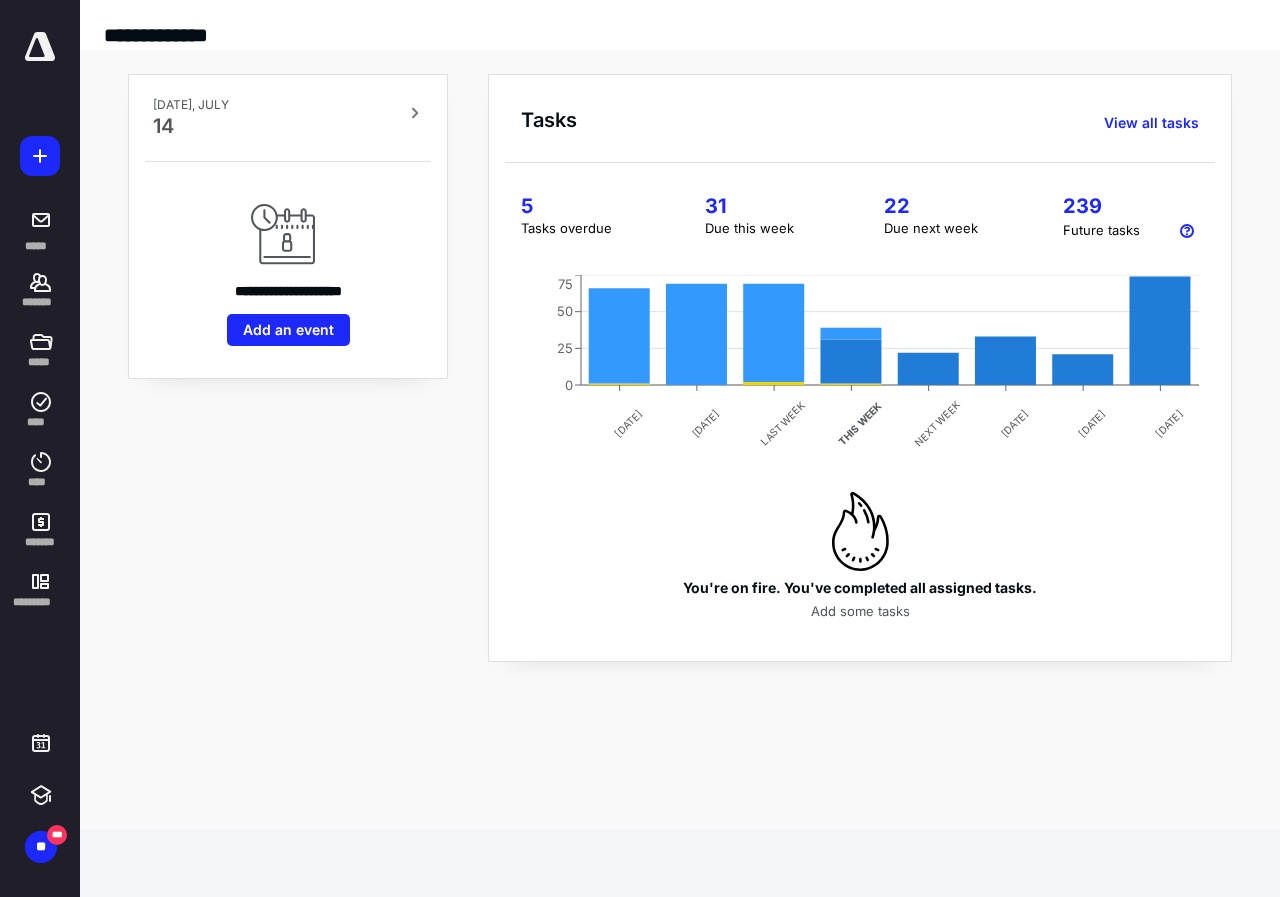 click on "31" at bounding box center (770, 206) 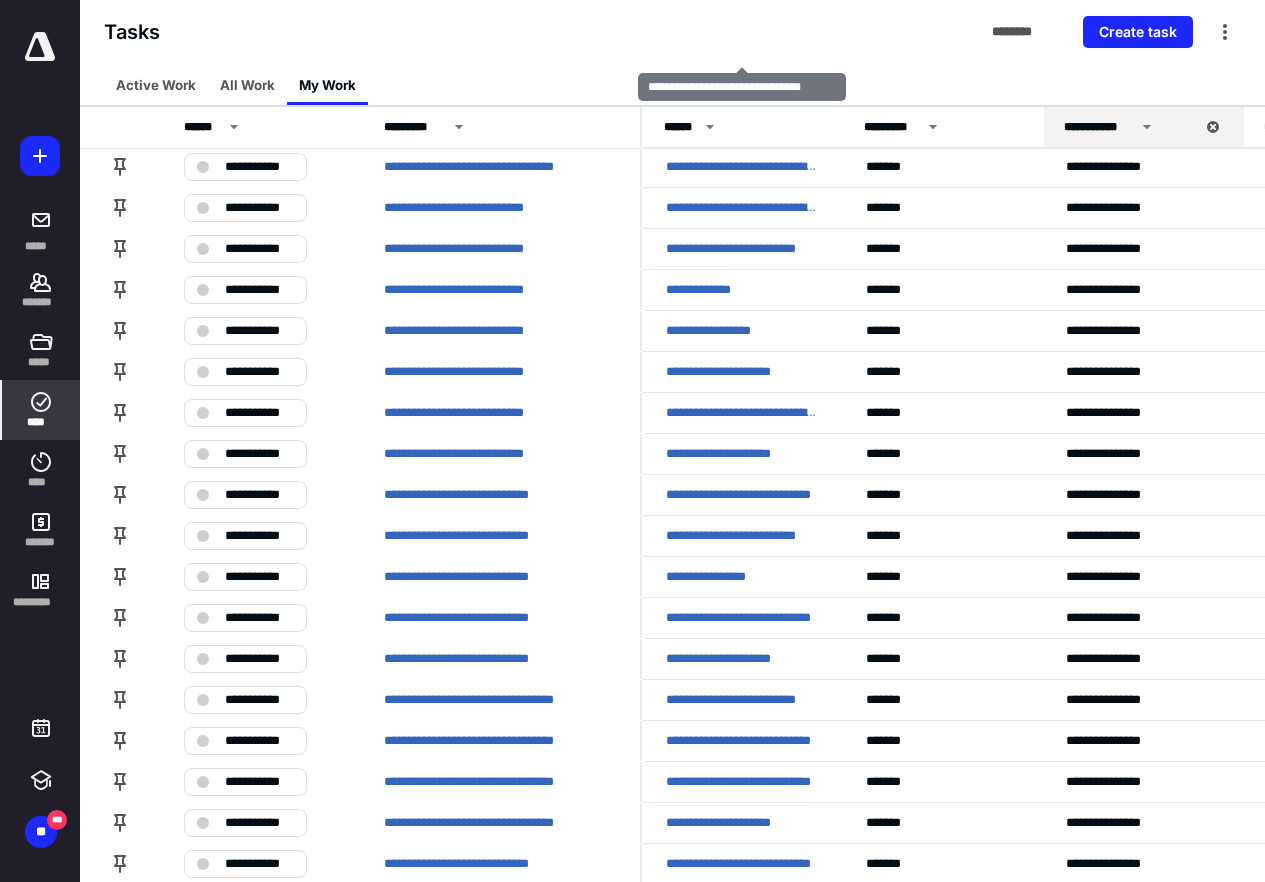 scroll, scrollTop: 400, scrollLeft: 0, axis: vertical 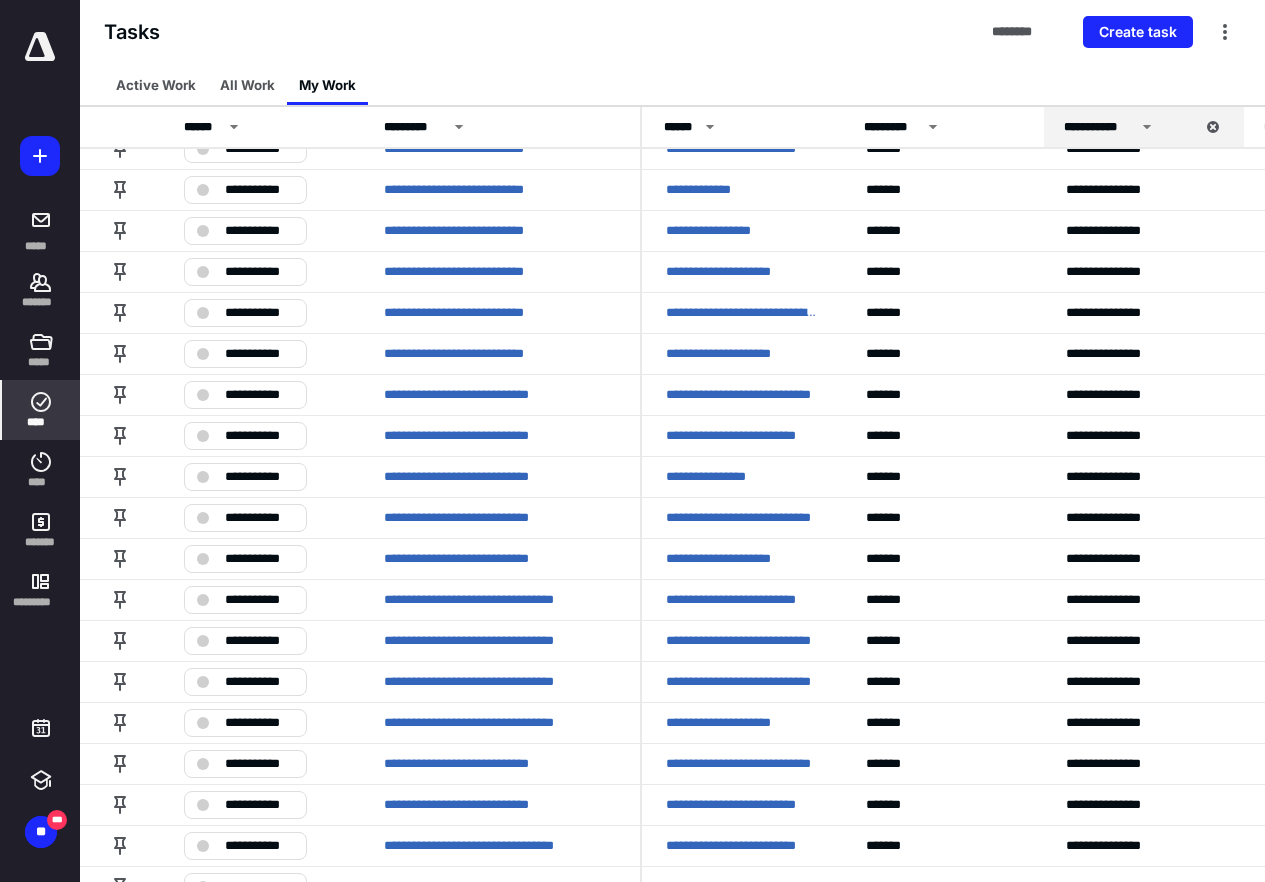 click on "***** ******* ***** **** **** ******* *********" at bounding box center (40, 326) 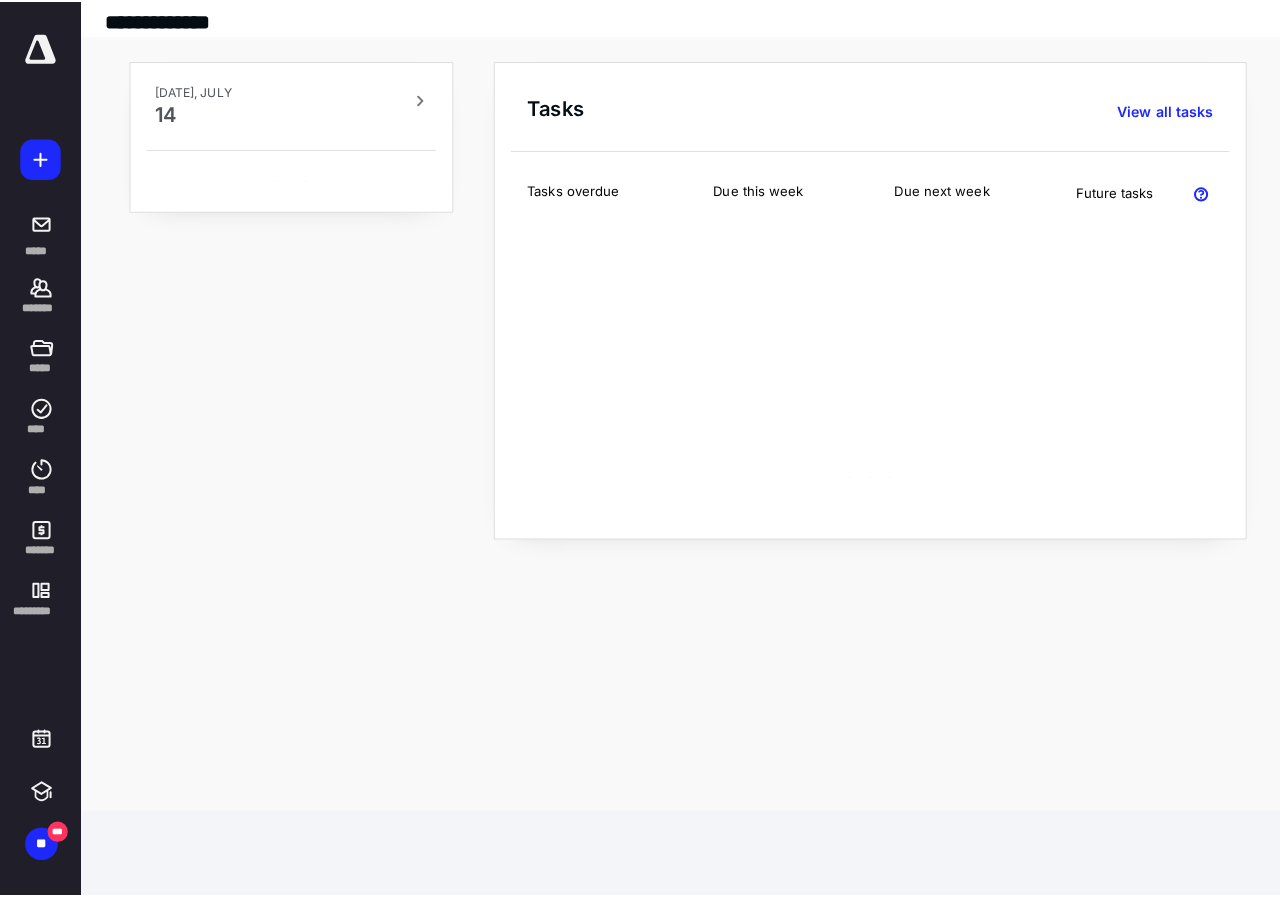 scroll, scrollTop: 0, scrollLeft: 0, axis: both 